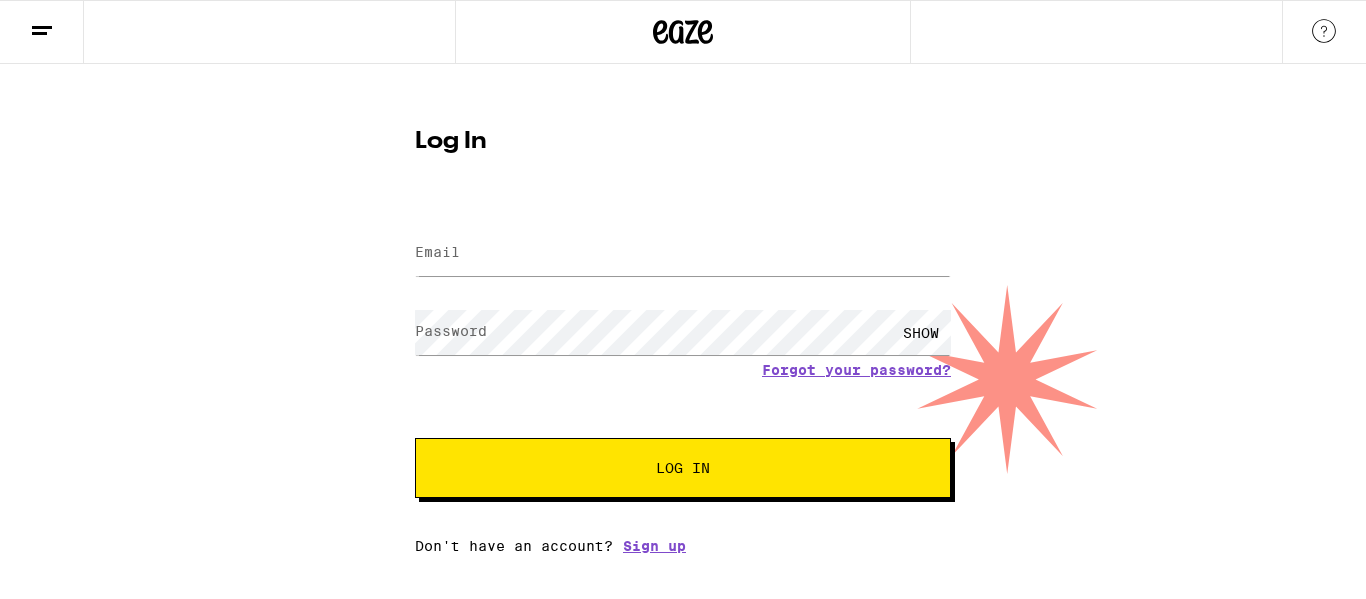 scroll, scrollTop: 0, scrollLeft: 0, axis: both 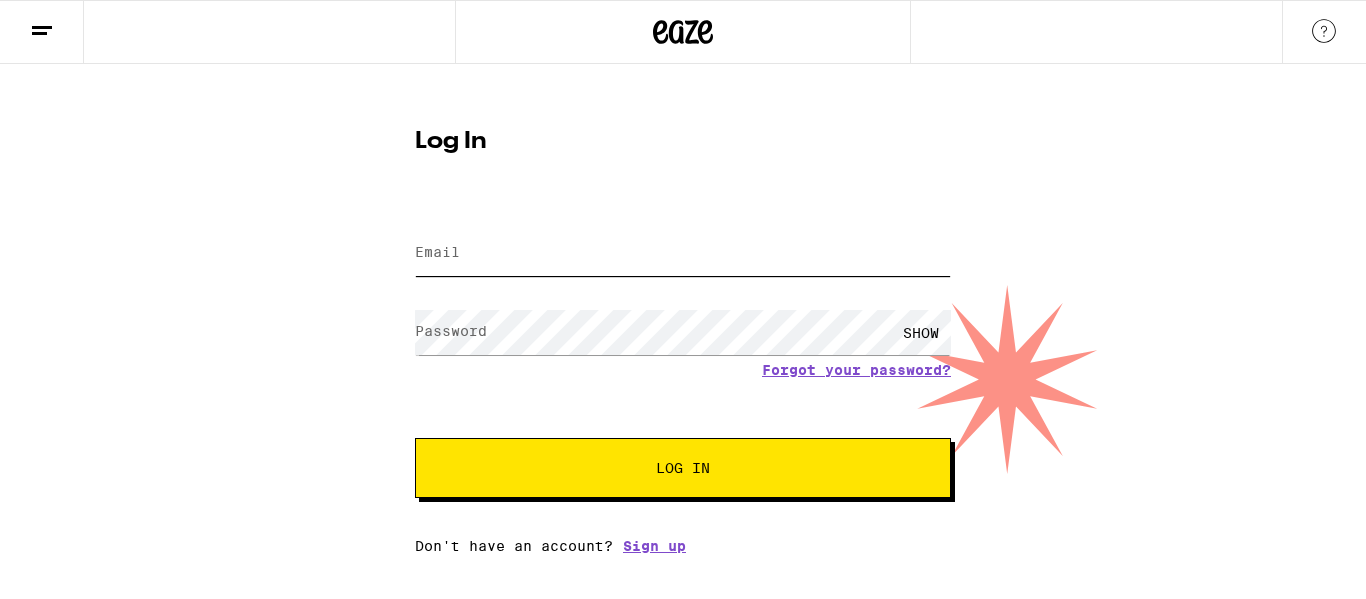 click on "Email" at bounding box center [683, 253] 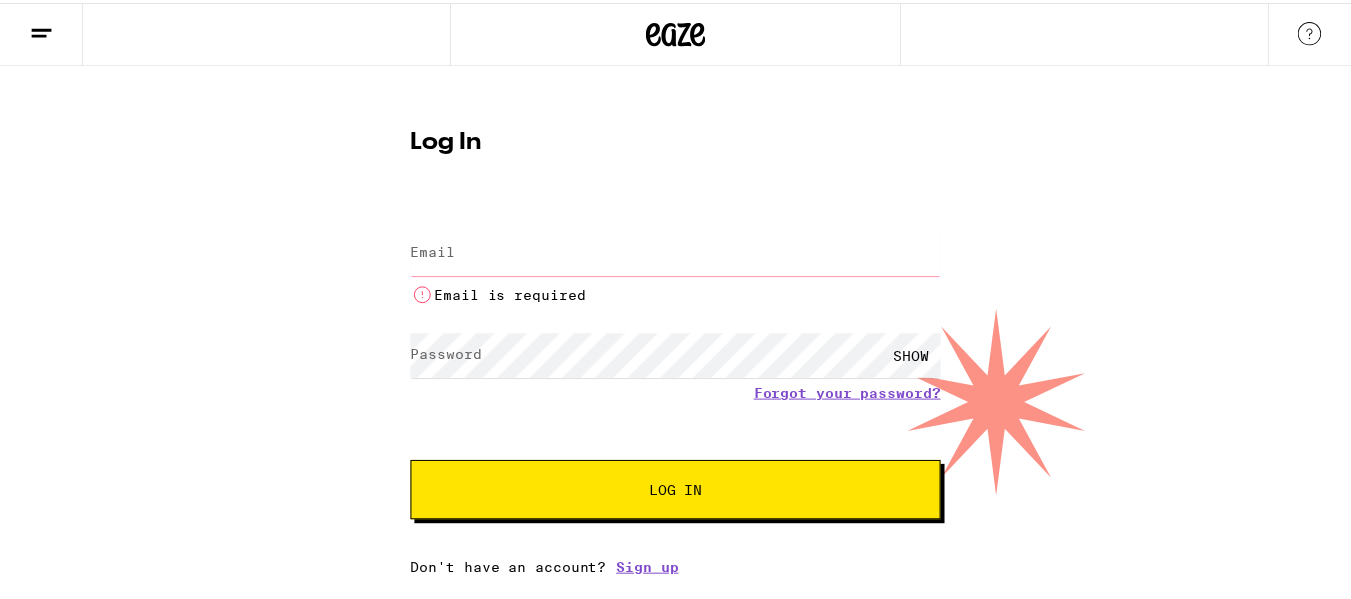 scroll, scrollTop: 0, scrollLeft: 0, axis: both 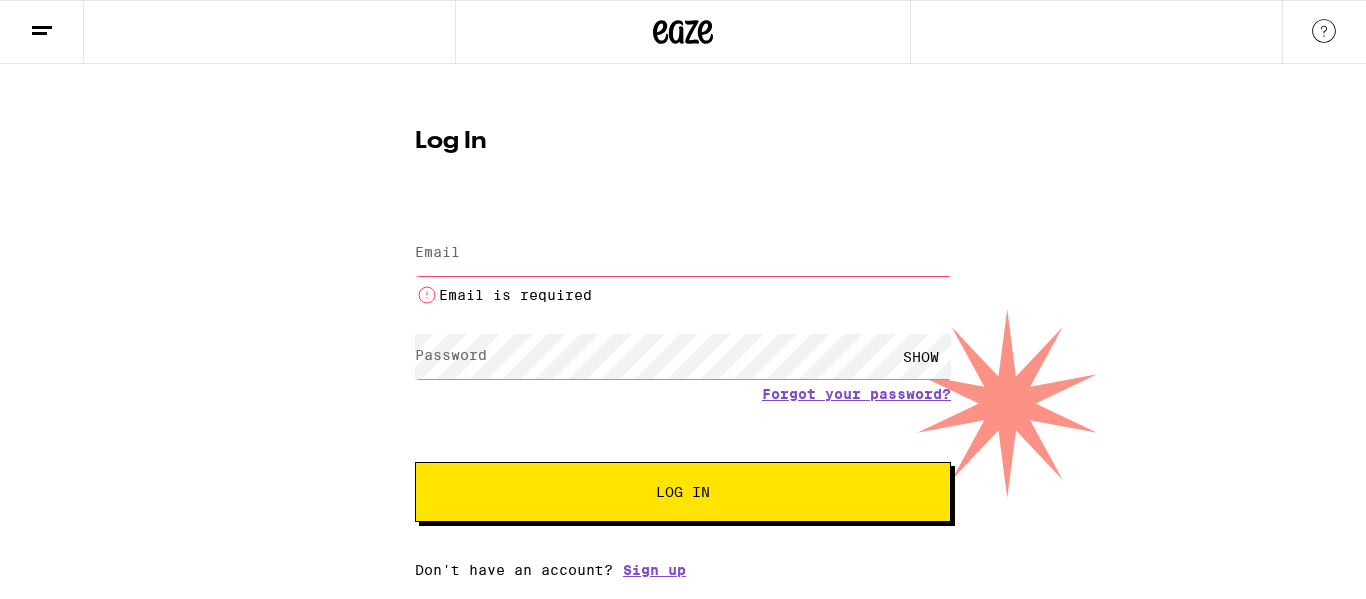 type on "[EMAIL]" 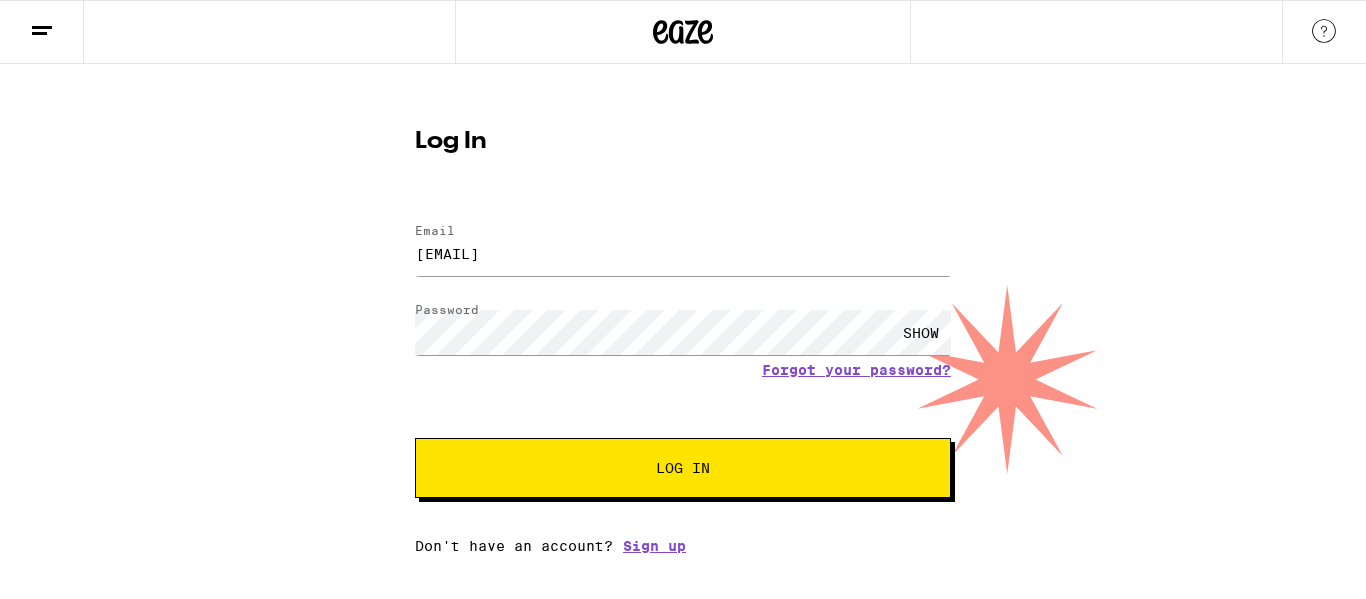 click on "Log In" at bounding box center [683, 468] 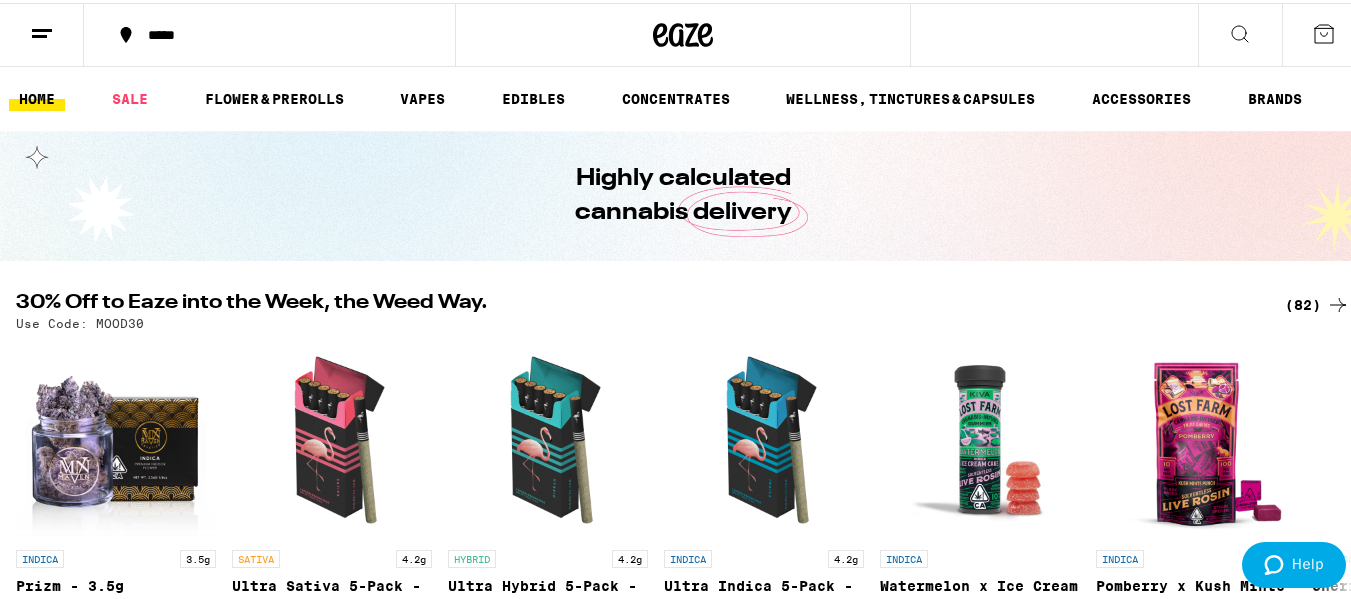scroll, scrollTop: 0, scrollLeft: 0, axis: both 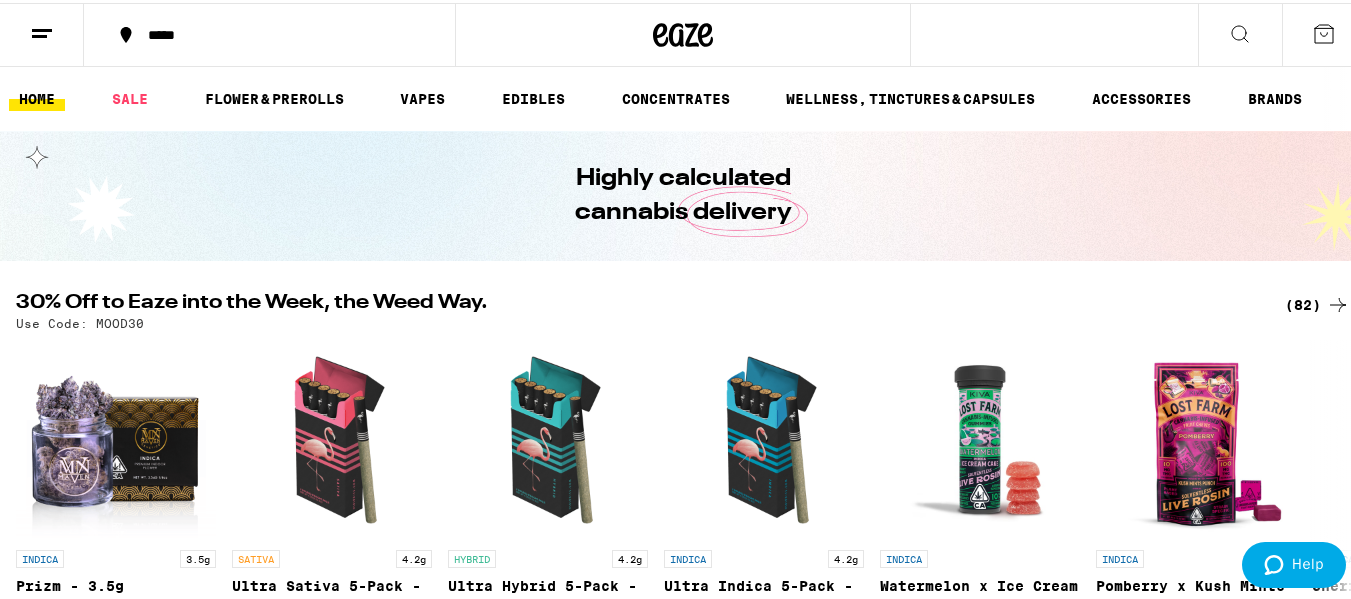 click at bounding box center [42, 32] 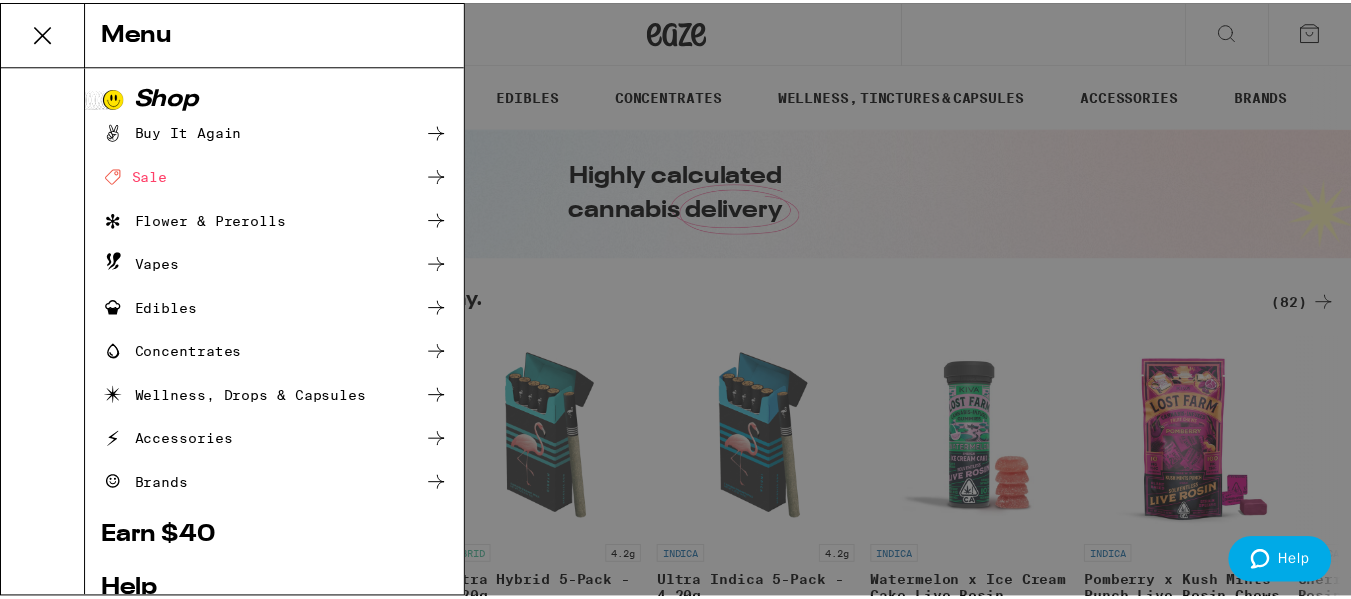 scroll, scrollTop: 266, scrollLeft: 0, axis: vertical 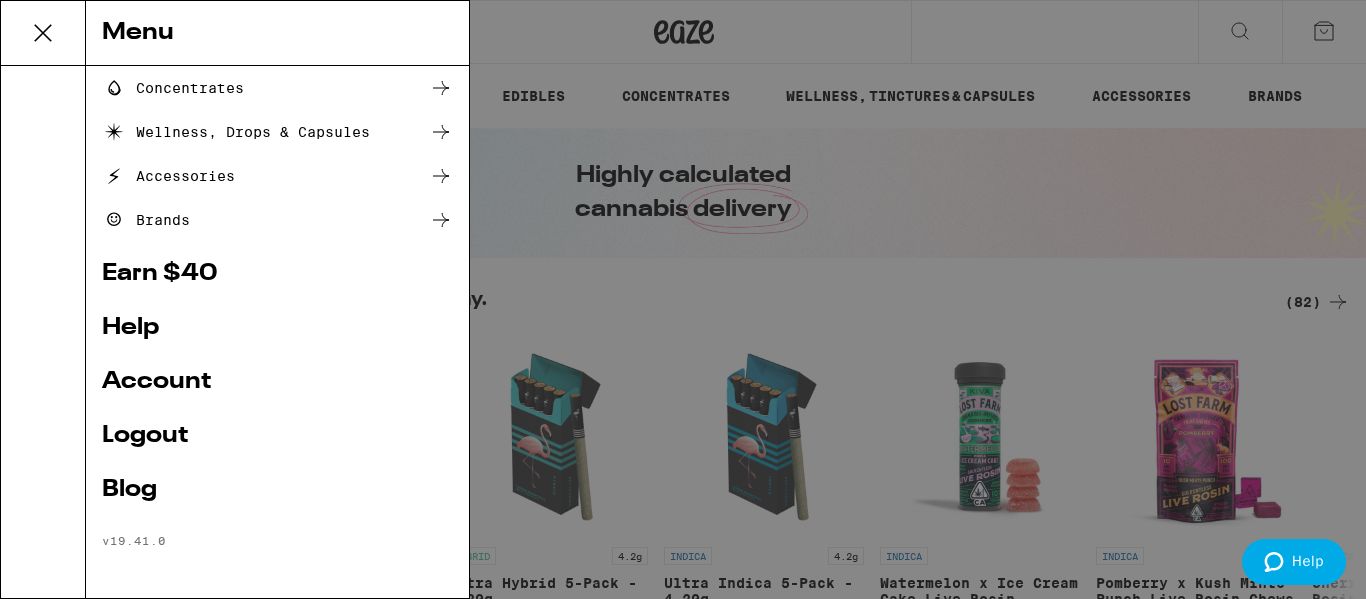 click on "Account" at bounding box center (277, 382) 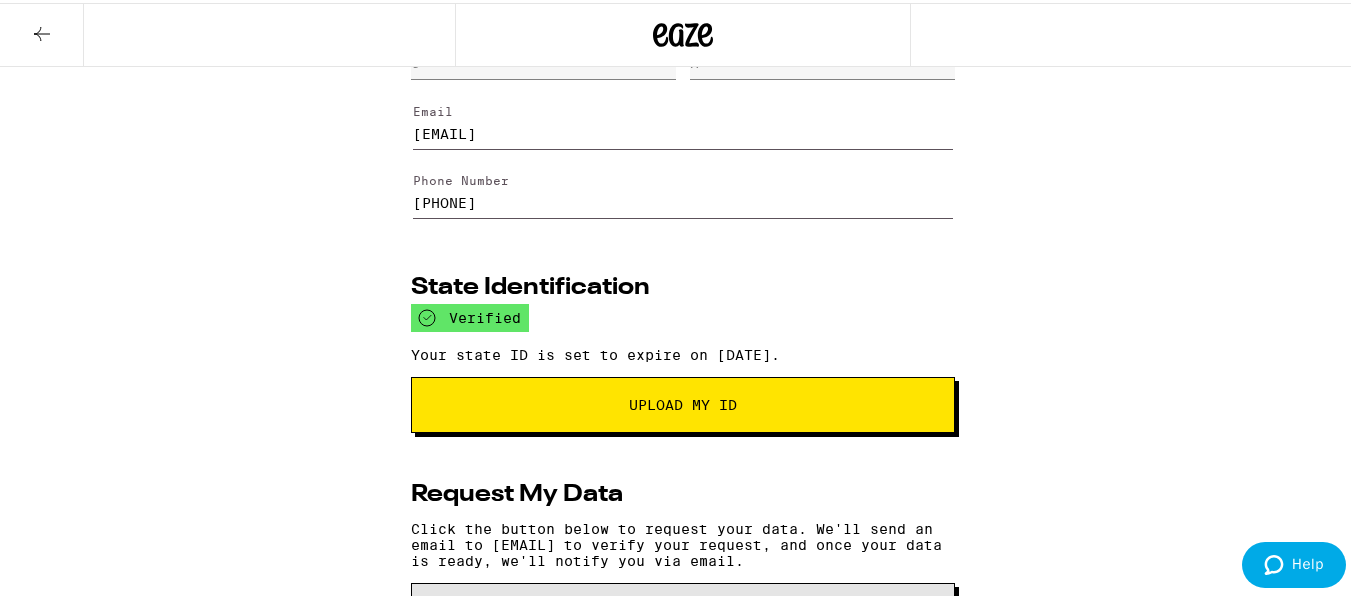 scroll, scrollTop: 0, scrollLeft: 0, axis: both 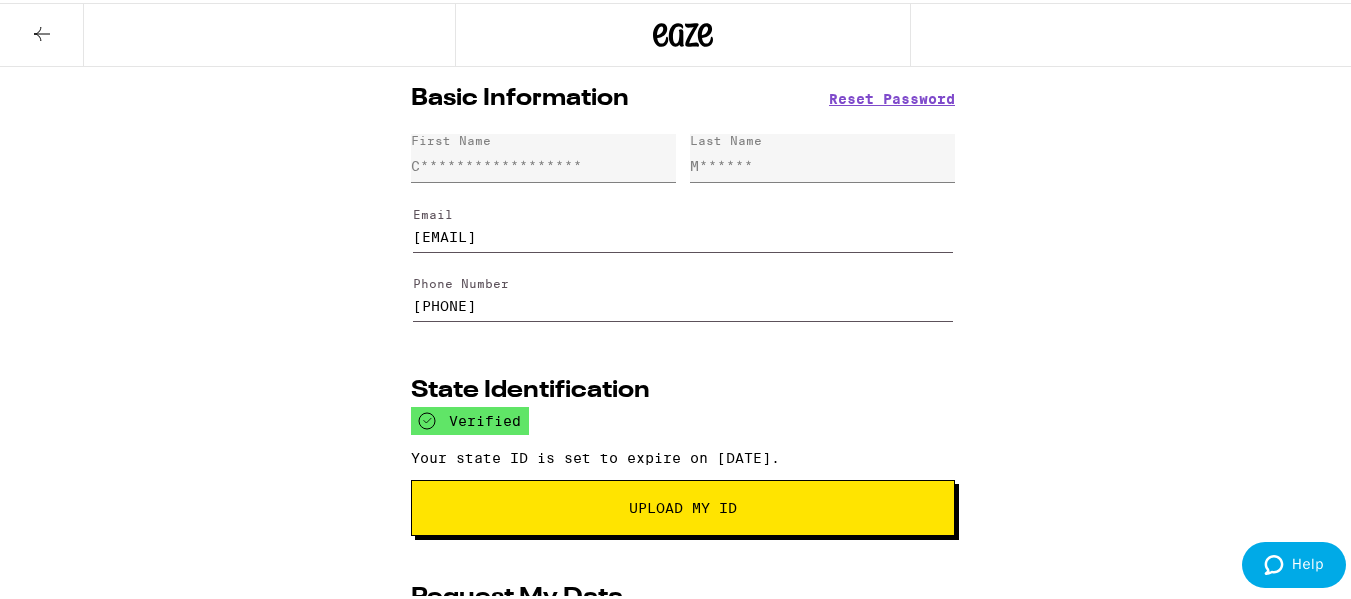 click at bounding box center (42, 32) 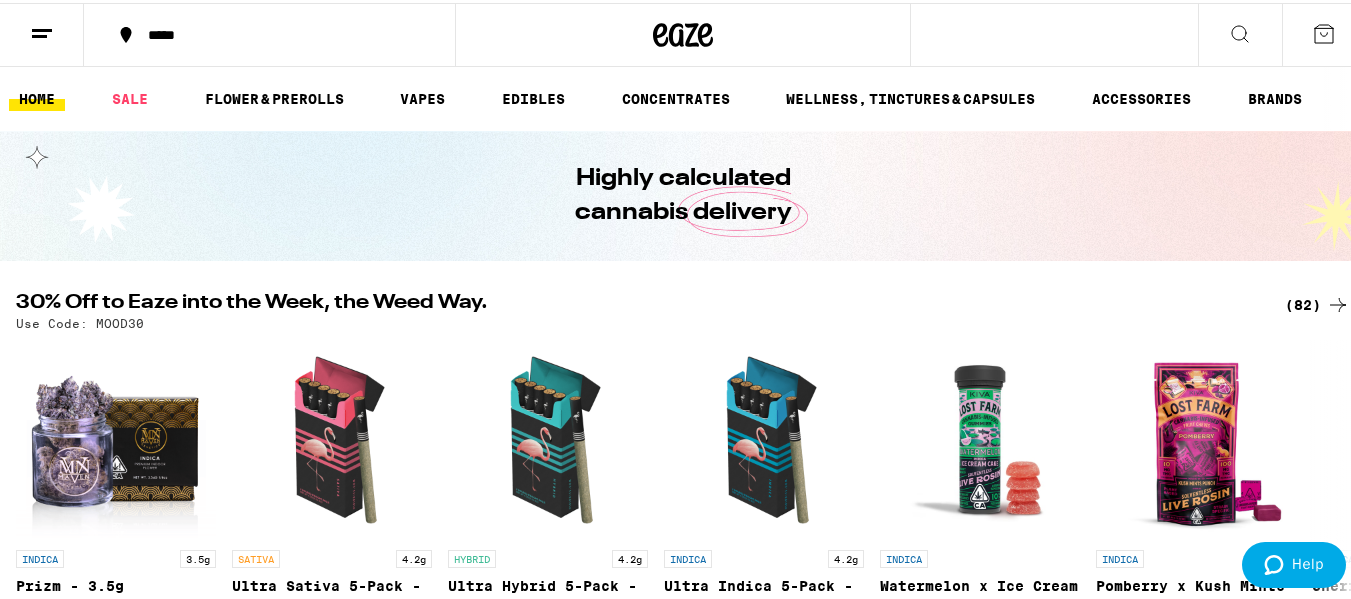 scroll, scrollTop: 0, scrollLeft: 0, axis: both 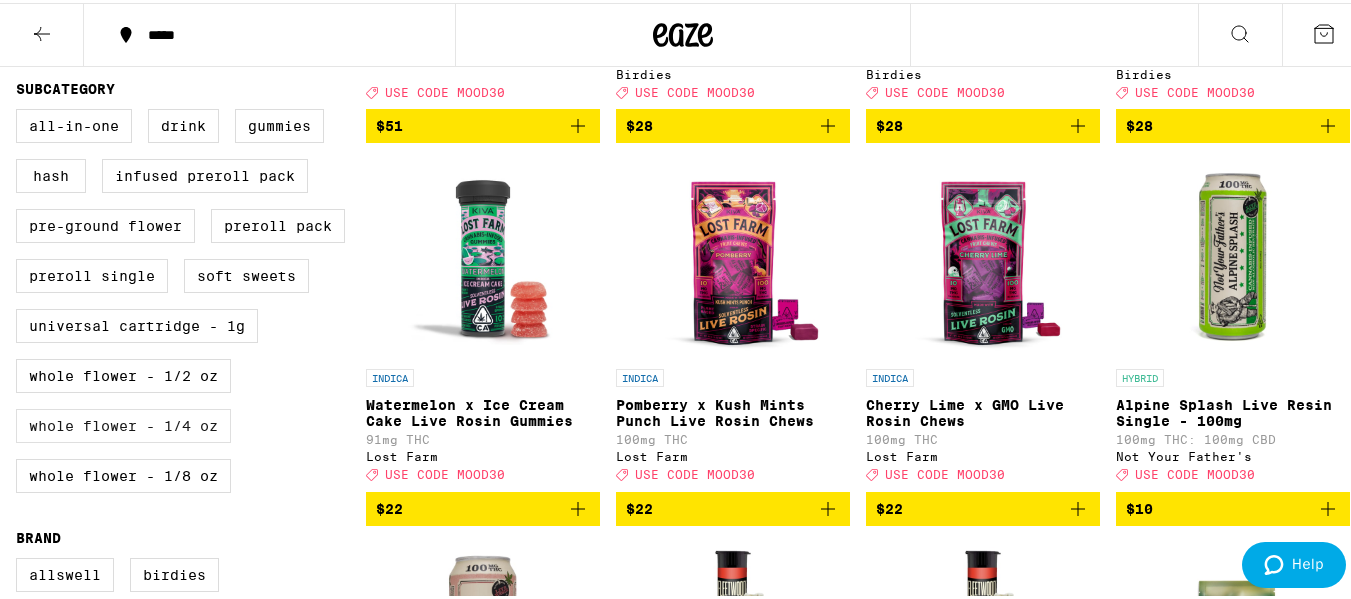 click on "Whole Flower - 1/4 oz" at bounding box center (123, 423) 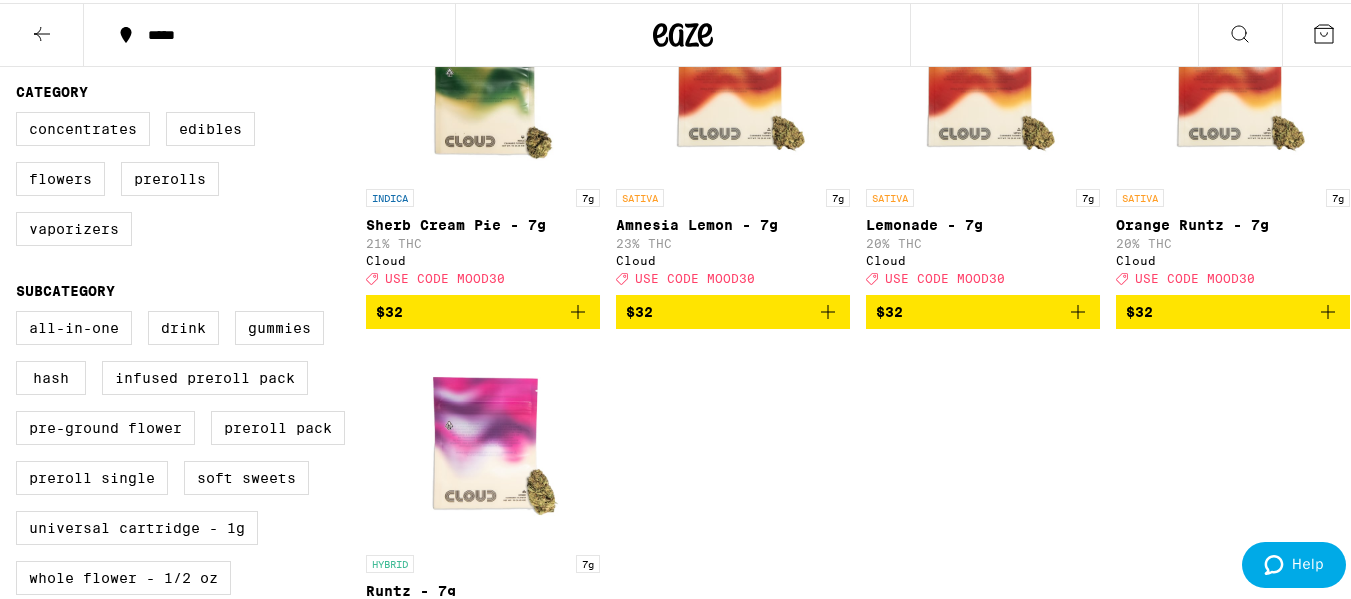 scroll, scrollTop: 300, scrollLeft: 0, axis: vertical 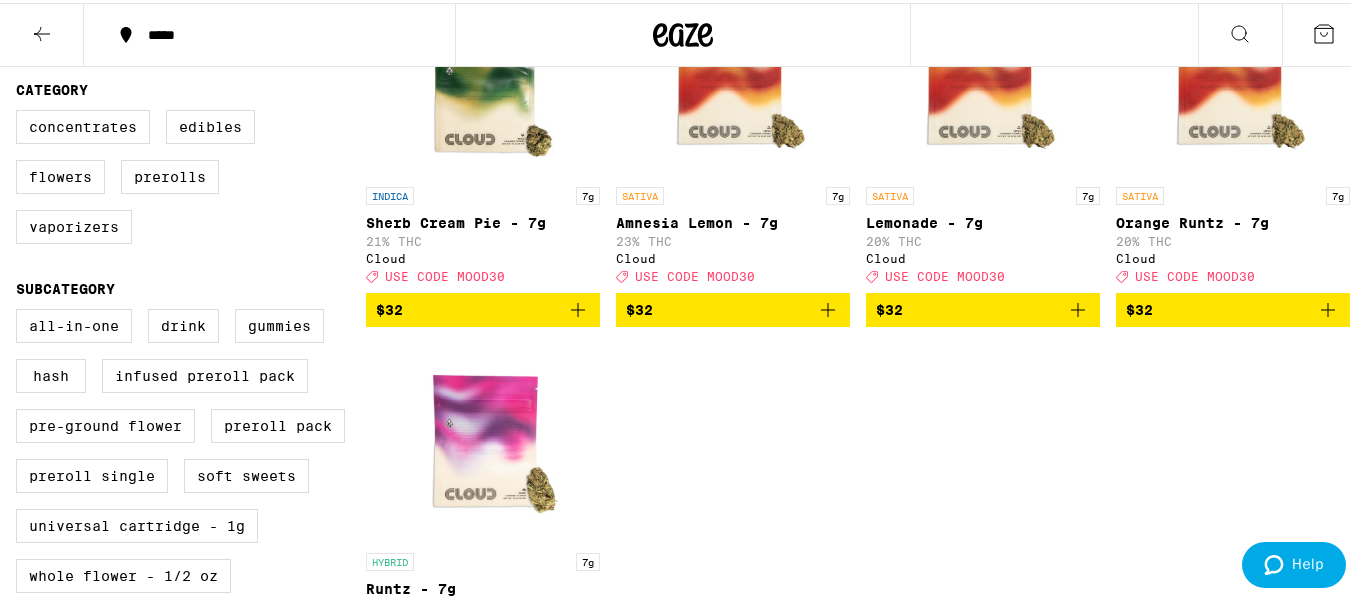 click on "INDICA 7g Sherb Cream Pie - 7g 21% THC Cloud Deal Created with Sketch. USE CODE MOOD30 $32 SATIVA 7g Amnesia Lemon - 7g 23% THC Cloud Deal Created with Sketch. USE CODE MOOD30 $32 SATIVA 7g Lemonade - 7g 20% THC Cloud Deal Created with Sketch. USE CODE MOOD30 $32 SATIVA 7g Orange Runtz - 7g 20% THC Cloud Deal Created with Sketch. USE CODE MOOD30 $32 HYBRID 7g Runtz - 7g 21% THC Cloud Deal Created with Sketch. USE CODE MOOD30 $32" at bounding box center [858, 332] 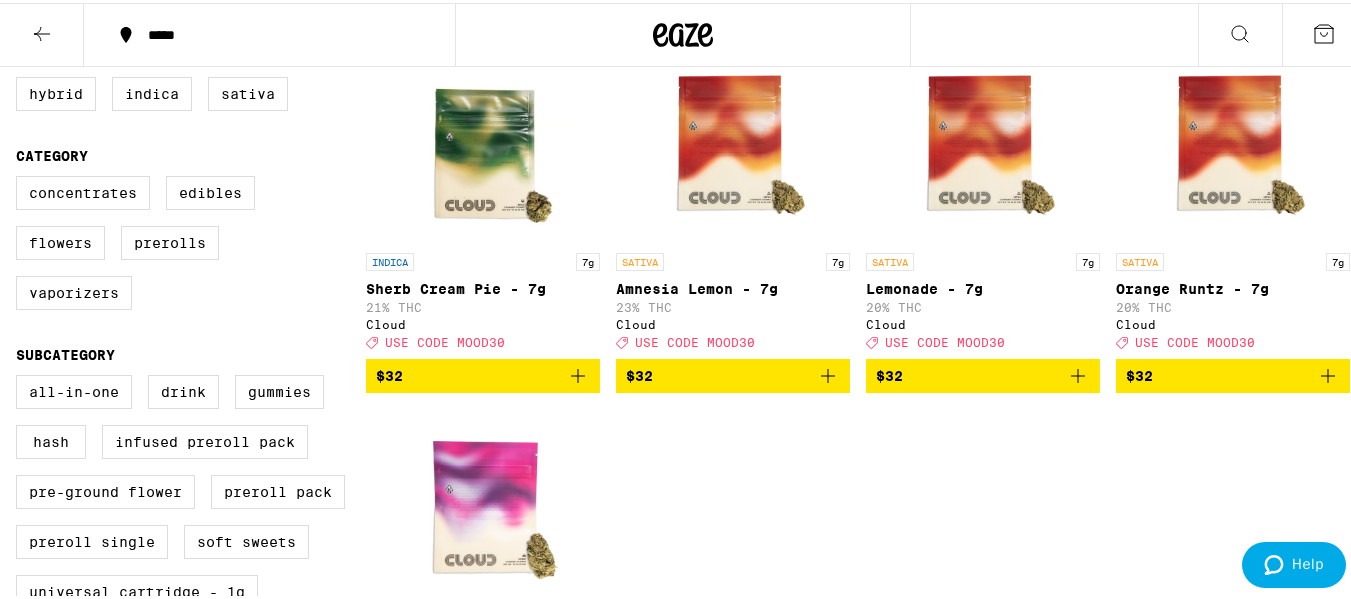 scroll, scrollTop: 200, scrollLeft: 0, axis: vertical 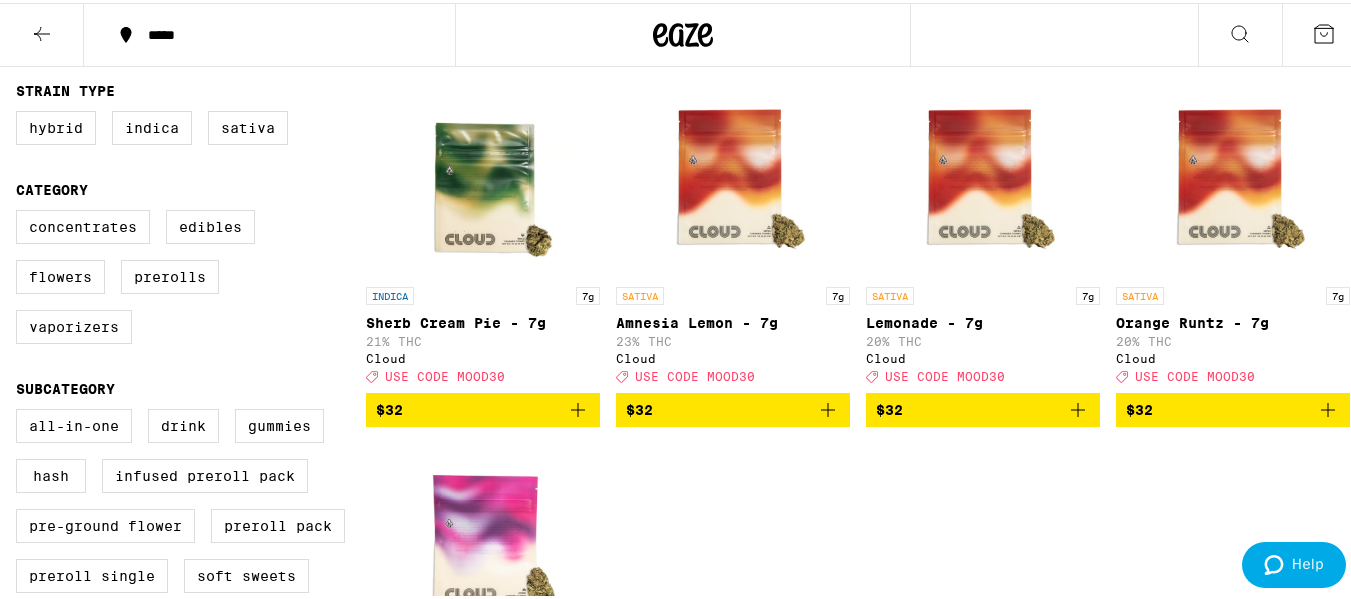click at bounding box center (733, 174) 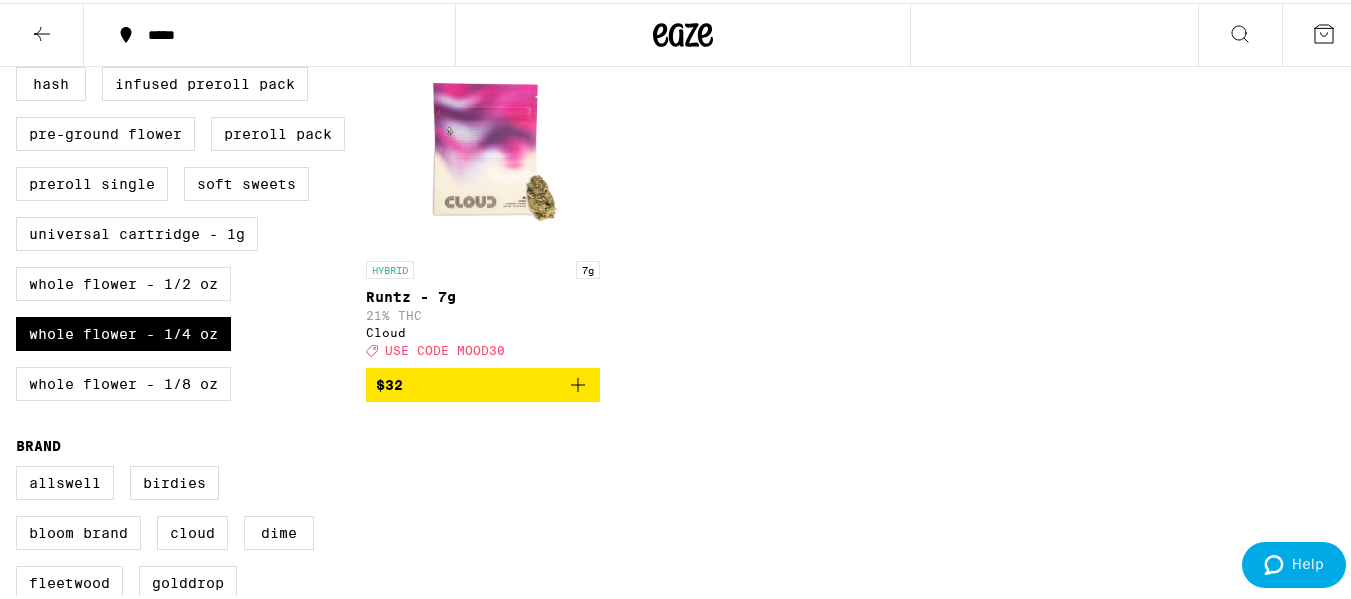 scroll, scrollTop: 600, scrollLeft: 0, axis: vertical 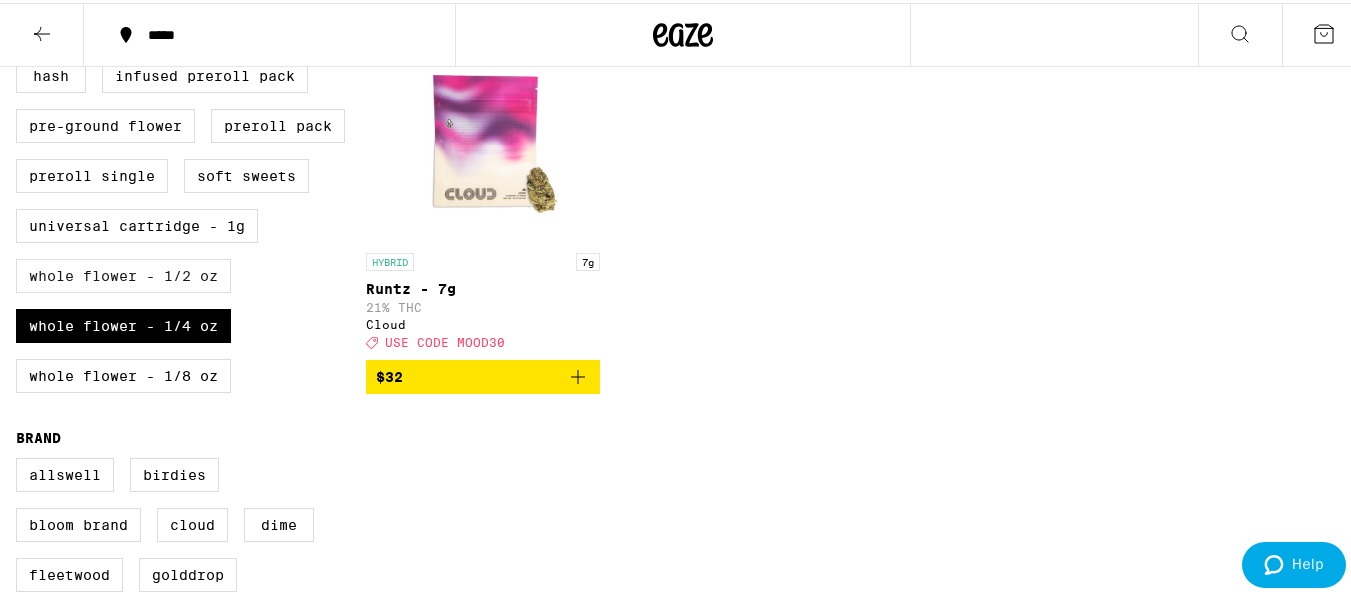 click on "Whole Flower - 1/2 oz" at bounding box center (123, 273) 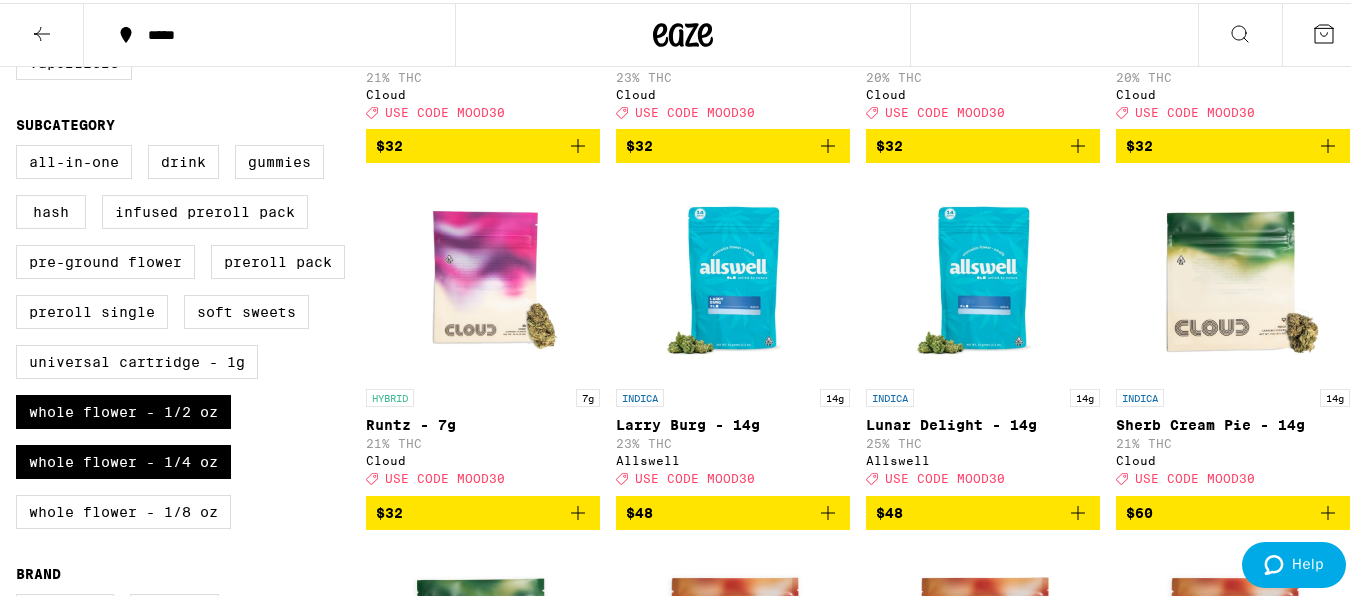 scroll, scrollTop: 500, scrollLeft: 0, axis: vertical 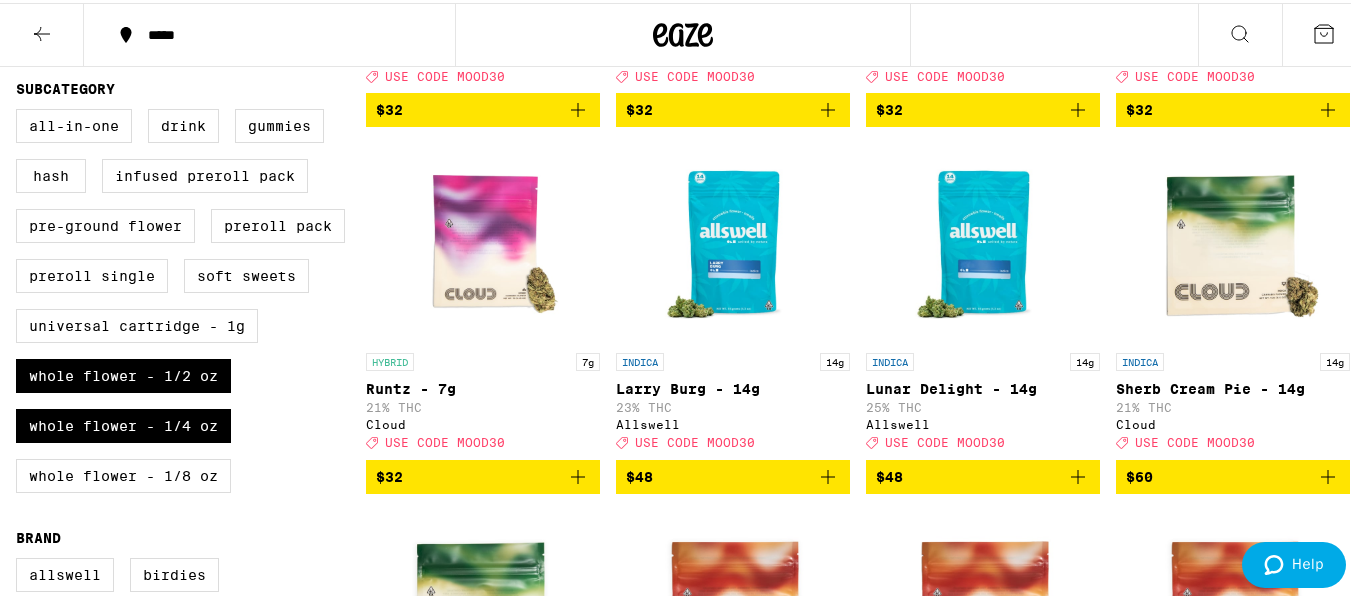 click on "INDICA 7g Sherb Cream Pie - 7g 21% THC Cloud Deal Created with Sketch. USE CODE MOOD30 $32 SATIVA 7g Amnesia Lemon - 7g 23% THC Cloud Deal Created with Sketch. USE CODE MOOD30 $32 SATIVA 7g Lemonade - 7g 20% THC Cloud Deal Created with Sketch. USE CODE MOOD30 $32 SATIVA 7g Orange Runtz - 7g 20% THC Cloud Deal Created with Sketch. USE CODE MOOD30 $32 HYBRID 7g Runtz - 7g 21% THC Cloud Deal Created with Sketch. USE CODE MOOD30 $32 INDICA 14g Larry Burg - 14g 23% THC Allswell Deal Created with Sketch. USE CODE MOOD30 $48 INDICA 14g Lunar Delight - 14g 25% THC Allswell Deal Created with Sketch. USE CODE MOOD30 $48 INDICA 14g Sherb Cream Pie - 14g 21% THC Cloud Deal Created with Sketch. USE CODE MOOD30 $60 INDICA 14g Wedding Cake - 14g 21% THC Cloud Deal Created with Sketch. USE CODE MOOD30 $60 SATIVA 14g Amnesia Lemon - 14g 23% THC Cloud Deal Created with Sketch. USE CODE MOOD30 $60 SATIVA 14g Lemonade - 14g 20% THC Cloud Deal Created with Sketch. USE CODE MOOD30 $60 SATIVA 14g Orange Runtz - 14g 20% THC" at bounding box center (858, 498) 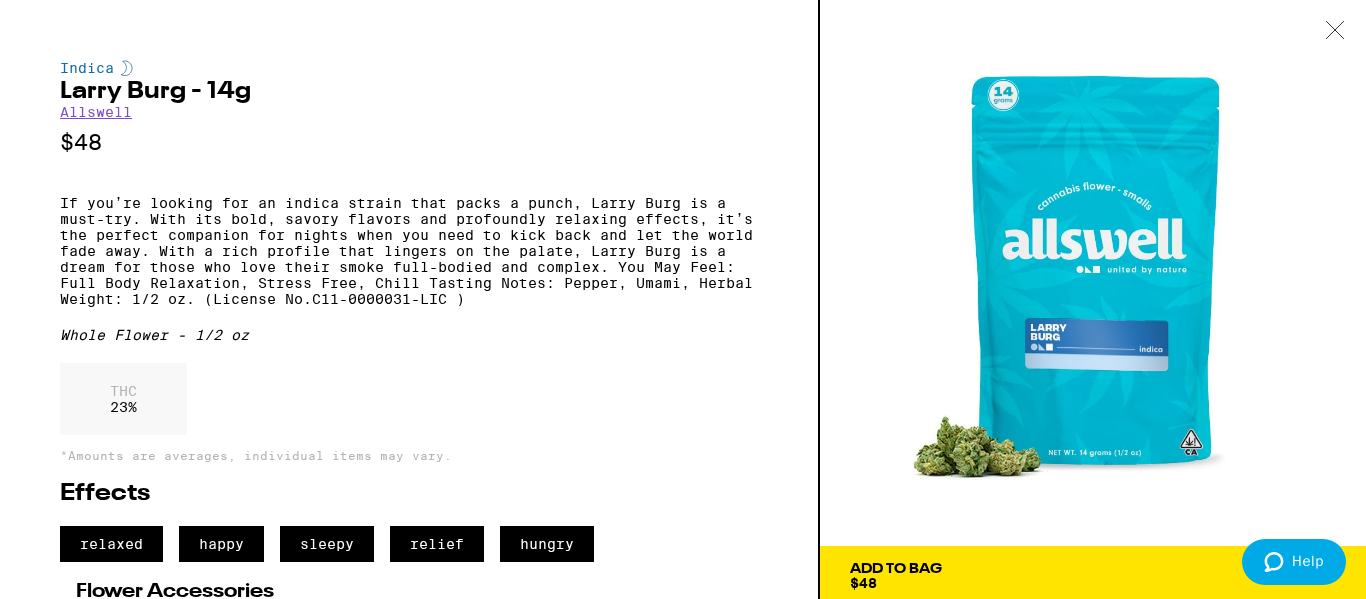 click 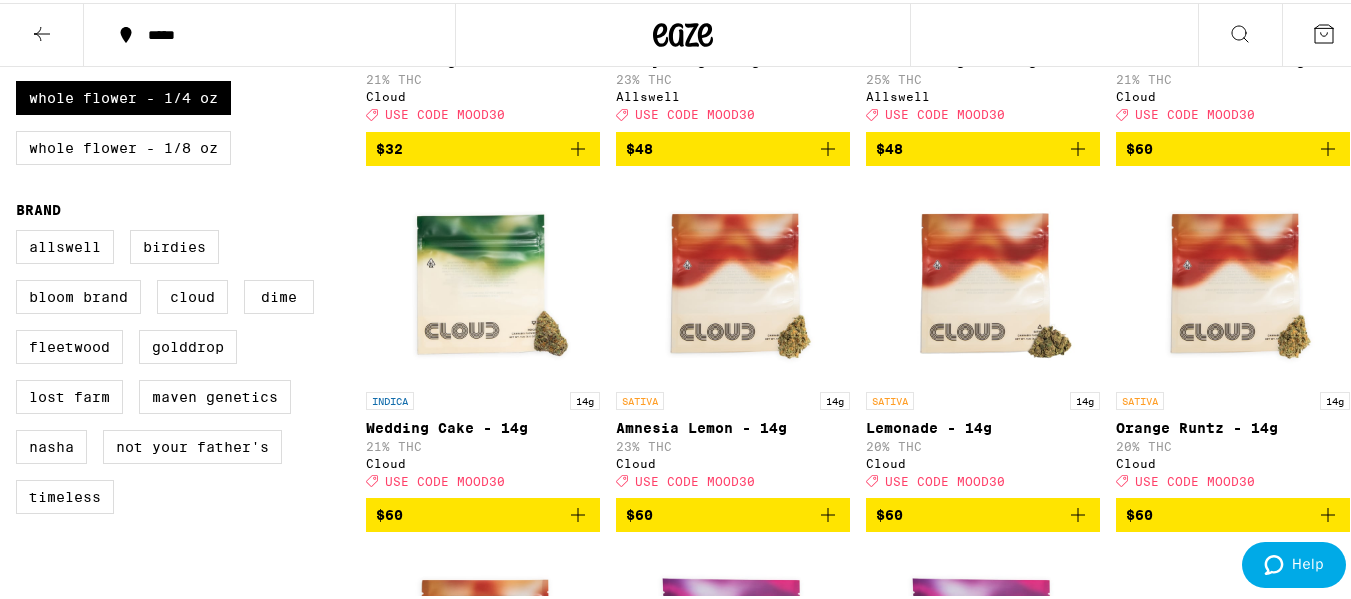 scroll, scrollTop: 800, scrollLeft: 0, axis: vertical 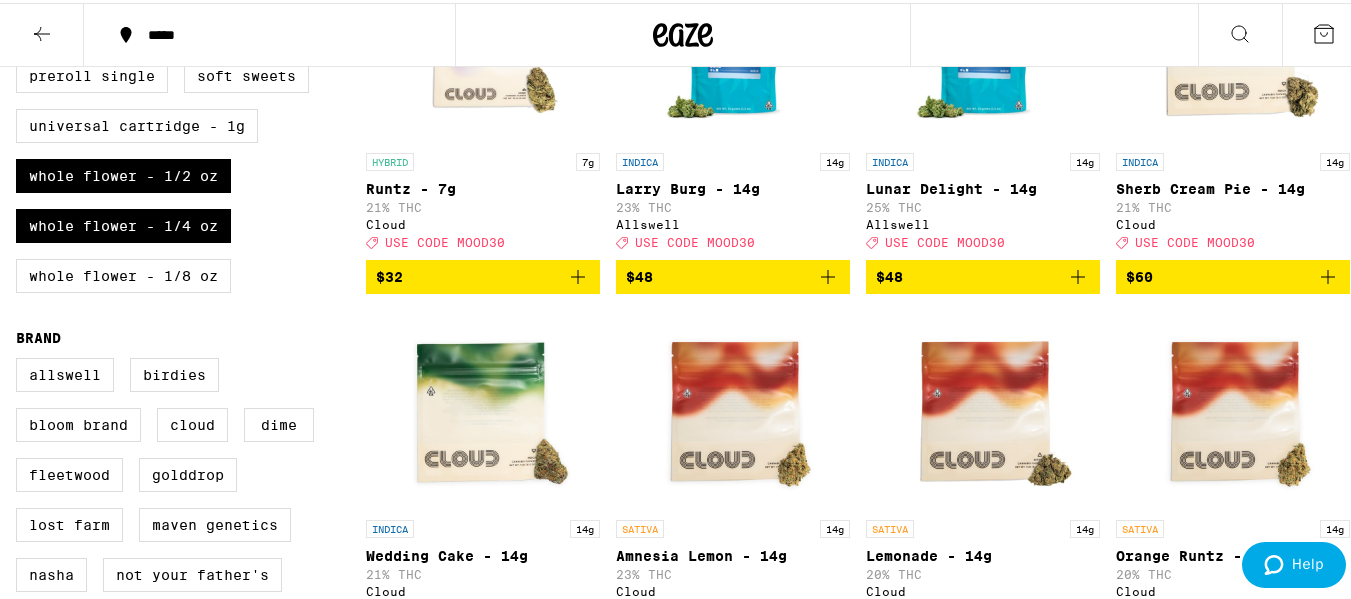 click at bounding box center [733, 407] 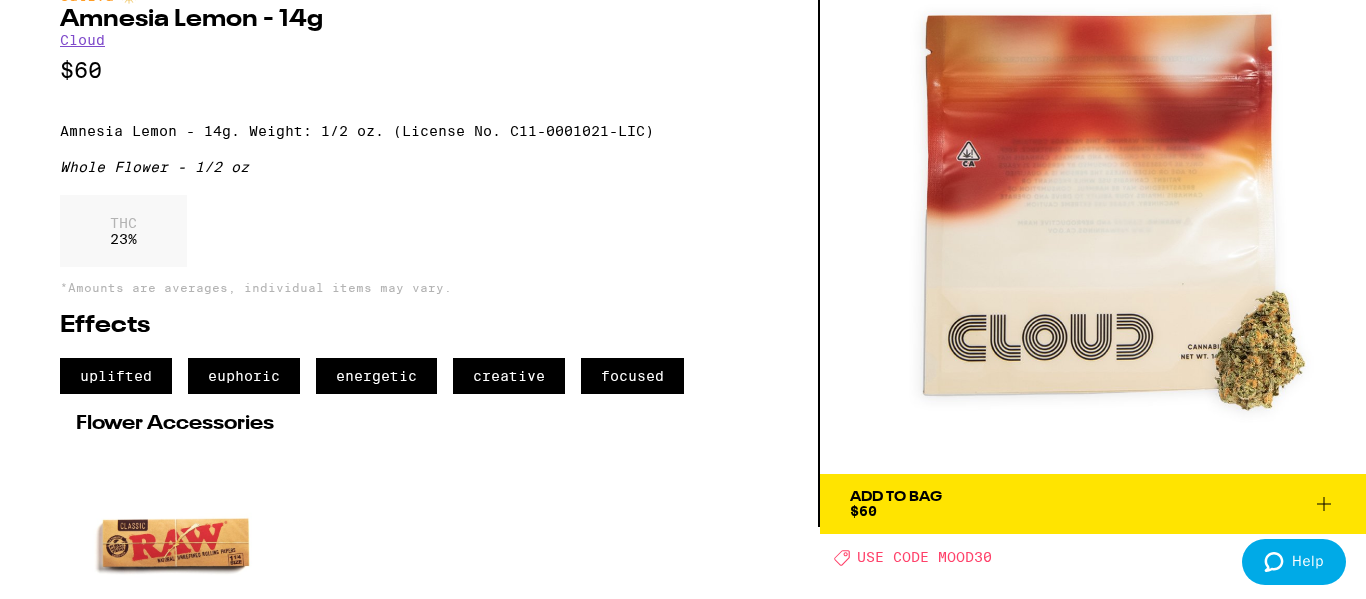 scroll, scrollTop: 0, scrollLeft: 0, axis: both 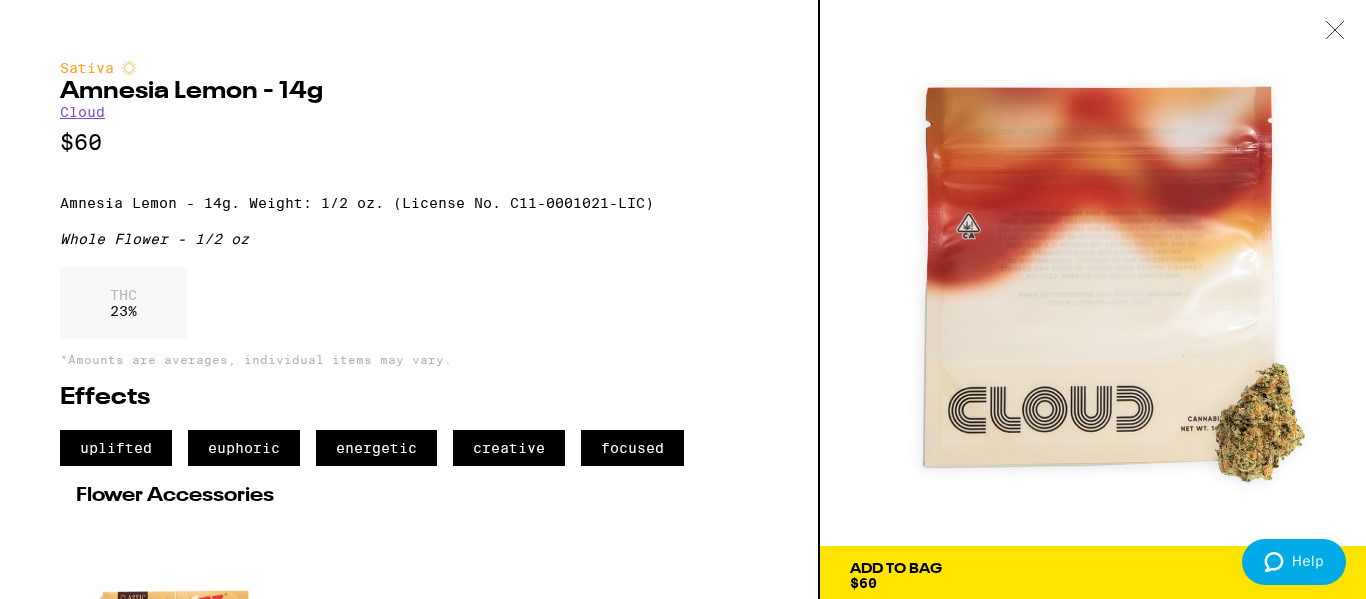 click 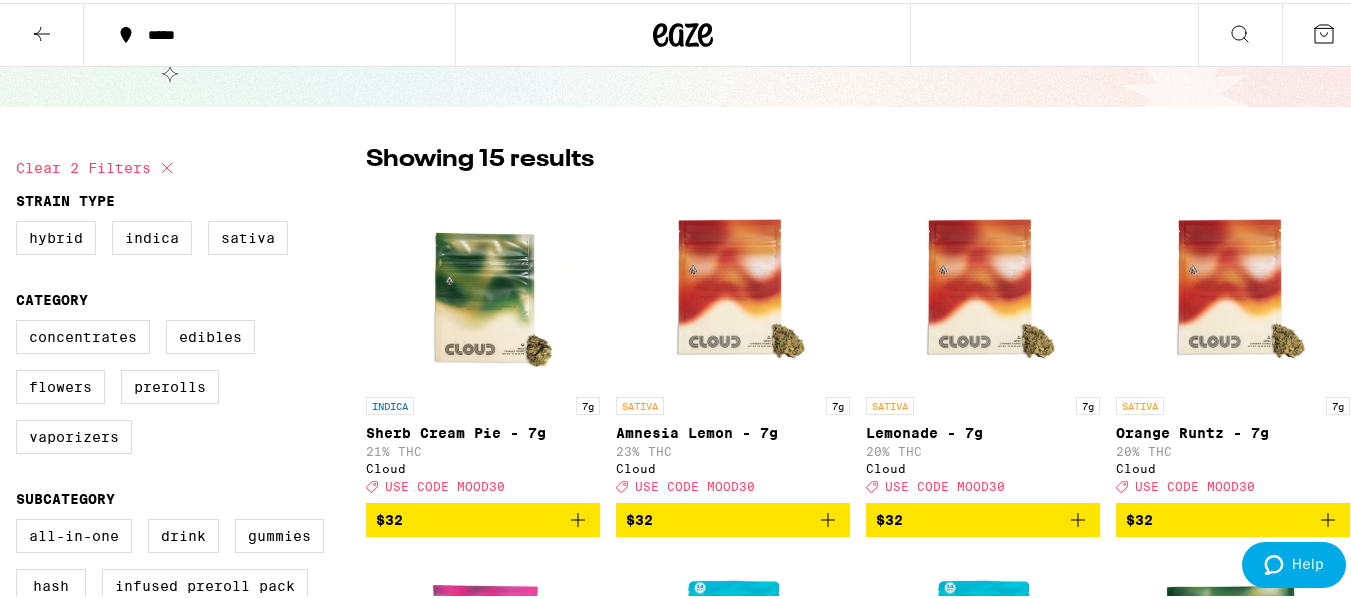 scroll, scrollTop: 0, scrollLeft: 0, axis: both 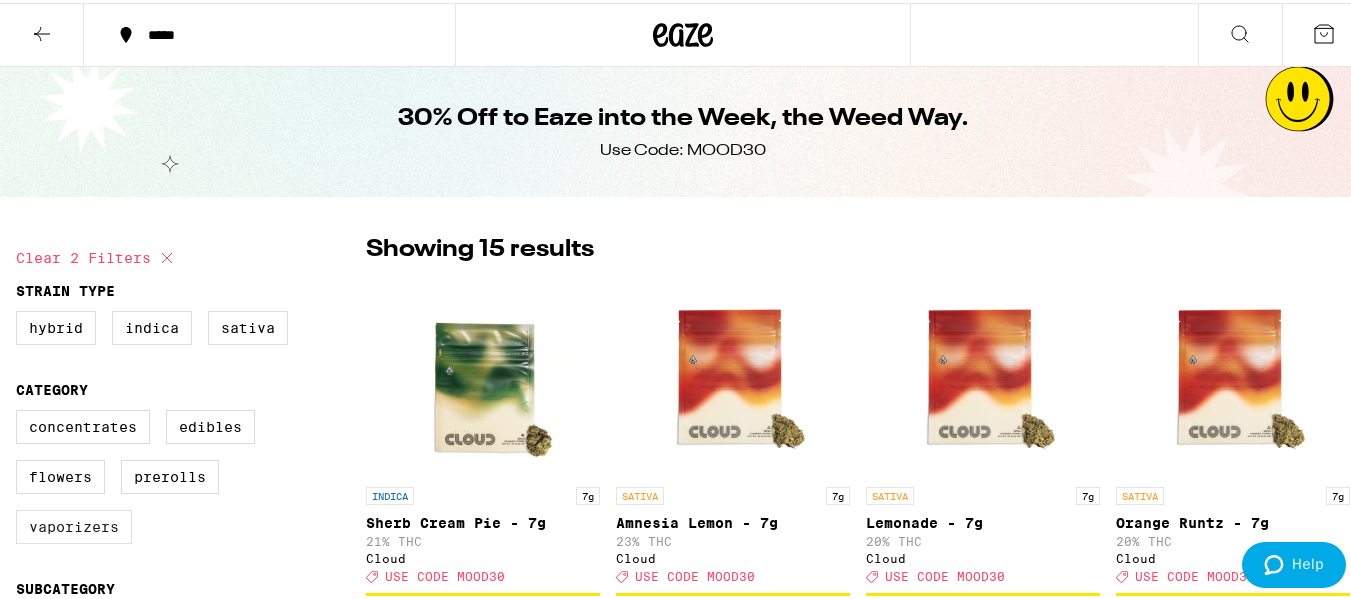 click on "Vaporizers" at bounding box center [74, 524] 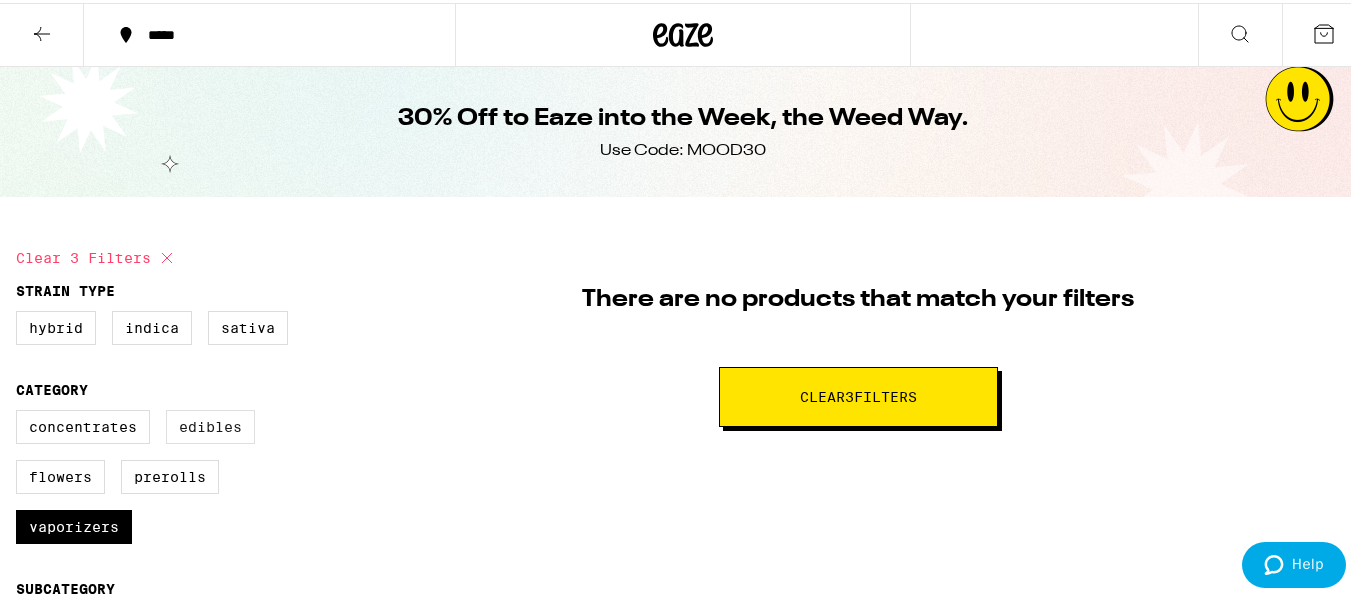 click on "Edibles" at bounding box center (210, 424) 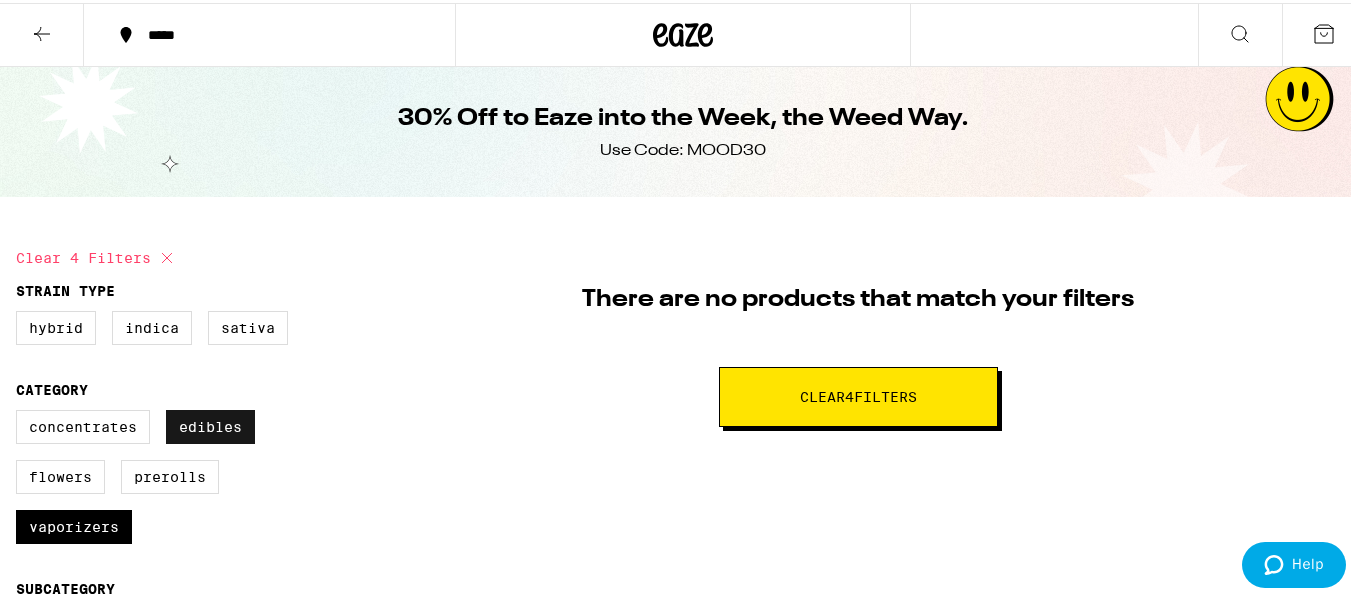drag, startPoint x: 250, startPoint y: 424, endPoint x: 123, endPoint y: 494, distance: 145.0138 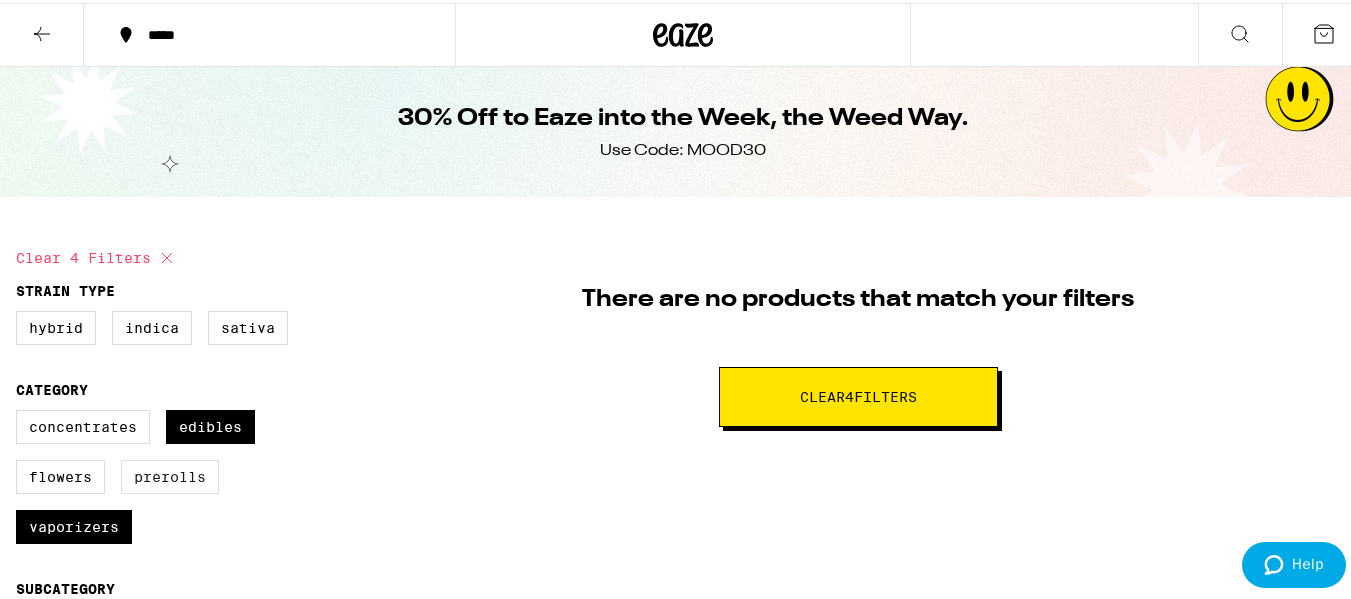 click on "Edibles" at bounding box center [20, 410] 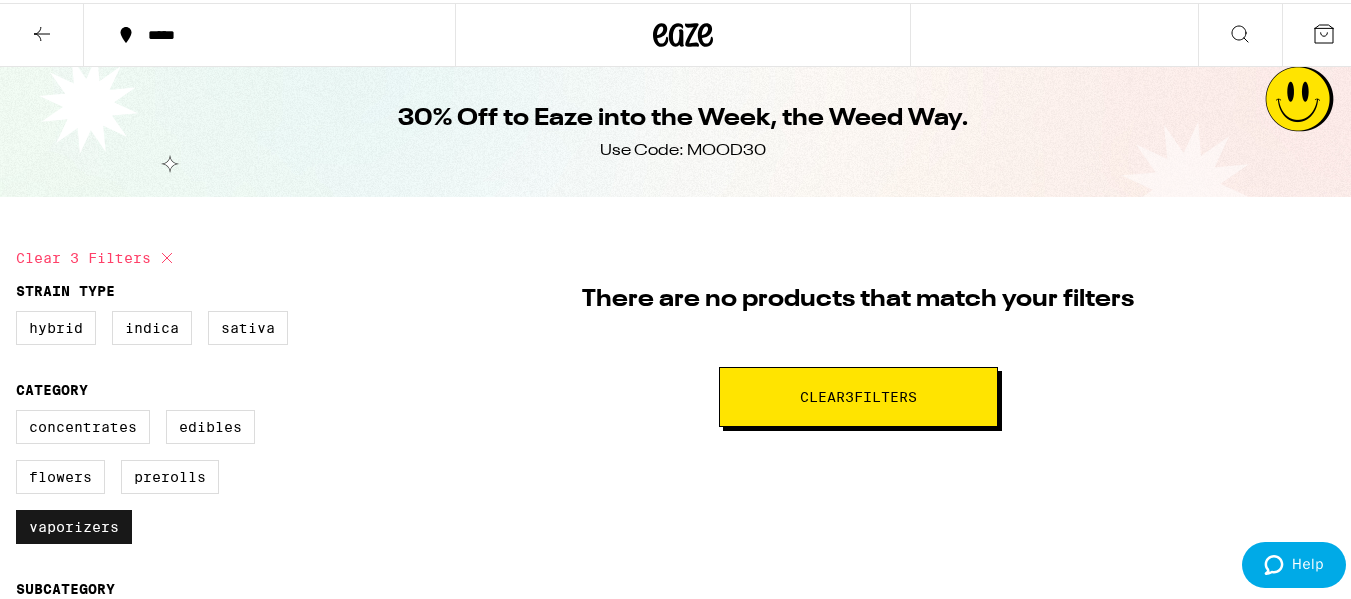 click on "Vaporizers" at bounding box center [74, 524] 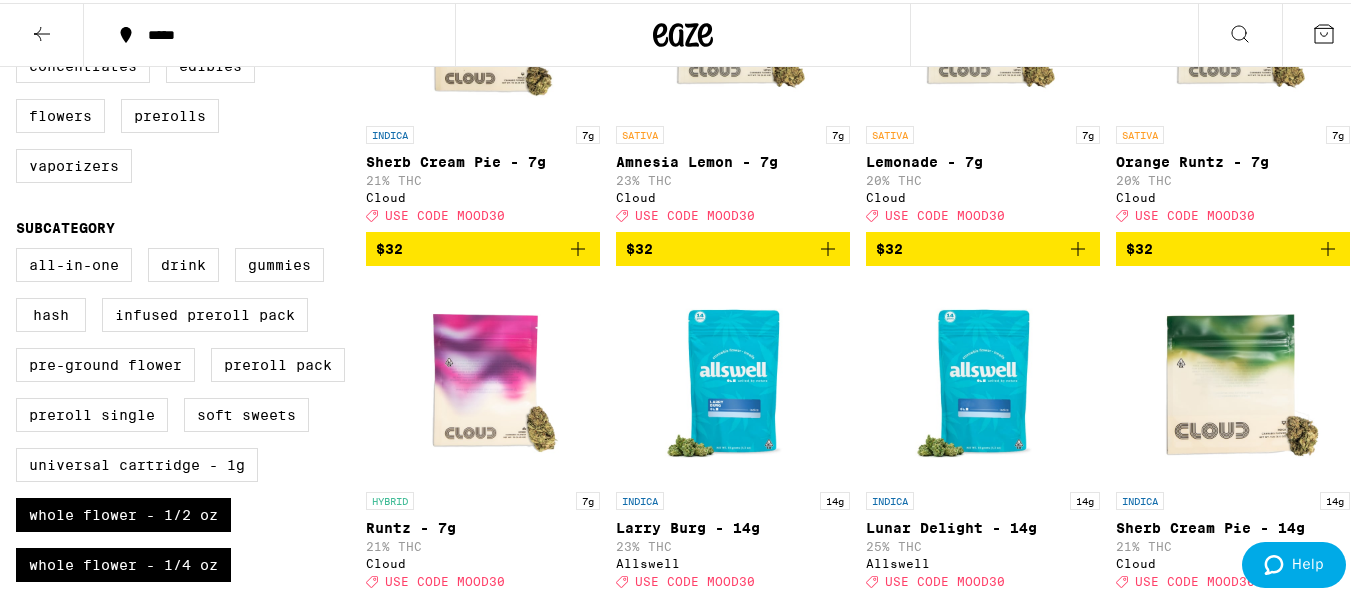 scroll, scrollTop: 600, scrollLeft: 0, axis: vertical 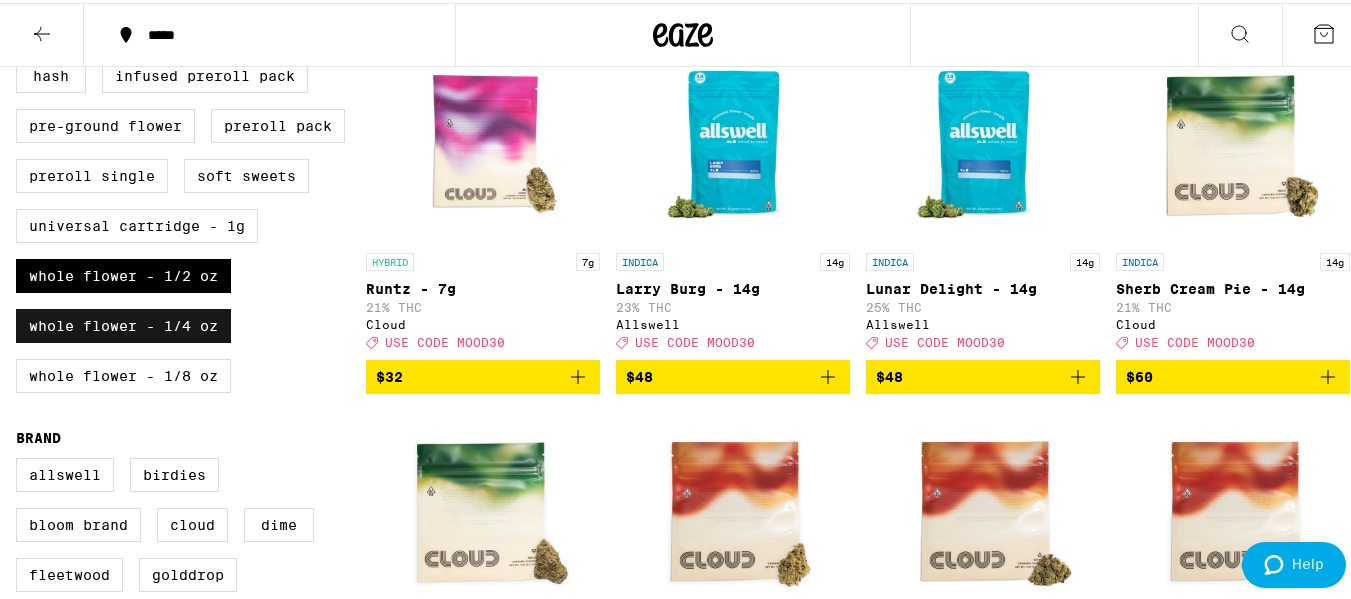 click on "Whole Flower - 1/4 oz" at bounding box center (123, 323) 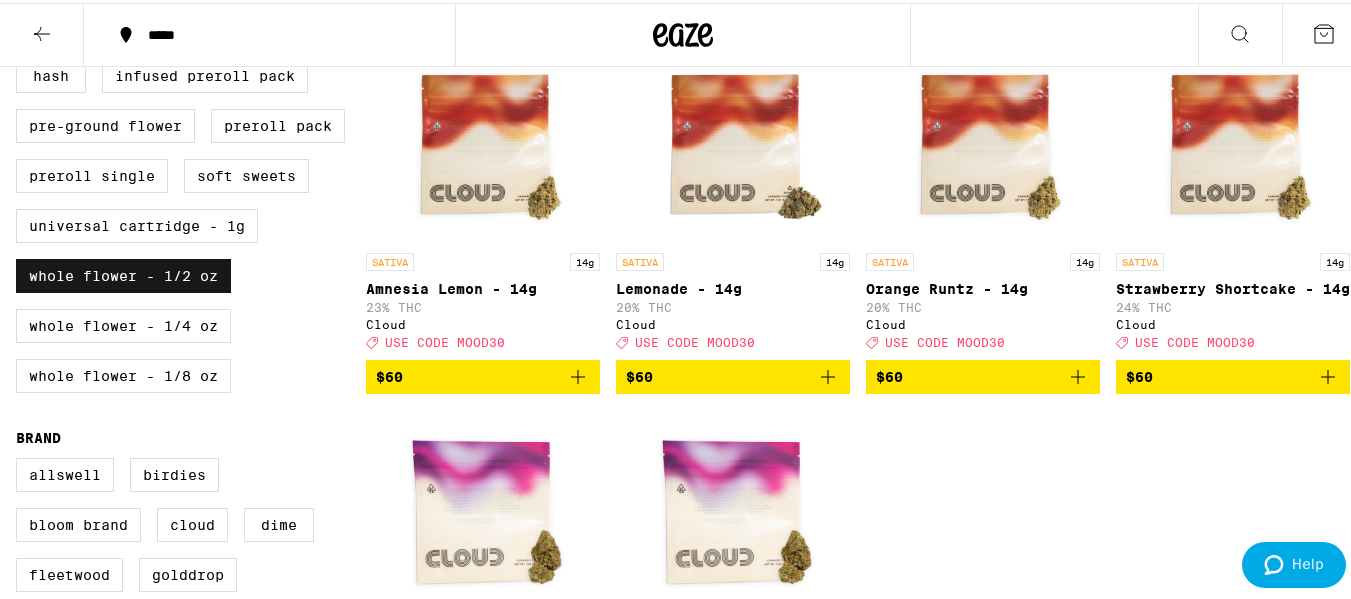 click on "Whole Flower - 1/2 oz" at bounding box center [123, 273] 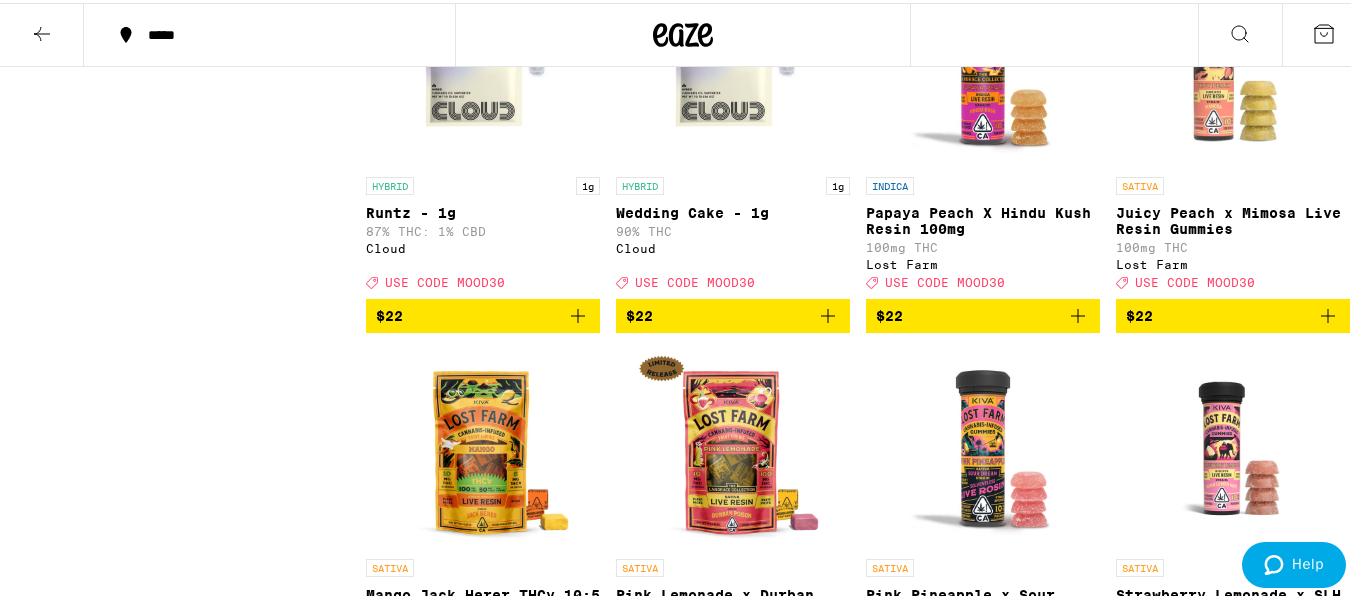scroll, scrollTop: 1700, scrollLeft: 0, axis: vertical 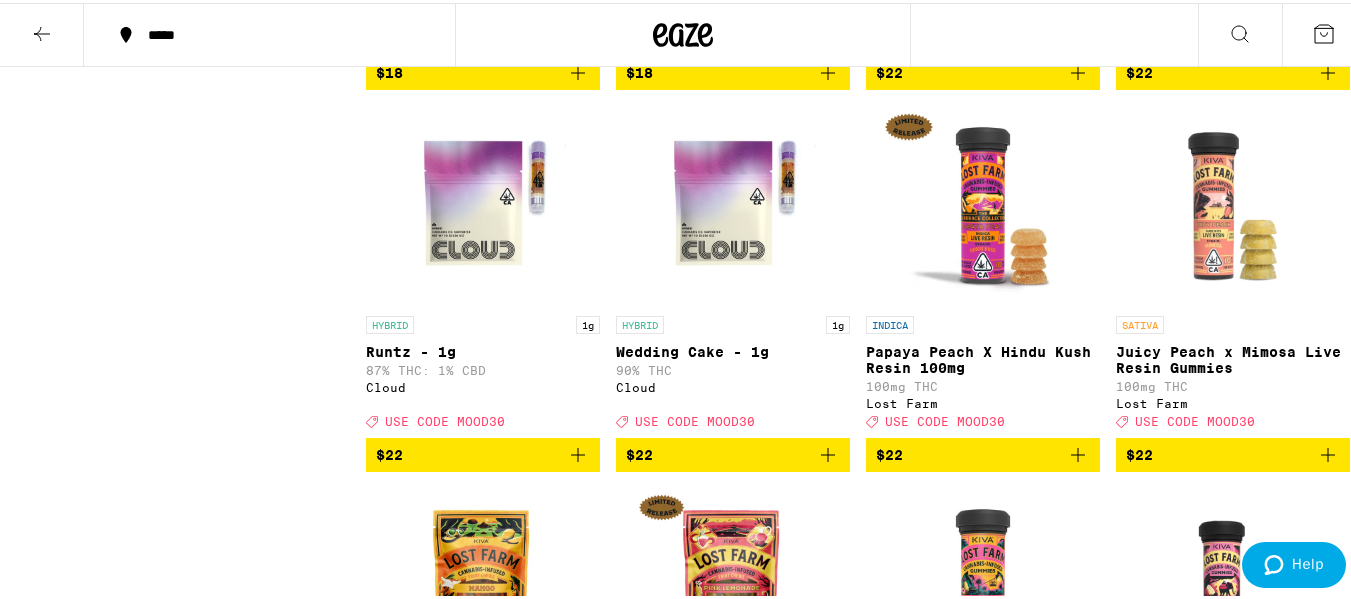 click at bounding box center (733, 203) 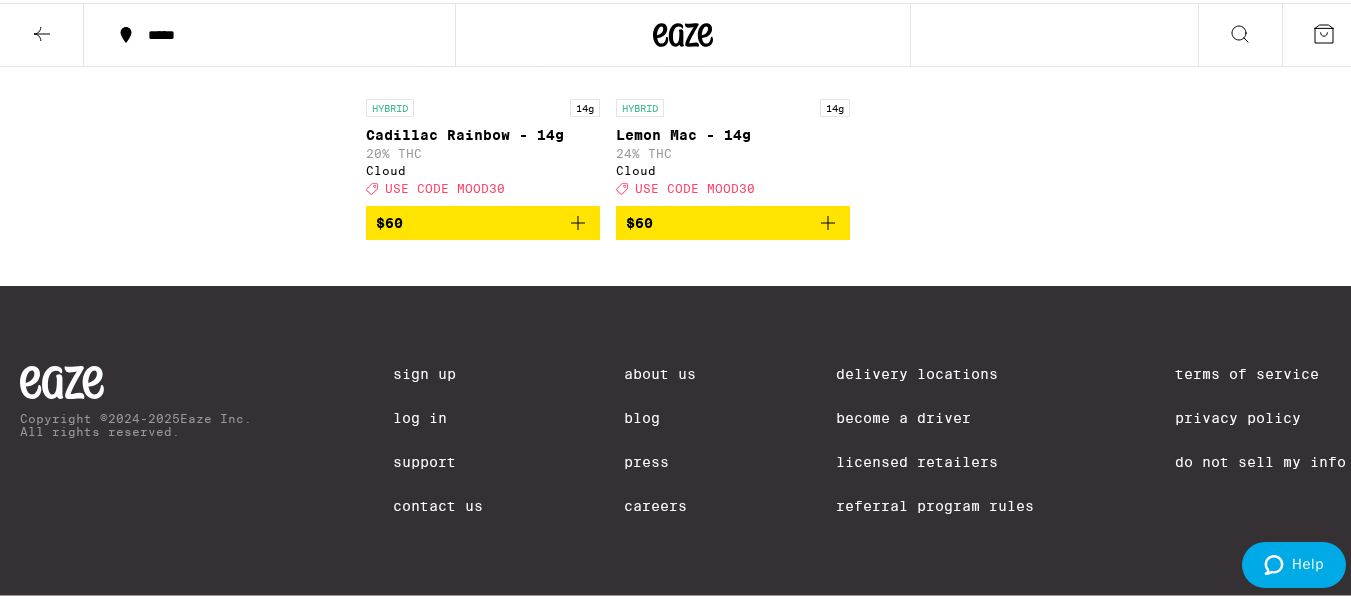 scroll, scrollTop: 7986, scrollLeft: 0, axis: vertical 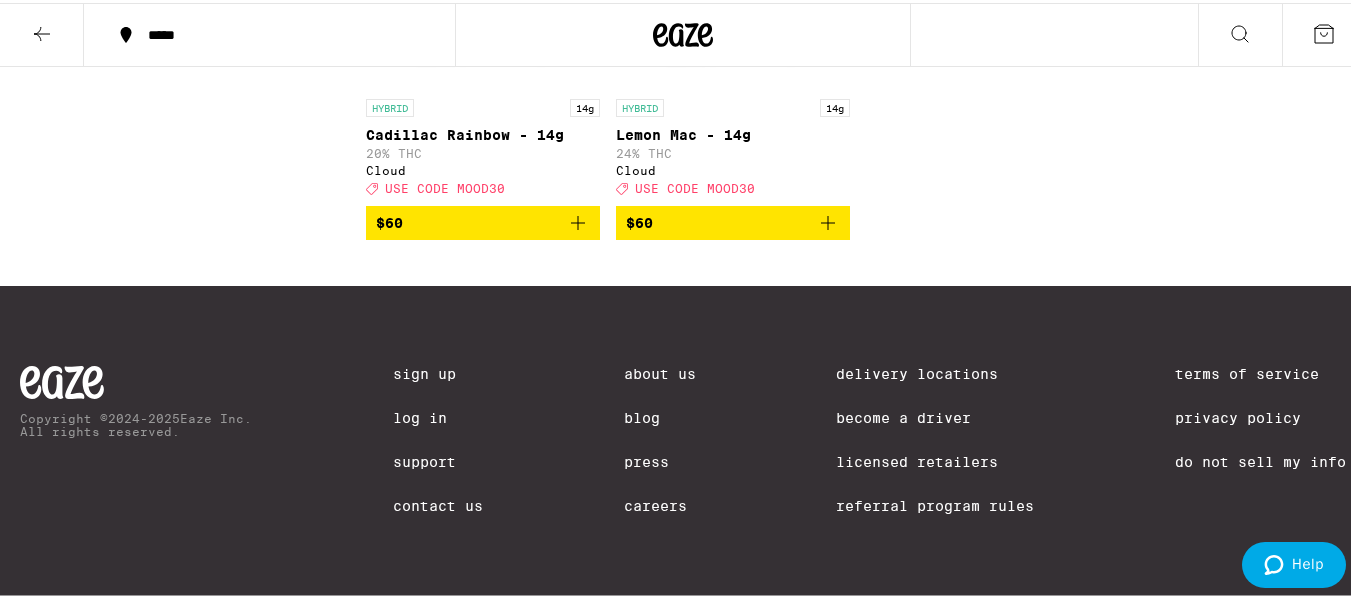 click on "INDICA 3.5g Prizm - 3.5g 25% THC Maven Genetics Deal Created with Sketch. USE CODE MOOD30 $51 SATIVA 4.2g Ultra Sativa 5-Pack - 4.20g 30% THC Birdies Deal Created with Sketch. USE CODE MOOD30 $28 HYBRID 4.2g Ultra Hybrid 5-Pack - 4.20g 30% THC Birdies Deal Created with Sketch. USE CODE MOOD30 $28 INDICA 4.2g Ultra Indica 5-Pack - 4.20g 30% THC Birdies Deal Created with Sketch. USE CODE MOOD30 $28 INDICA Watermelon x Ice Cream Cake Live Rosin Gummies 91mg THC Lost Farm Deal Created with Sketch. USE CODE MOOD30 $22 INDICA Pomberry x Kush Mints Punch Live Rosin Chews 100mg THC Lost Farm Deal Created with Sketch. USE CODE MOOD30 $22 INDICA Cherry Lime x GMO Live Rosin Chews 100mg THC Lost Farm Deal Created with Sketch. USE CODE MOOD30 $22 HYBRID Alpine Splash Live Resin Single - 100mg 100mg THC: 100mg CBD Not Your Father's Deal Created with Sketch. USE CODE MOOD30 $10 HYBRID Root Beer Live Resin Single - 100mg 100mg THC Not Your Father's Deal Created with Sketch. USE CODE MOOD30 $10 INDICA 1g 25% THC Fleetwood $7" at bounding box center (858, -3737) 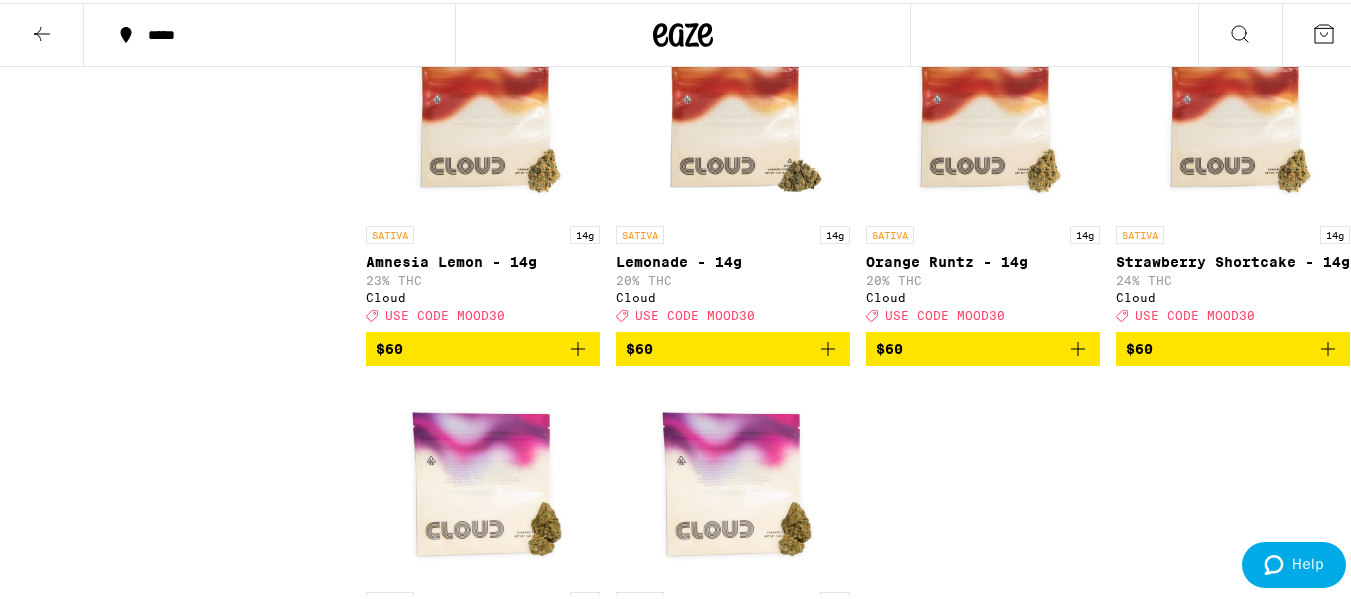 scroll, scrollTop: 7486, scrollLeft: 0, axis: vertical 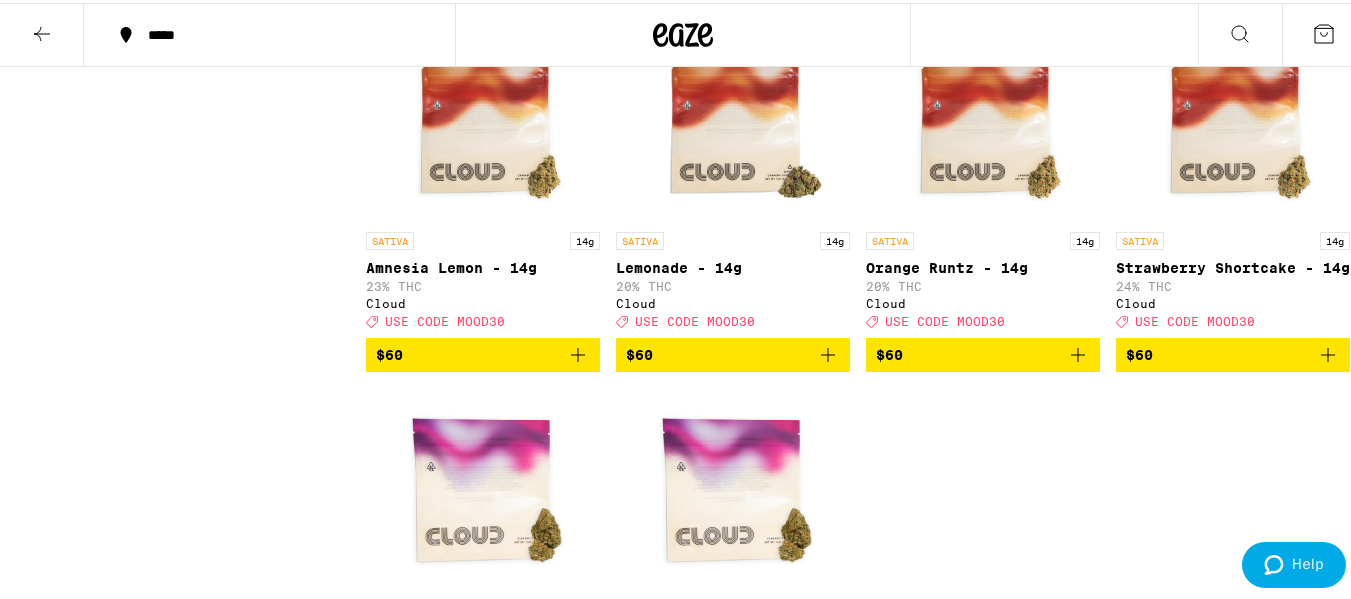 click on "INDICA 3.5g Prizm - 3.5g 25% THC Maven Genetics Deal Created with Sketch. USE CODE MOOD30 $51 SATIVA 4.2g Ultra Sativa 5-Pack - 4.20g 30% THC Birdies Deal Created with Sketch. USE CODE MOOD30 $28 HYBRID 4.2g Ultra Hybrid 5-Pack - 4.20g 30% THC Birdies Deal Created with Sketch. USE CODE MOOD30 $28 INDICA 4.2g Ultra Indica 5-Pack - 4.20g 30% THC Birdies Deal Created with Sketch. USE CODE MOOD30 $28 INDICA Watermelon x Ice Cream Cake Live Rosin Gummies 91mg THC Lost Farm Deal Created with Sketch. USE CODE MOOD30 $22 INDICA Pomberry x Kush Mints Punch Live Rosin Chews 100mg THC Lost Farm Deal Created with Sketch. USE CODE MOOD30 $22 INDICA Cherry Lime x GMO Live Rosin Chews 100mg THC Lost Farm Deal Created with Sketch. USE CODE MOOD30 $22 HYBRID Alpine Splash Live Resin Single - 100mg 100mg THC: 100mg CBD Not Your Father's Deal Created with Sketch. USE CODE MOOD30 $10 HYBRID Root Beer Live Resin Single - 100mg 100mg THC Not Your Father's Deal Created with Sketch. USE CODE MOOD30 $10 INDICA 1g 25% THC Fleetwood $7" at bounding box center (858, -3238) 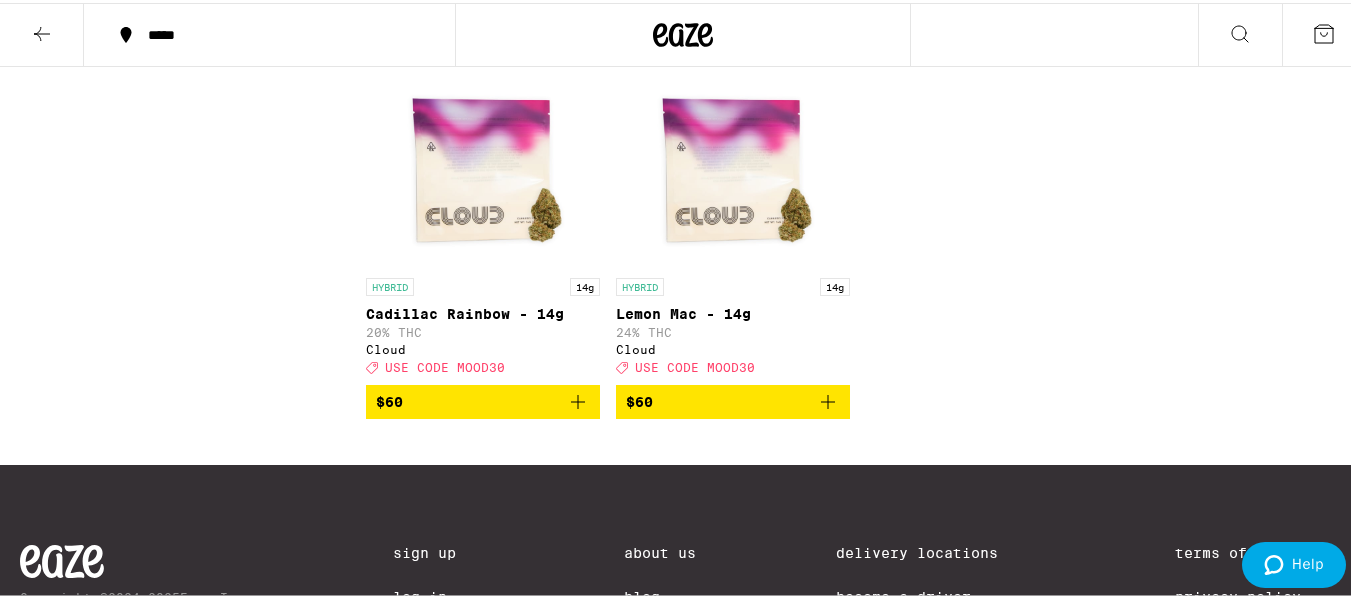 scroll, scrollTop: 7986, scrollLeft: 0, axis: vertical 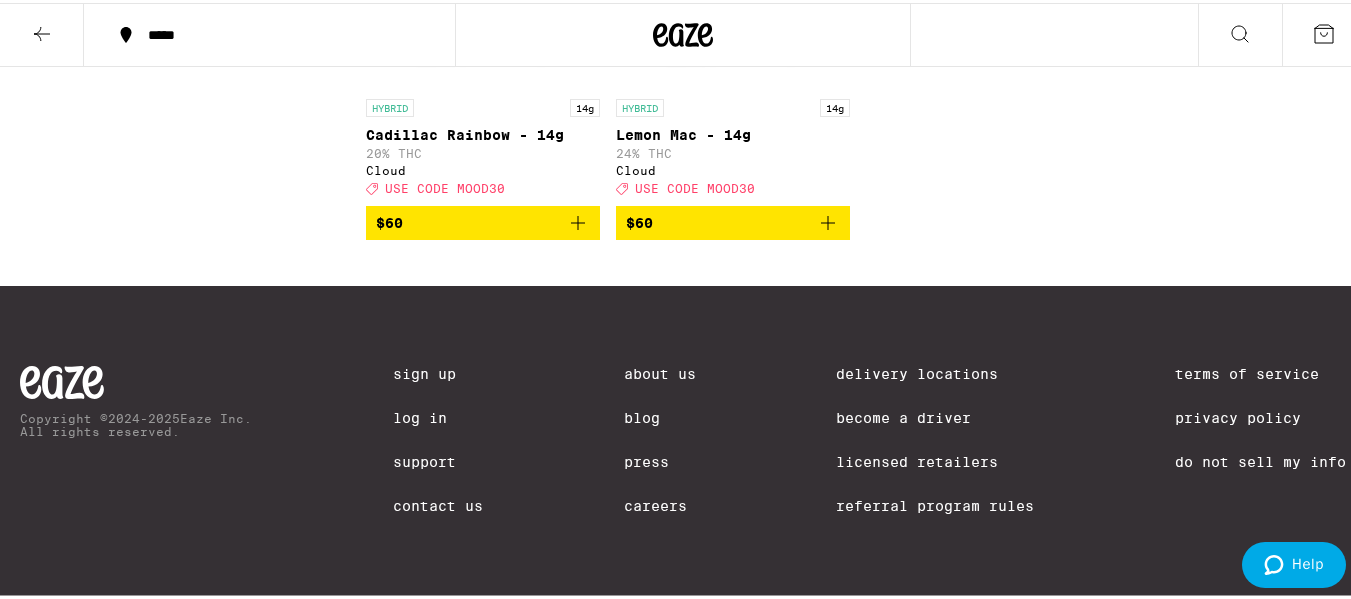click on "Lemon Mac - 14g" at bounding box center [733, 132] 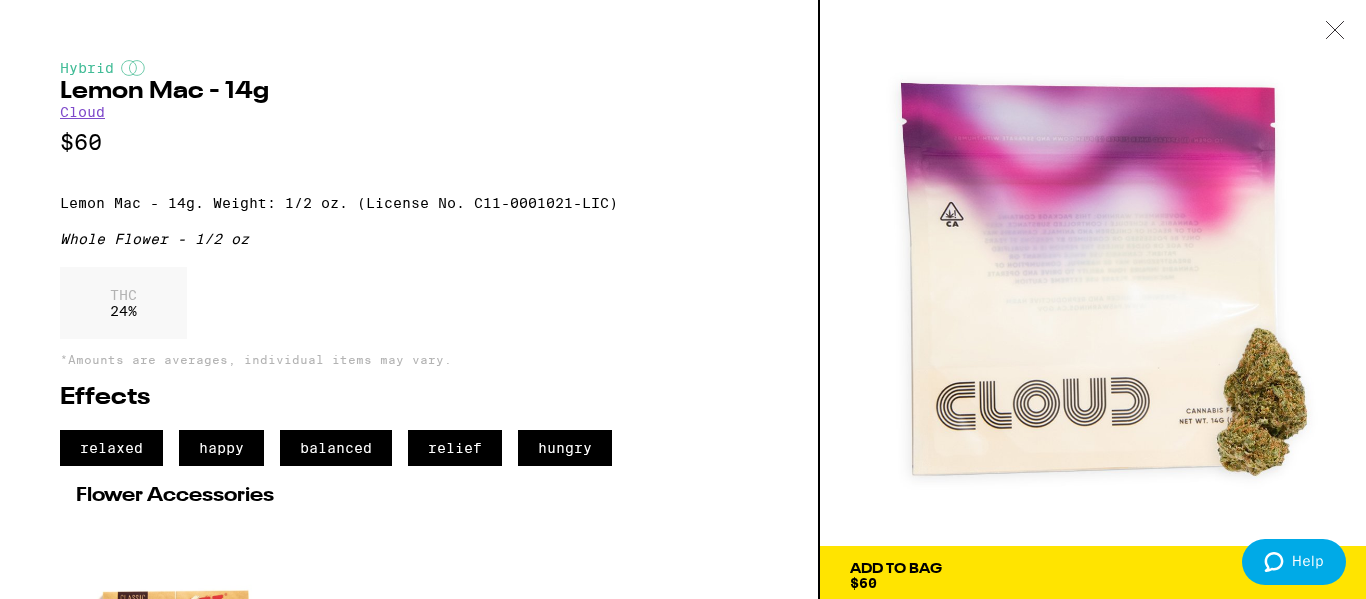 click on "Add To Bag $60" at bounding box center [1093, 576] 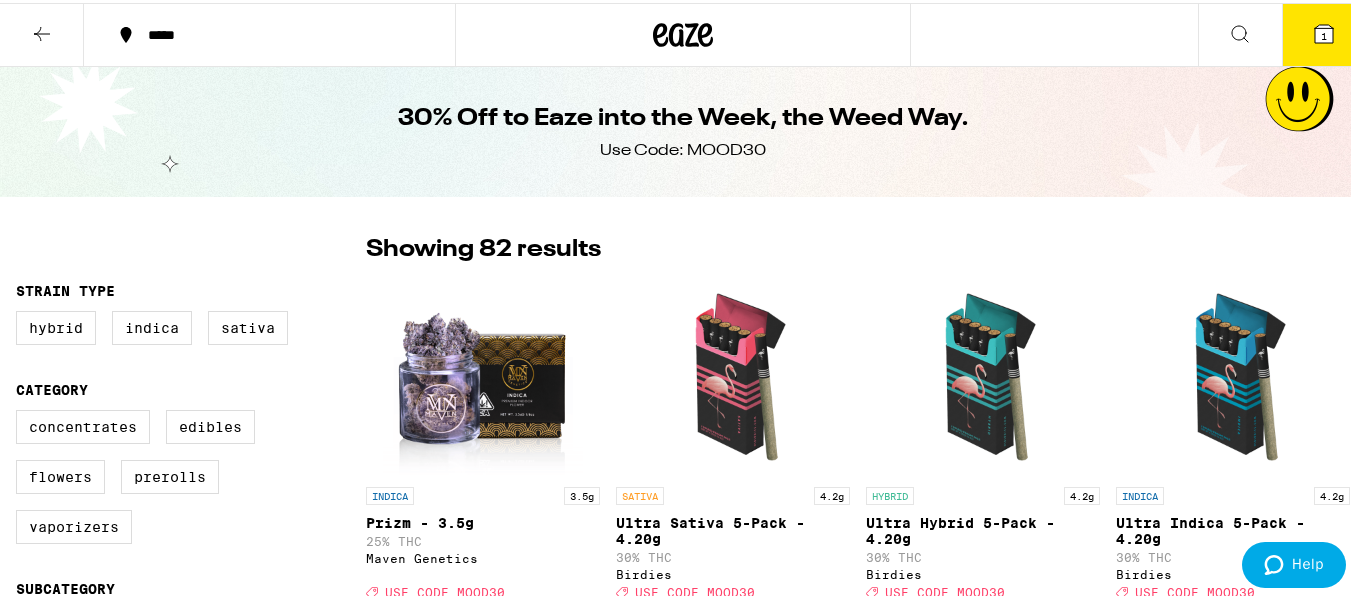 scroll, scrollTop: 300, scrollLeft: 0, axis: vertical 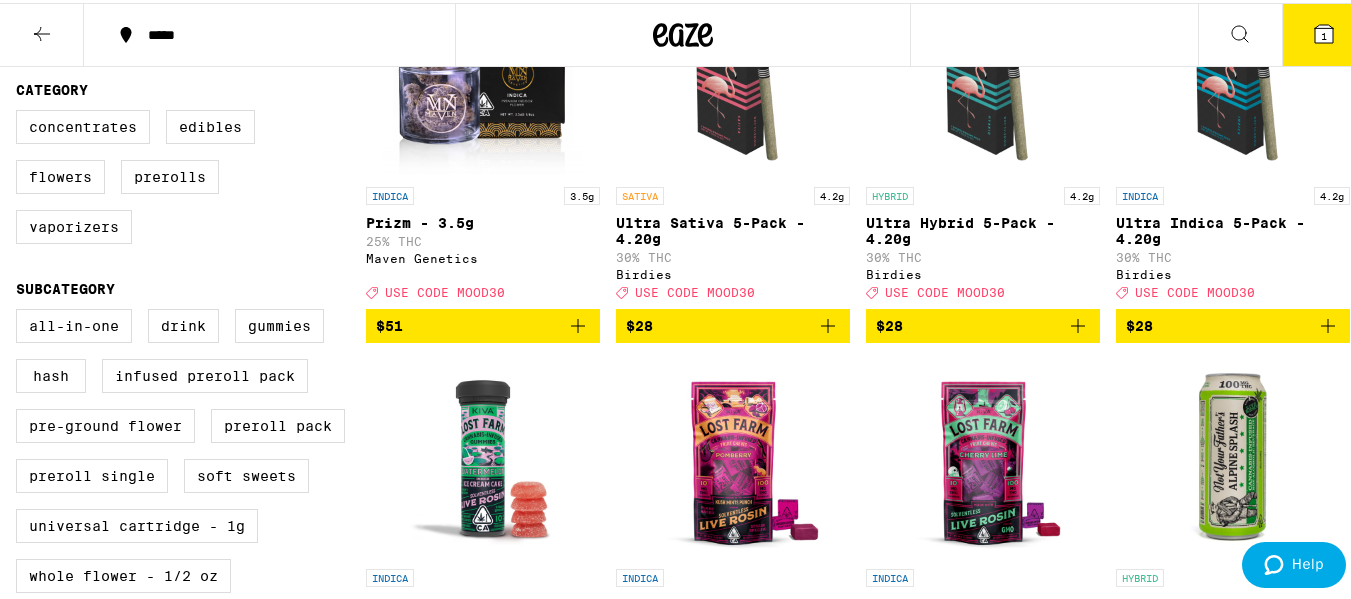 click on "Concentrates Edibles Flowers Prerolls Vaporizers" at bounding box center [191, 182] 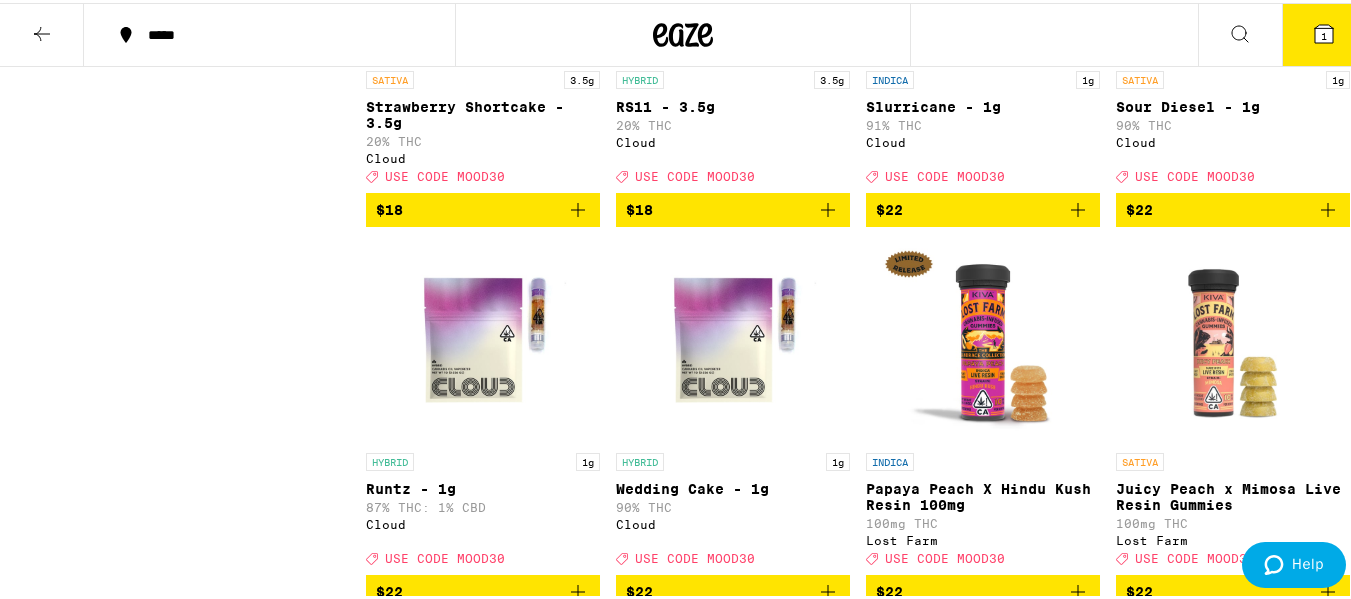 scroll, scrollTop: 1400, scrollLeft: 0, axis: vertical 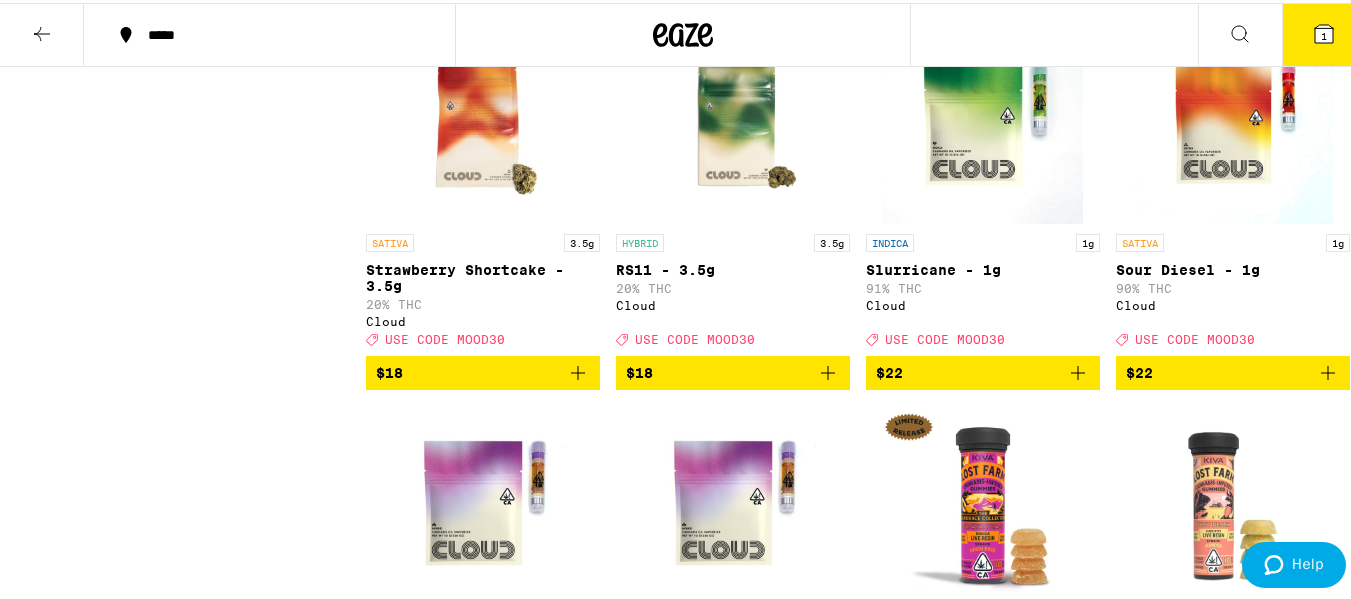 click at bounding box center [1233, 121] 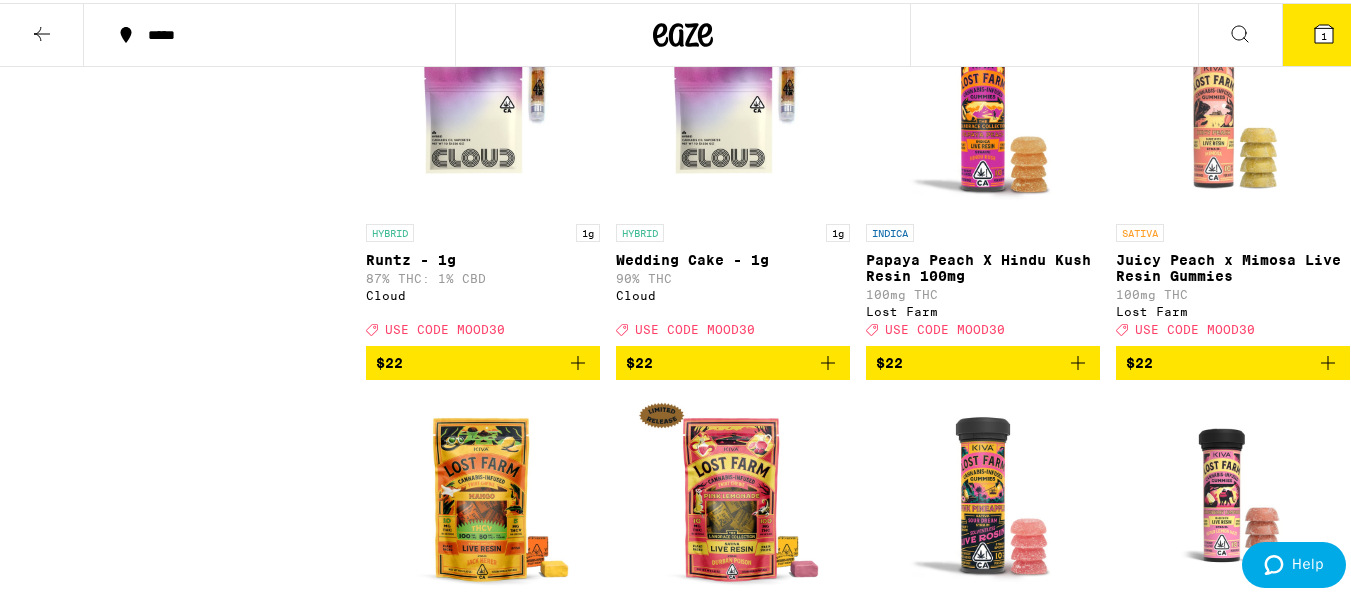 scroll, scrollTop: 1900, scrollLeft: 0, axis: vertical 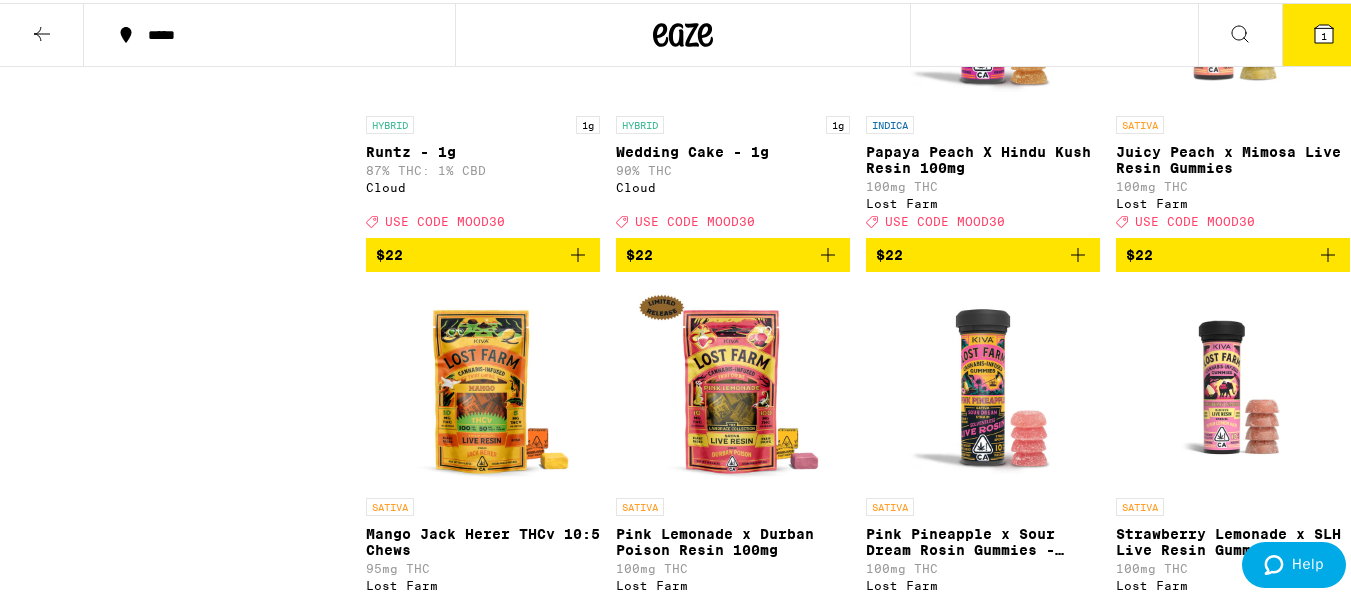 click on "INDICA 3.5g Prizm - 3.5g 25% THC Maven Genetics Deal Created with Sketch. USE CODE MOOD30 $51 SATIVA 4.2g Ultra Sativa 5-Pack - 4.20g 30% THC Birdies Deal Created with Sketch. USE CODE MOOD30 $28 HYBRID 4.2g Ultra Hybrid 5-Pack - 4.20g 30% THC Birdies Deal Created with Sketch. USE CODE MOOD30 $28 INDICA 4.2g Ultra Indica 5-Pack - 4.20g 30% THC Birdies Deal Created with Sketch. USE CODE MOOD30 $28 INDICA Watermelon x Ice Cream Cake Live Rosin Gummies 91mg THC Lost Farm Deal Created with Sketch. USE CODE MOOD30 $22 INDICA Pomberry x Kush Mints Punch Live Rosin Chews 100mg THC Lost Farm Deal Created with Sketch. USE CODE MOOD30 $22 INDICA Cherry Lime x GMO Live Rosin Chews 100mg THC Lost Farm Deal Created with Sketch. USE CODE MOOD30 $22 HYBRID Alpine Splash Live Resin Single - 100mg 100mg THC: 100mg CBD Not Your Father's Deal Created with Sketch. USE CODE MOOD30 $10 HYBRID Root Beer Live Resin Single - 100mg 100mg THC Not Your Father's Deal Created with Sketch. USE CODE MOOD30 $10 INDICA 1g 25% THC Fleetwood $7" at bounding box center [858, 2348] 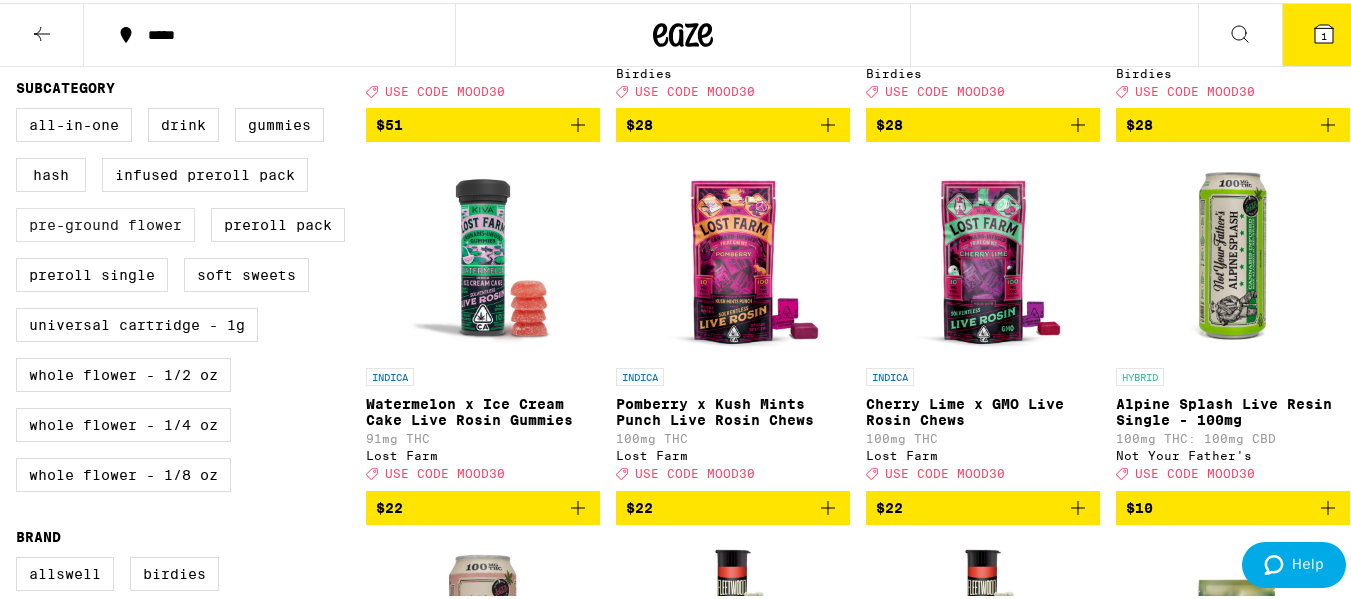 scroll, scrollTop: 500, scrollLeft: 0, axis: vertical 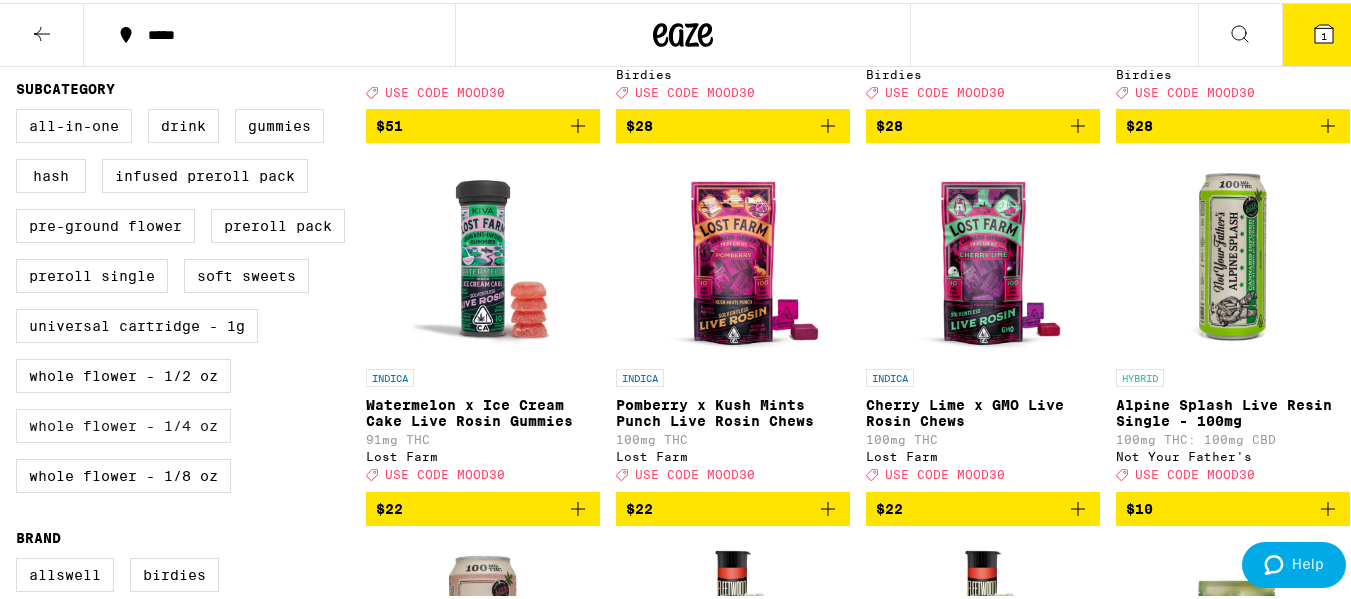 click on "Whole Flower - 1/4 oz" at bounding box center (123, 423) 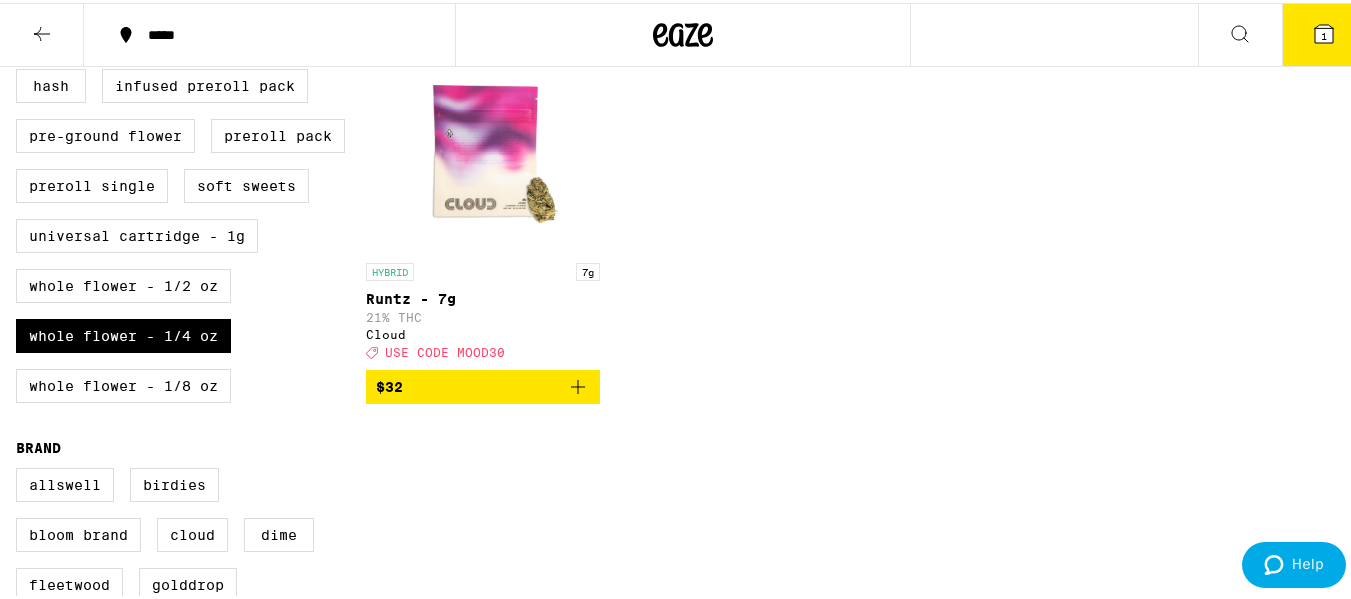 scroll, scrollTop: 600, scrollLeft: 0, axis: vertical 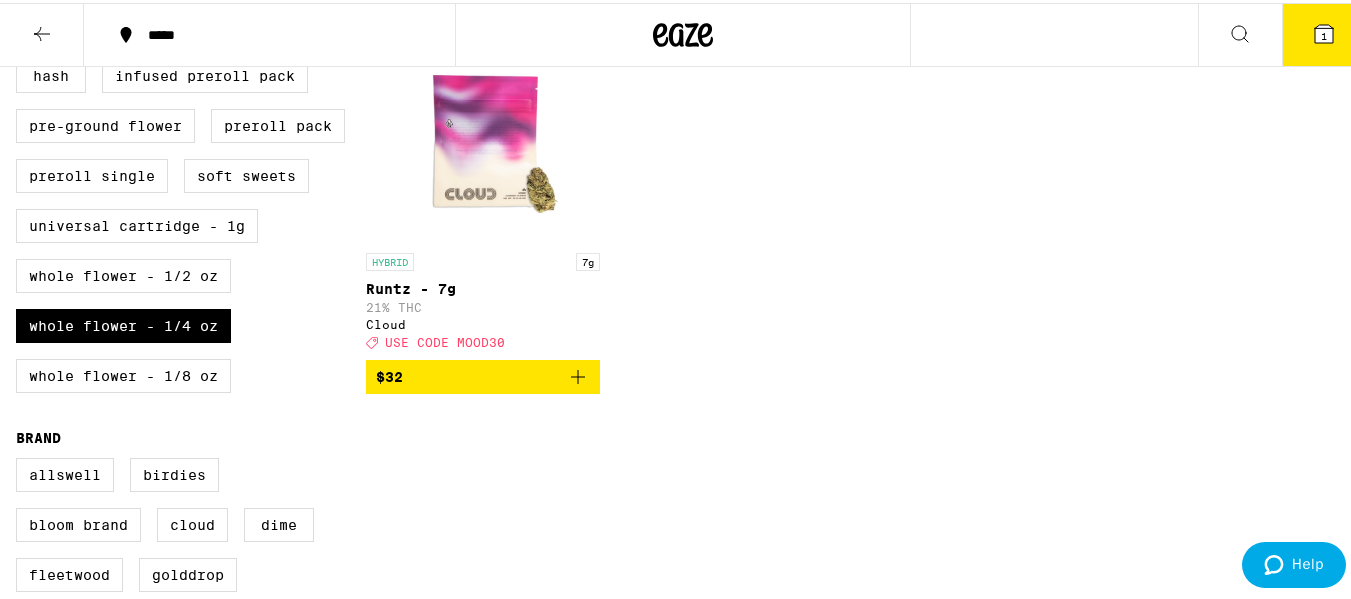 click on "$32" at bounding box center [483, 374] 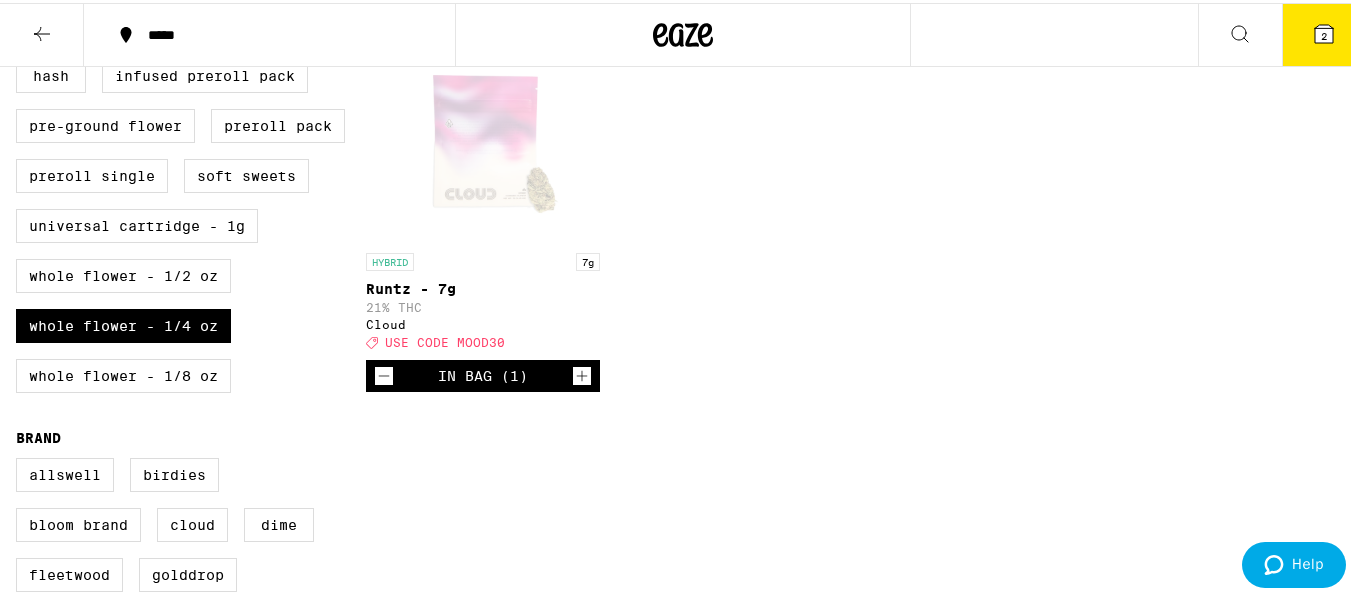 click on "2" at bounding box center (1324, 32) 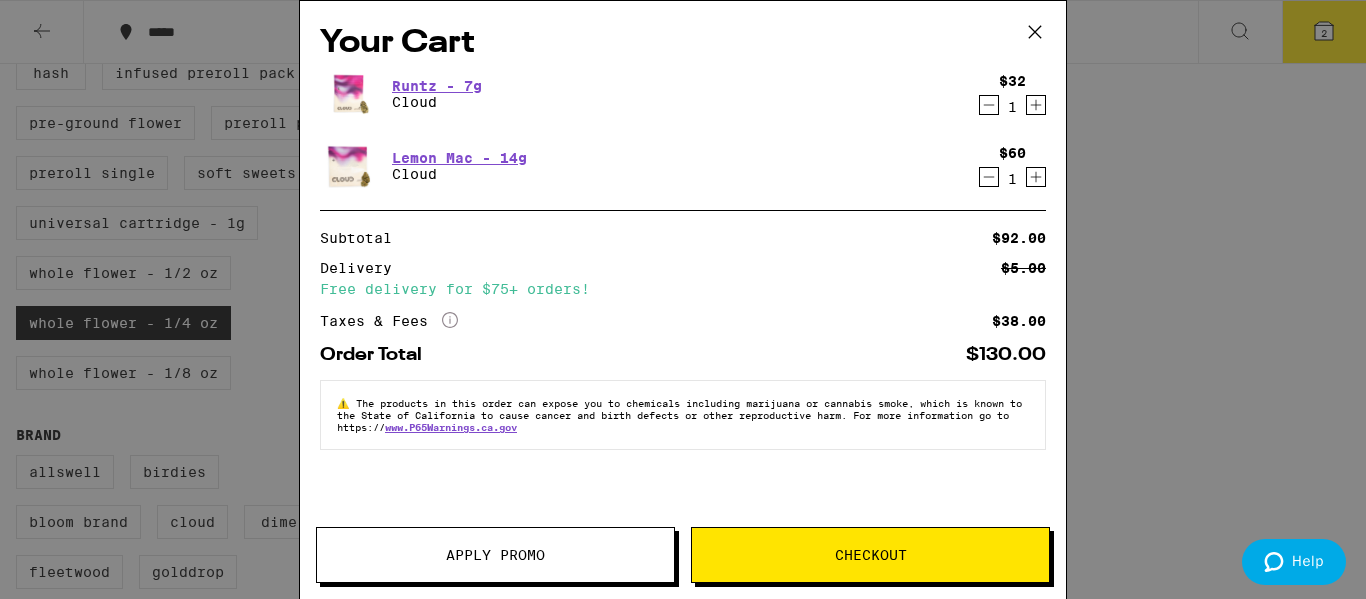 click on "Apply Promo" at bounding box center [495, 555] 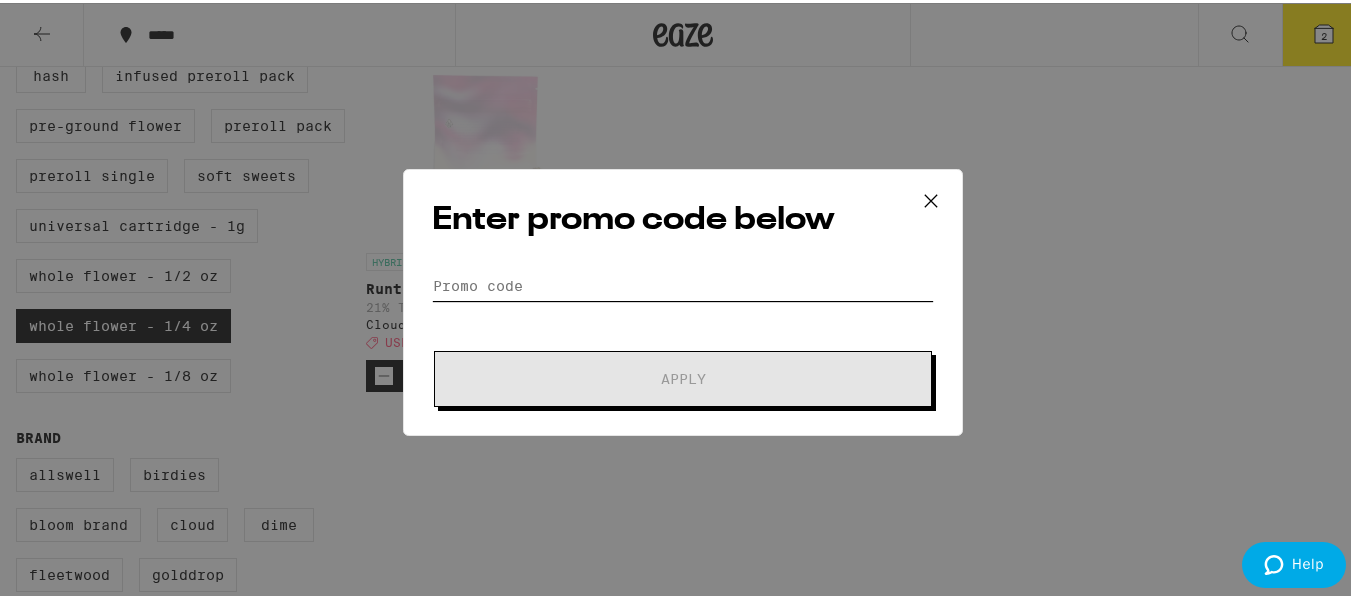 click on "Promo Code" at bounding box center (683, 283) 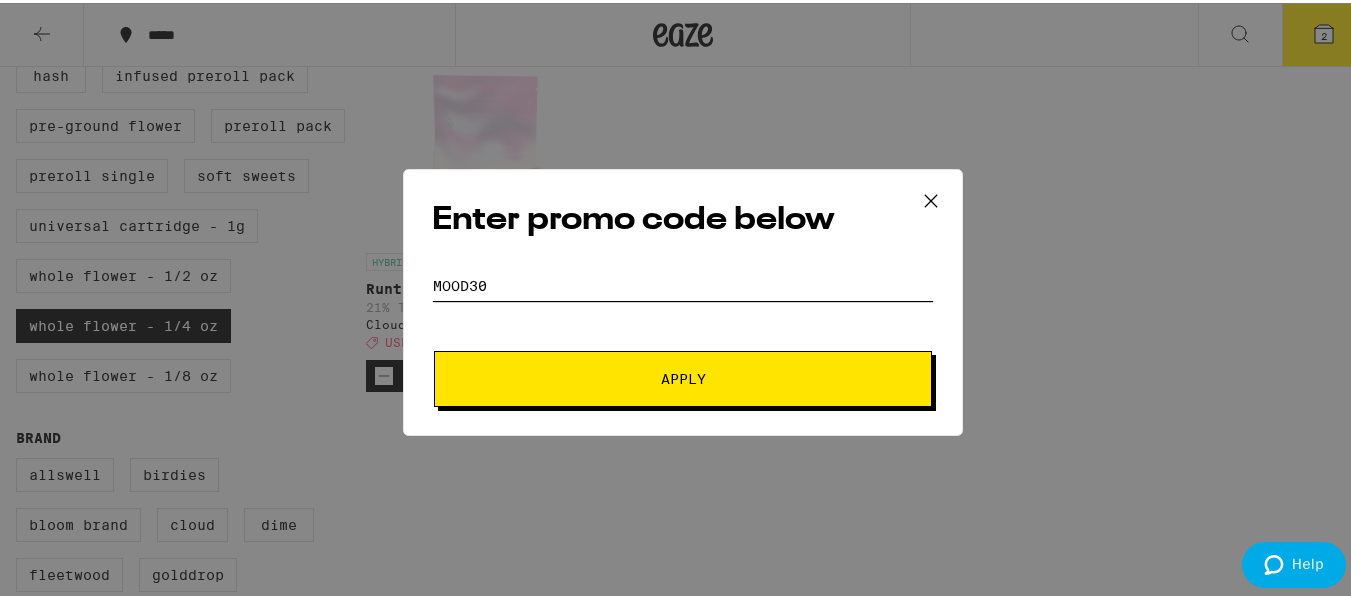 type on "mood30" 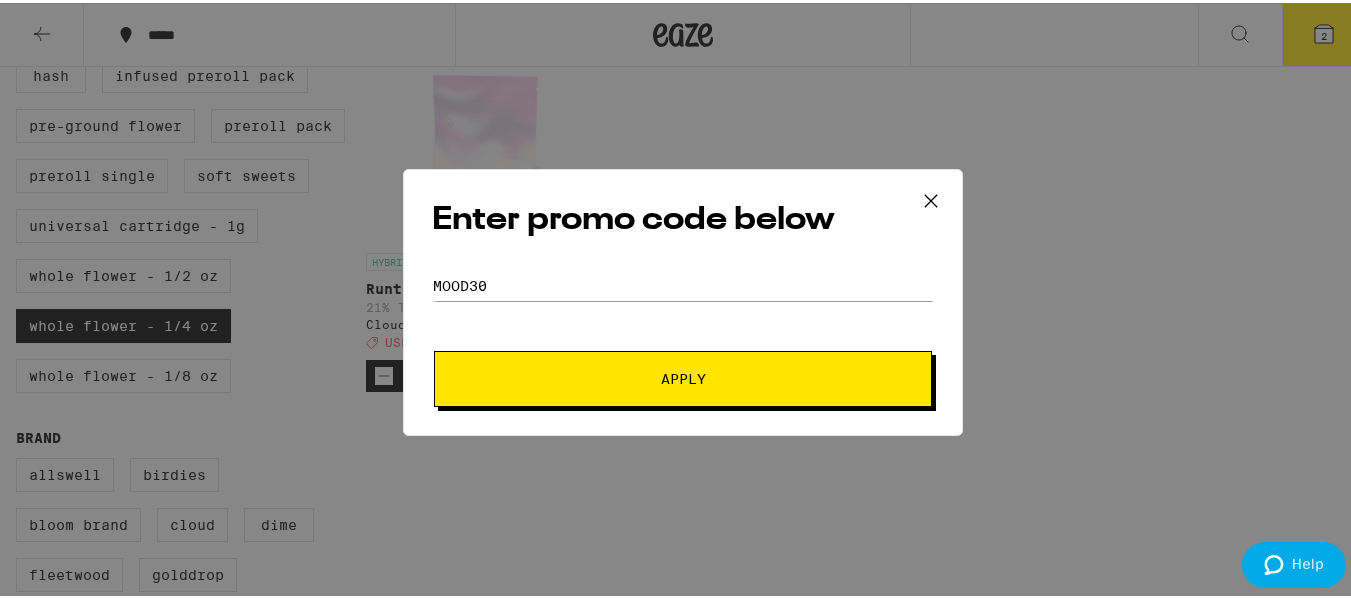 click on "Apply" at bounding box center [683, 376] 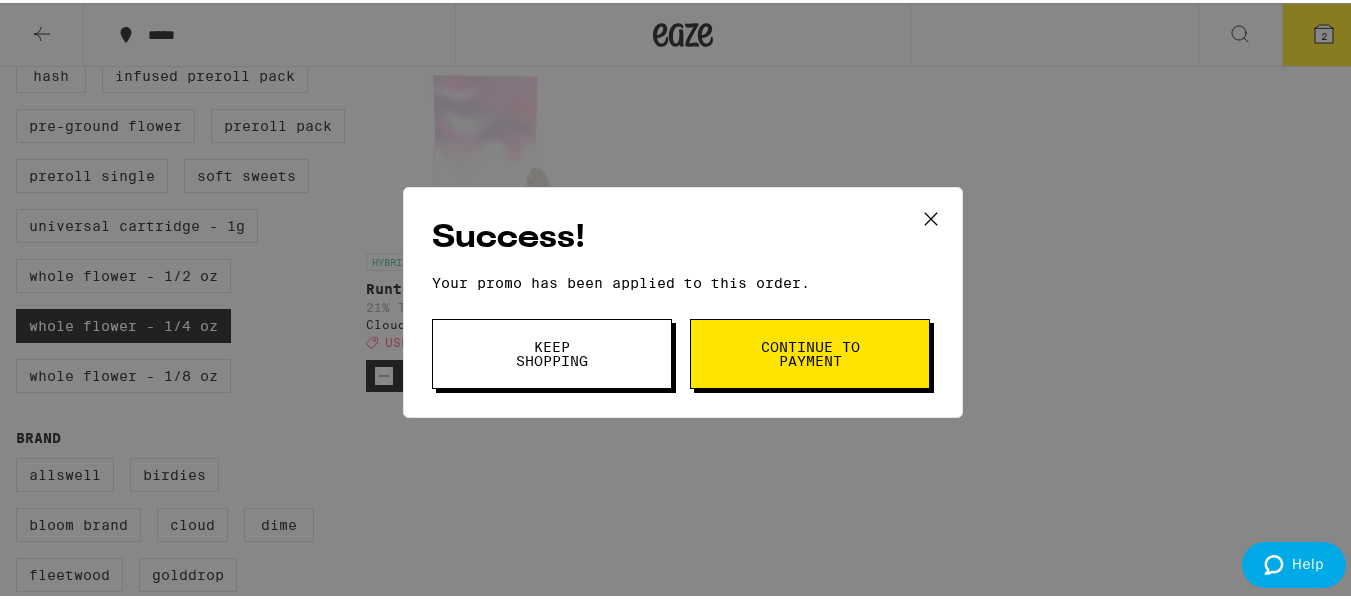 click on "Continue to payment" at bounding box center [810, 351] 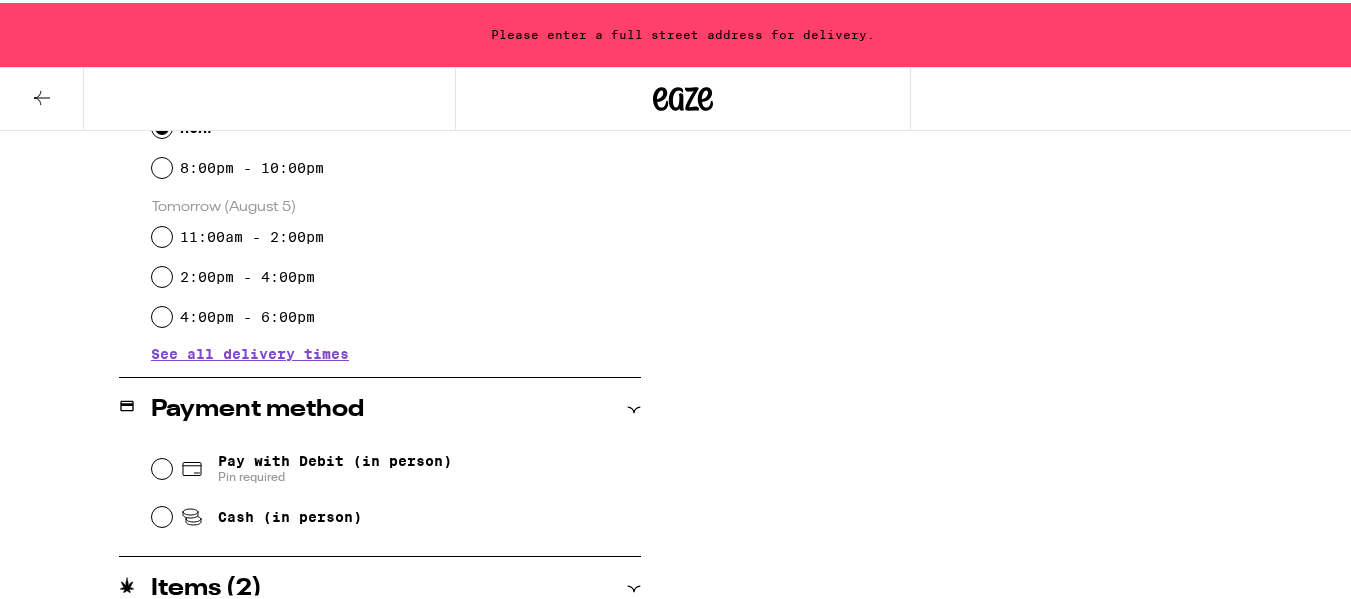 scroll, scrollTop: 0, scrollLeft: 0, axis: both 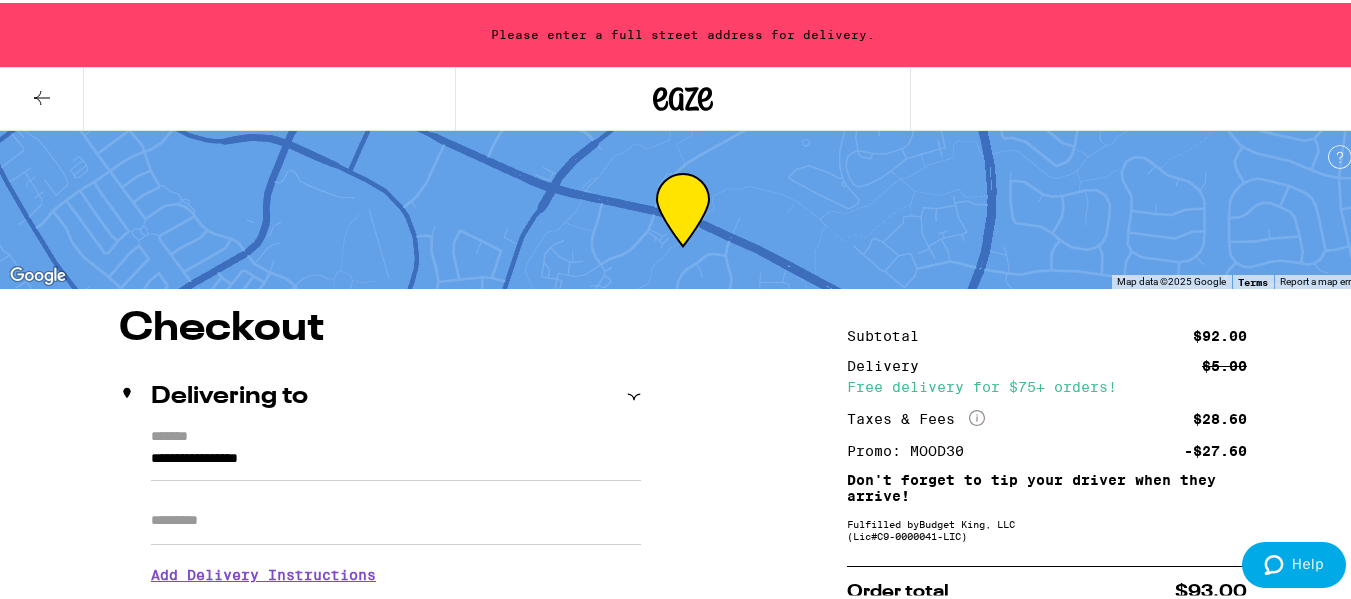 click on "**********" at bounding box center (683, 862) 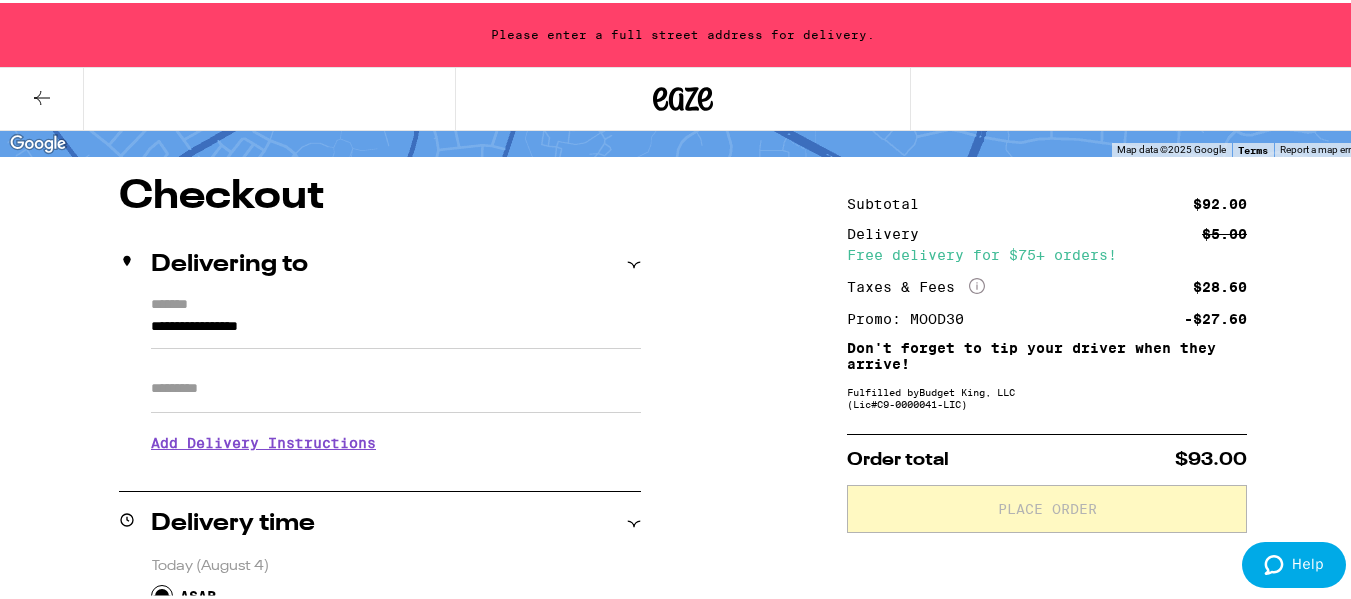 scroll, scrollTop: 100, scrollLeft: 0, axis: vertical 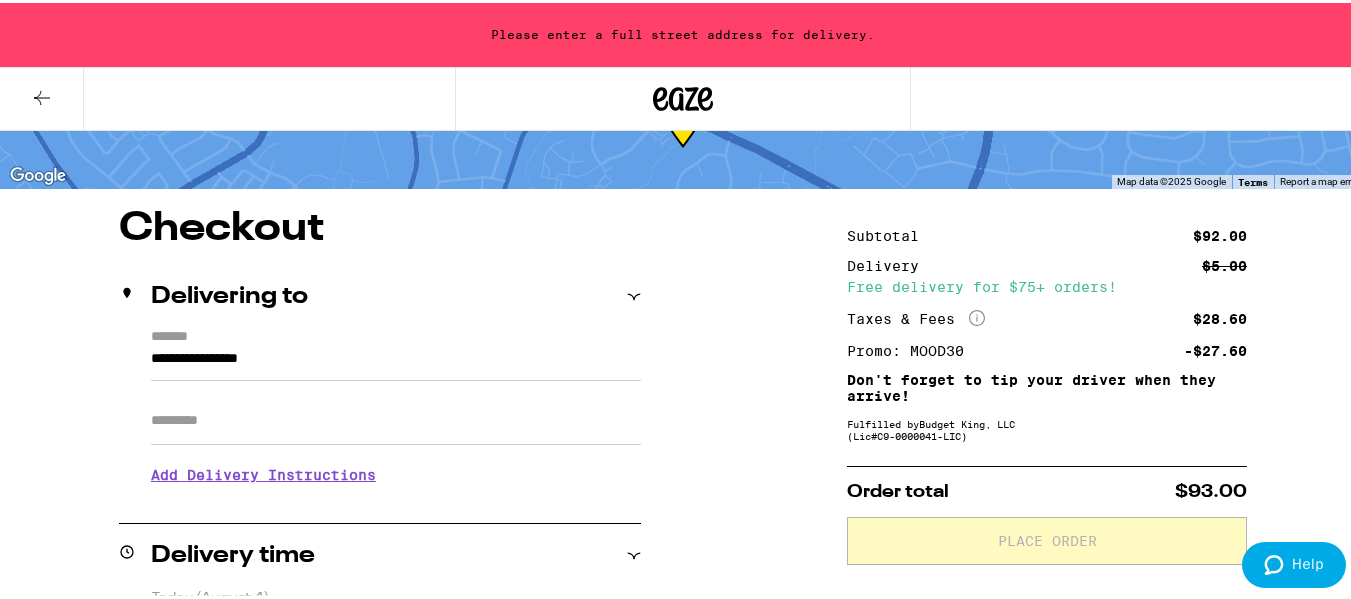 click on "**********" at bounding box center [683, 762] 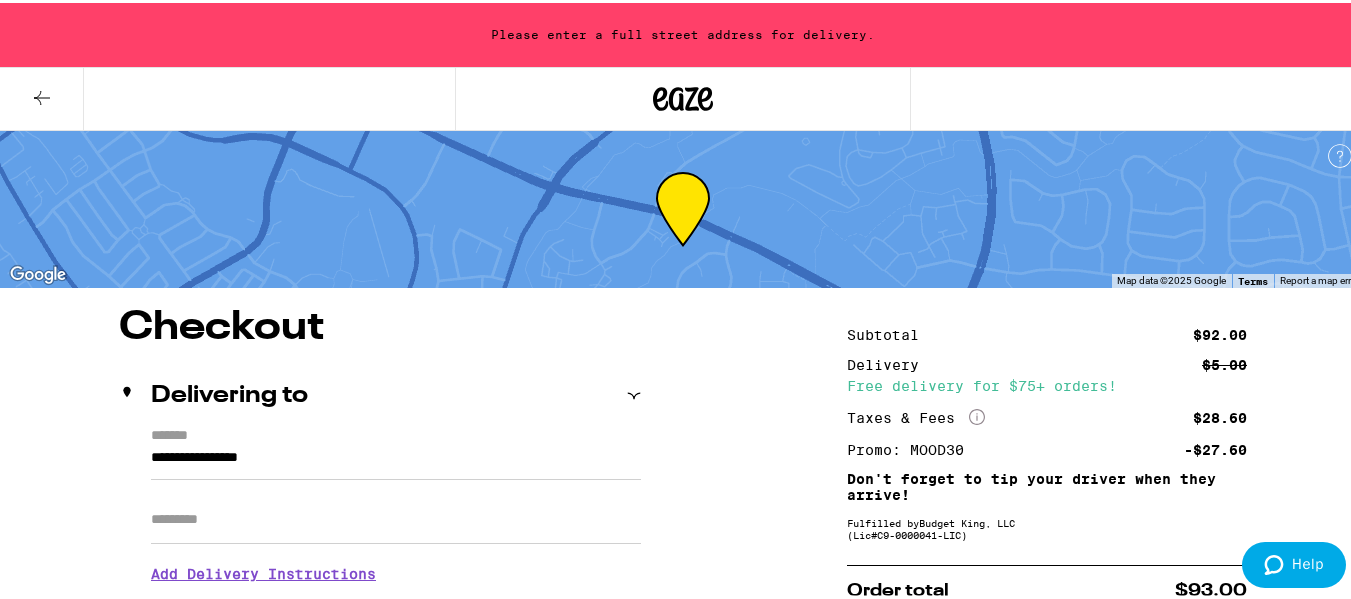 scroll, scrollTop: 0, scrollLeft: 0, axis: both 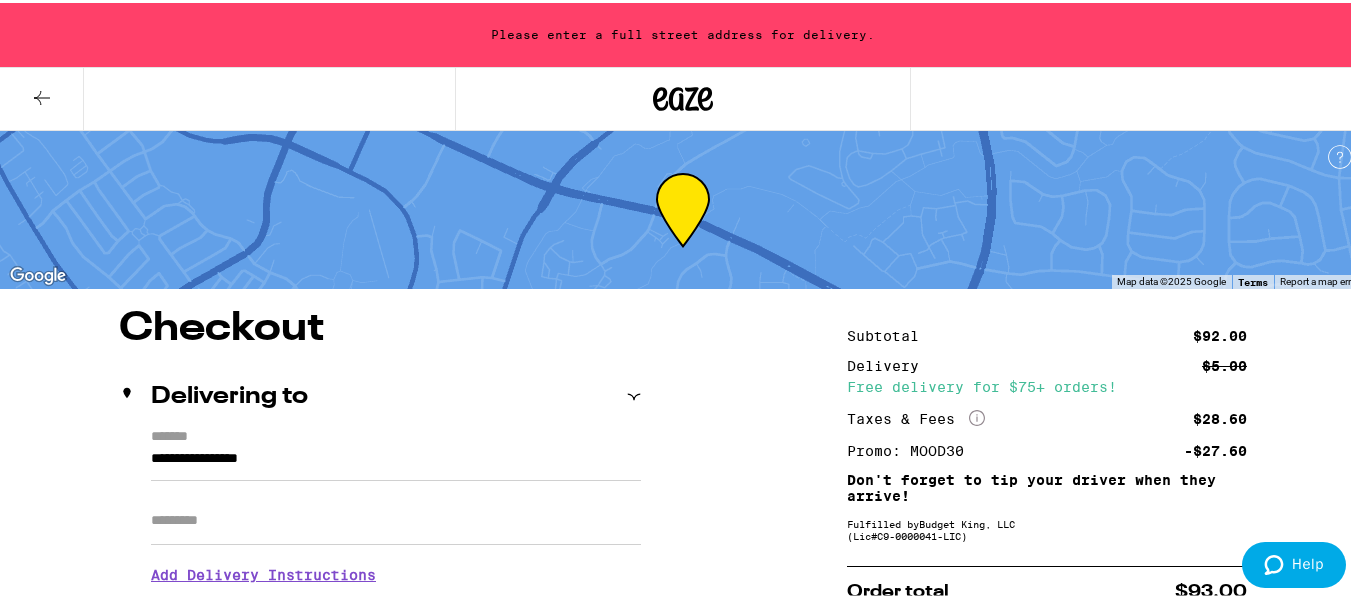 click 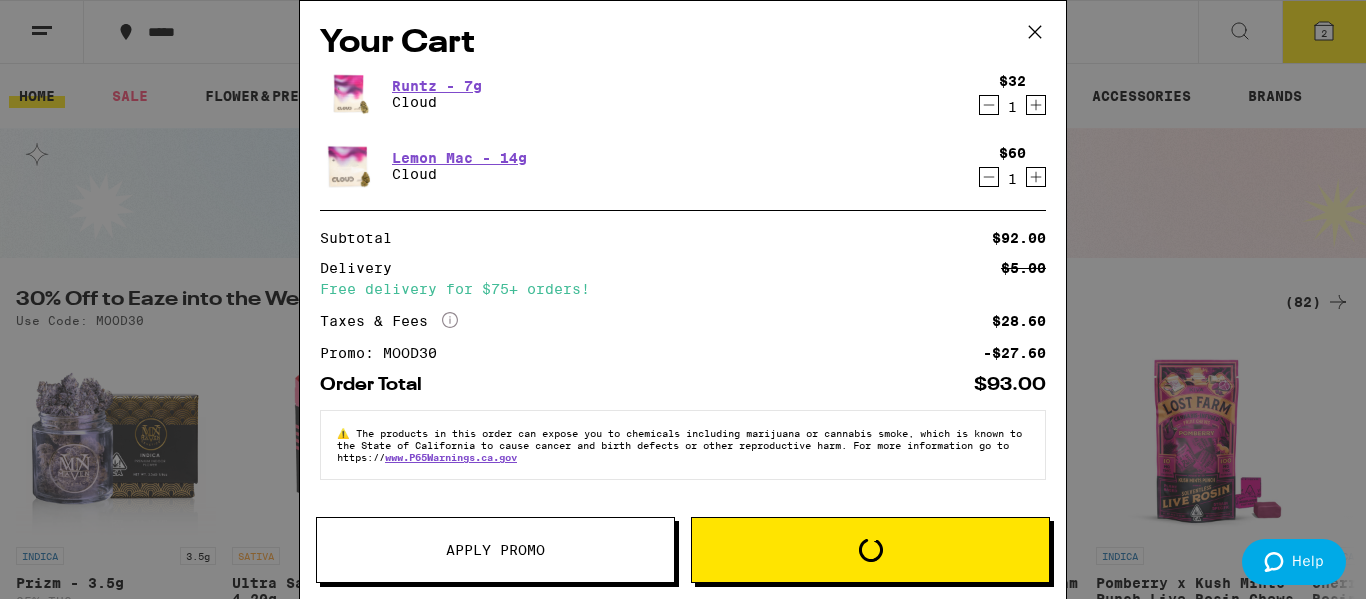 click 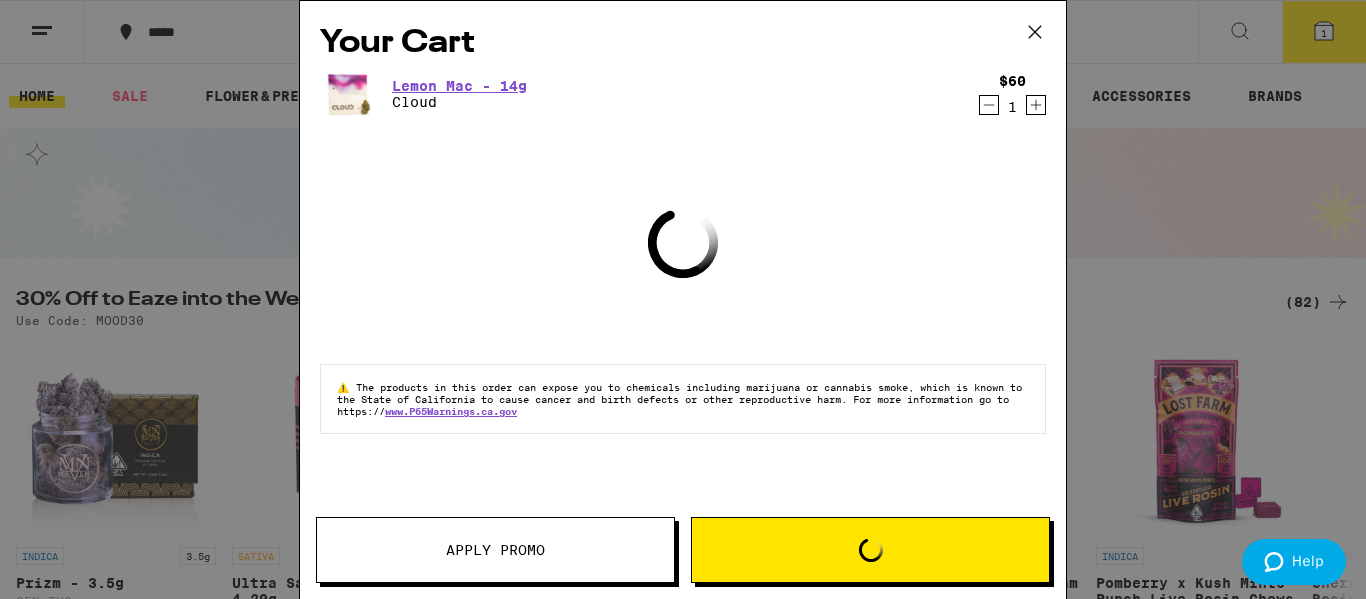 click on "Your Cart Lemon Mac - 14g Cloud $60 1 Loading ⚠️ The products in this order can expose you to chemicals including marijuana or cannabis smoke, which is known to the State of California to cause cancer and birth defects or other reproductive harm. For more information go to https:// www.P65Warnings.ca.gov Apply Promo Loading" at bounding box center (683, 299) 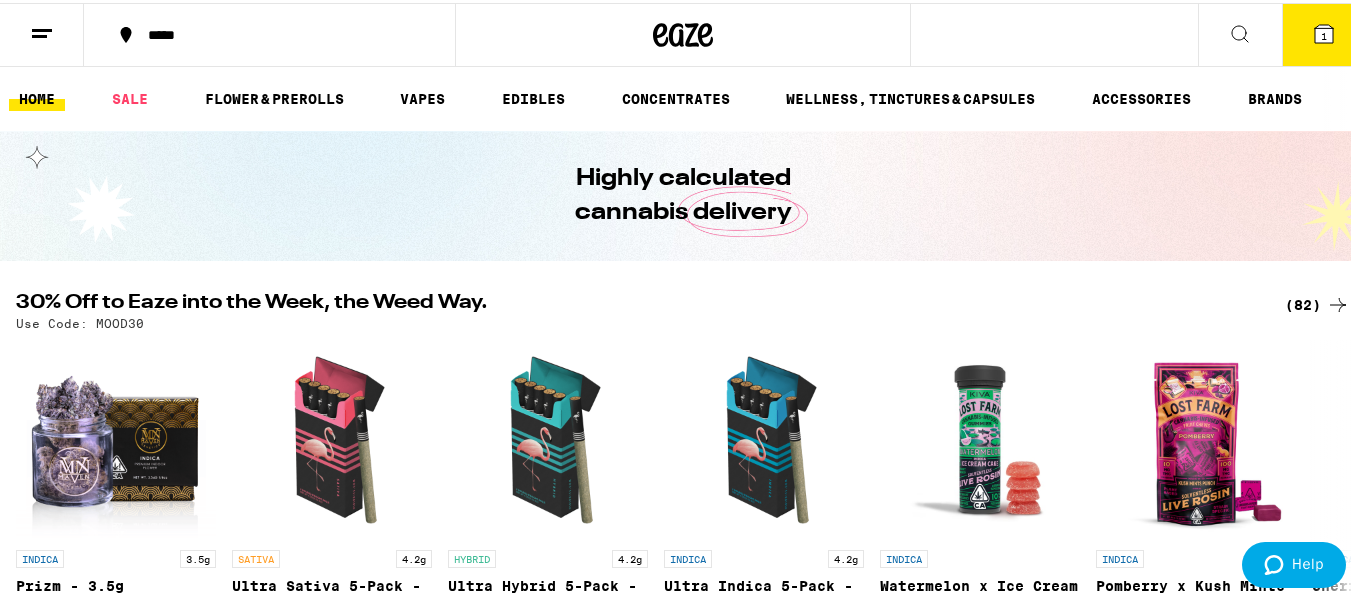 scroll, scrollTop: 0, scrollLeft: 0, axis: both 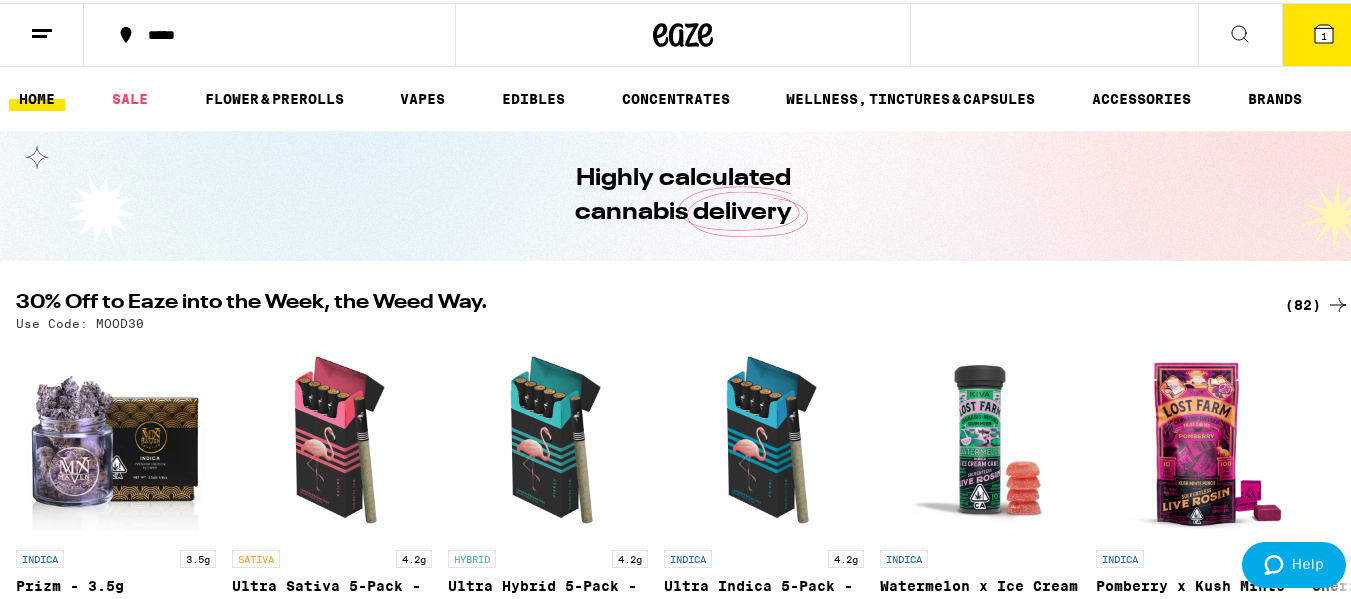 click 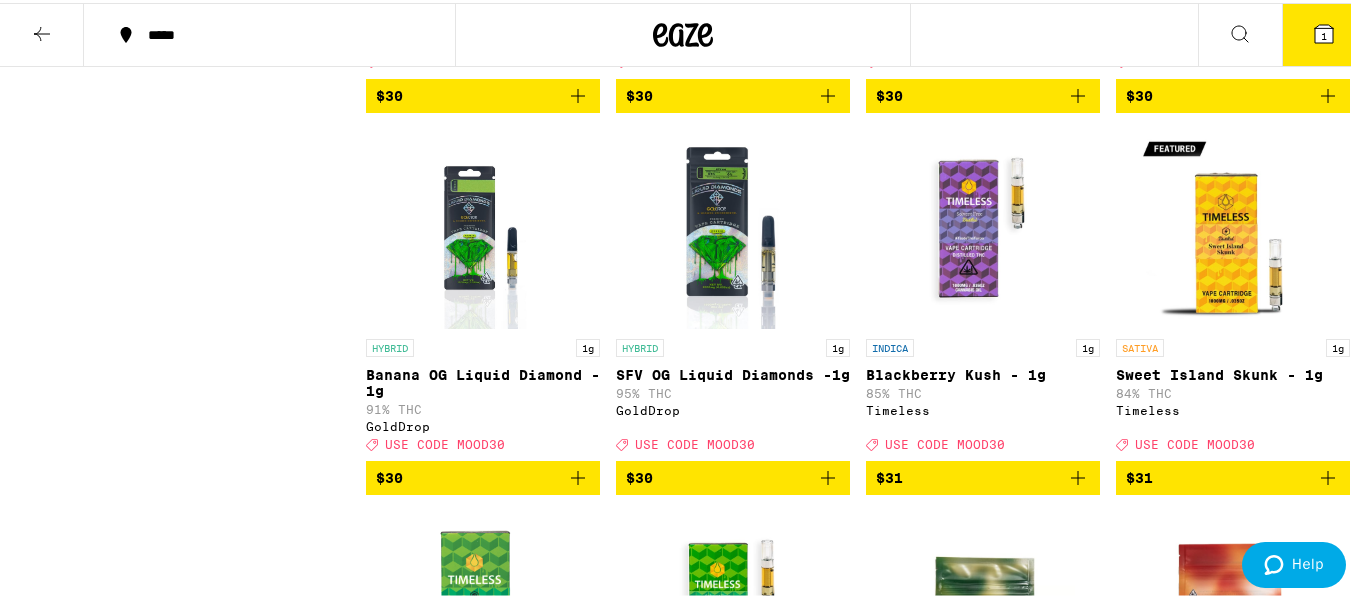 scroll, scrollTop: 4600, scrollLeft: 0, axis: vertical 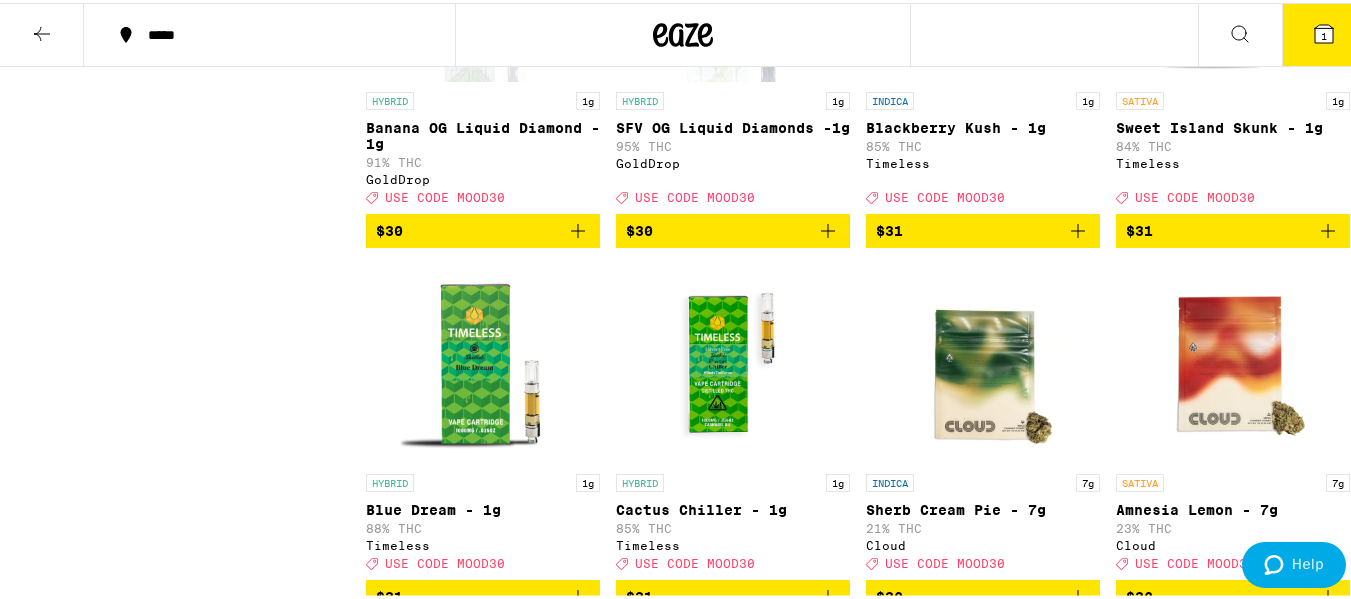 click on "INDICA 3.5g Prizm - 3.5g 25% THC Maven Genetics Deal Created with Sketch. USE CODE MOOD30 $51 SATIVA 4.2g Ultra Sativa 5-Pack - 4.20g 30% THC Birdies Deal Created with Sketch. USE CODE MOOD30 $28 HYBRID 4.2g Ultra Hybrid 5-Pack - 4.20g 30% THC Birdies Deal Created with Sketch. USE CODE MOOD30 $28 INDICA 4.2g Ultra Indica 5-Pack - 4.20g 30% THC Birdies Deal Created with Sketch. USE CODE MOOD30 $28 INDICA Watermelon x Ice Cream Cake Live Rosin Gummies 91mg THC Lost Farm Deal Created with Sketch. USE CODE MOOD30 $22 INDICA Pomberry x Kush Mints Punch Live Rosin Chews 100mg THC Lost Farm Deal Created with Sketch. USE CODE MOOD30 $22 INDICA Cherry Lime x GMO Live Rosin Chews 100mg THC Lost Farm Deal Created with Sketch. USE CODE MOOD30 $22 HYBRID Alpine Splash Live Resin Single - 100mg 100mg THC: 100mg CBD Not Your Father's Deal Created with Sketch. USE CODE MOOD30 $10 HYBRID Root Beer Live Resin Single - 100mg 100mg THC Not Your Father's Deal Created with Sketch. USE CODE MOOD30 $10 INDICA 1g 25% THC Fleetwood $7" at bounding box center (858, -352) 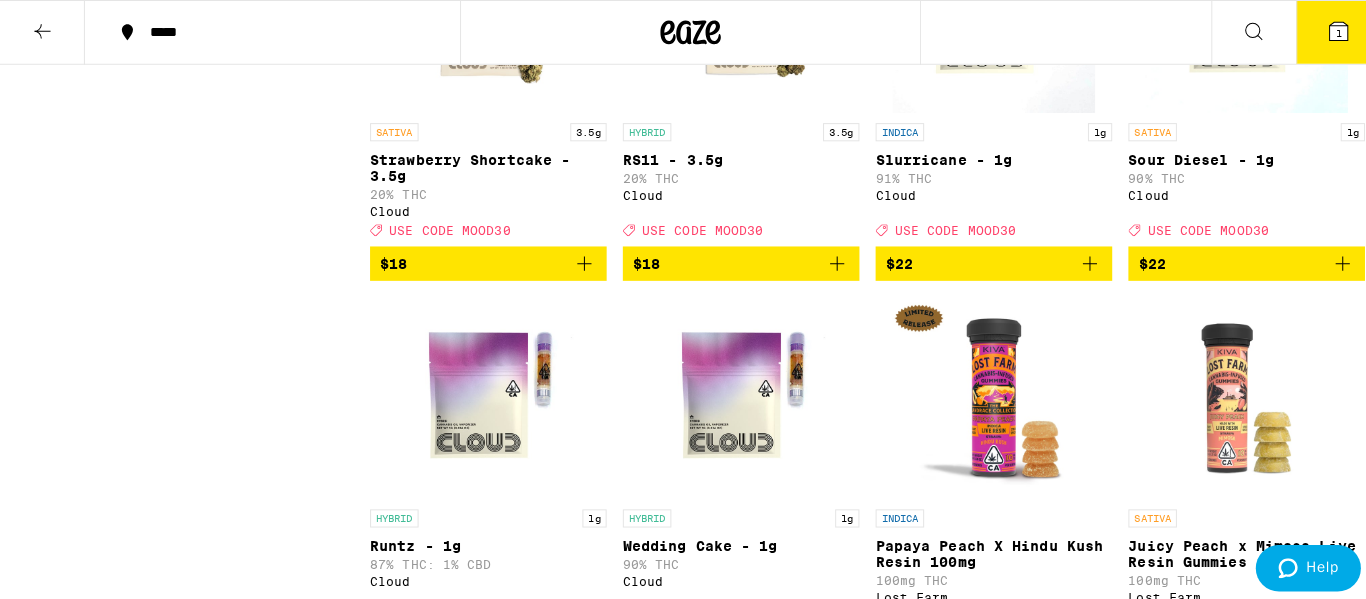 scroll, scrollTop: 1500, scrollLeft: 0, axis: vertical 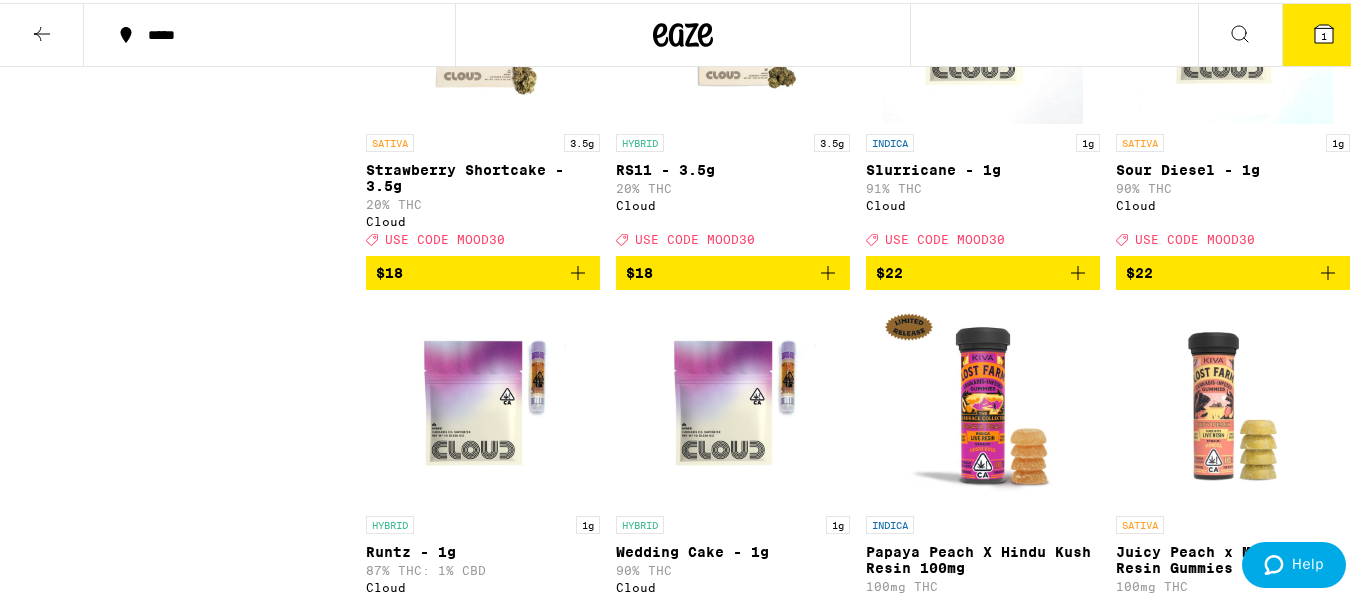 click at bounding box center (733, 403) 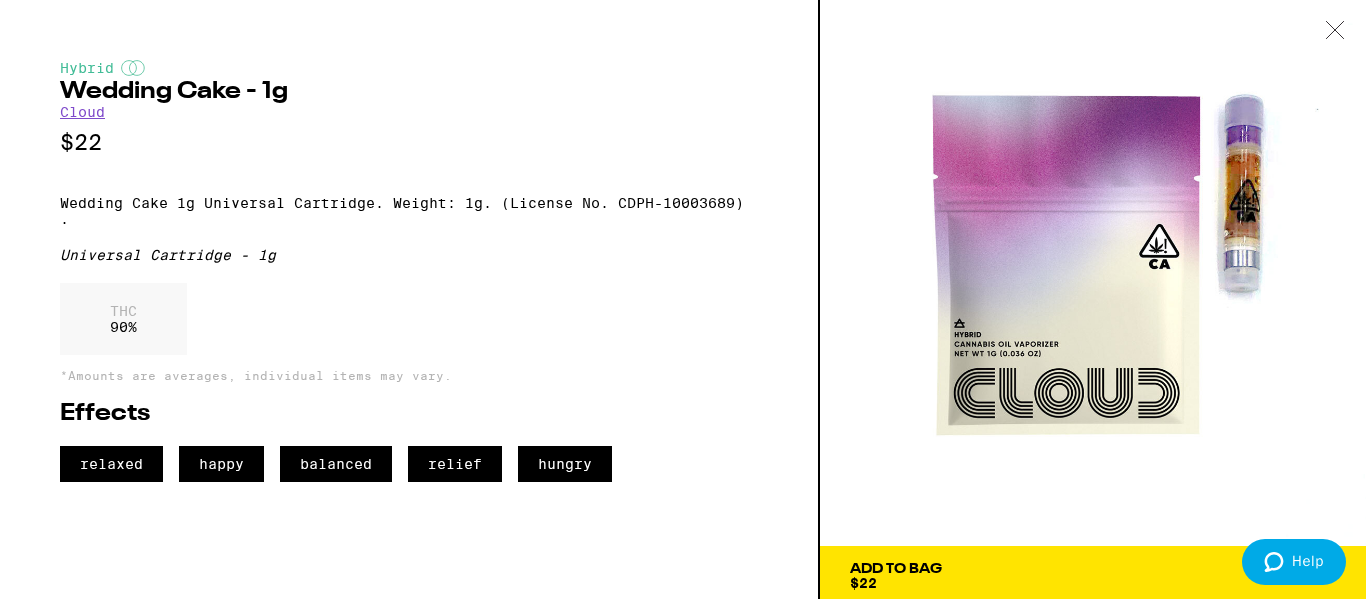 click 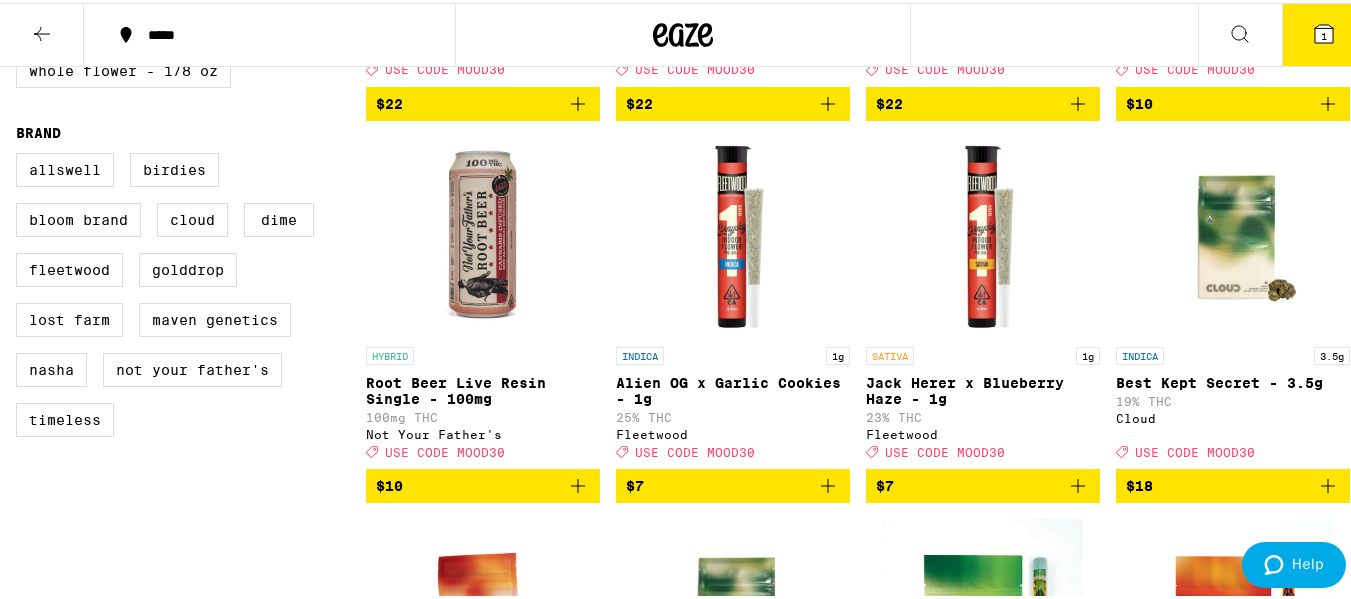 scroll, scrollTop: 904, scrollLeft: 0, axis: vertical 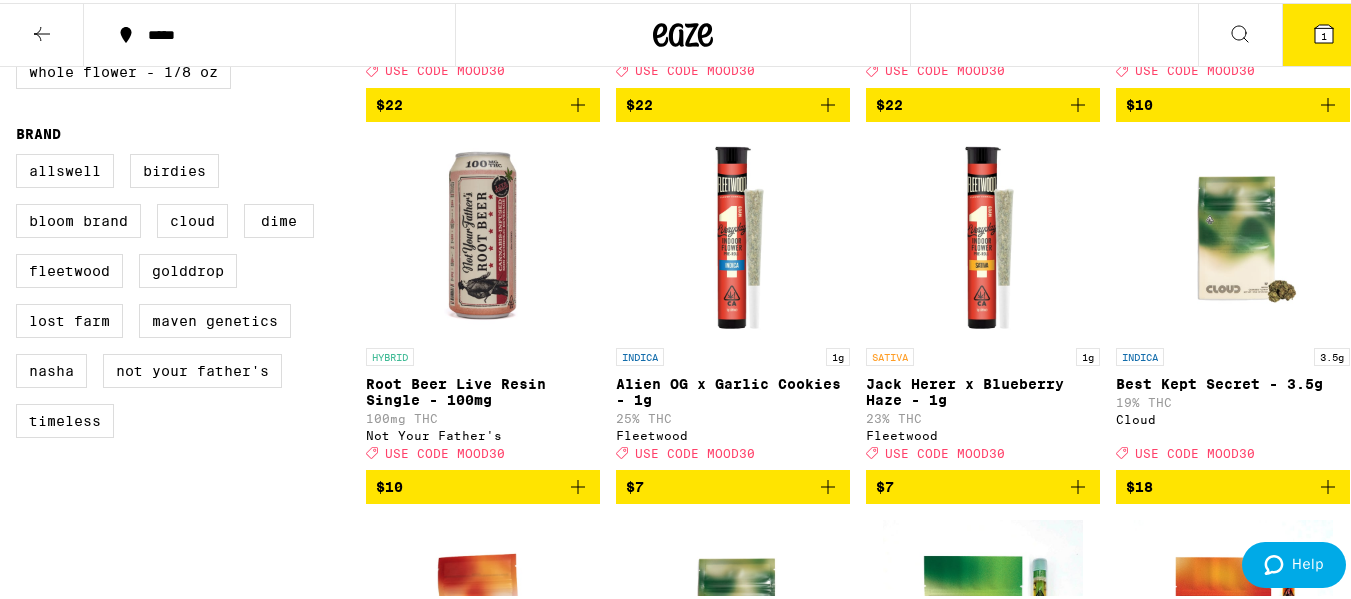 click on "INDICA 3.5g Prizm - 3.5g 25% THC Maven Genetics Deal Created with Sketch. USE CODE MOOD30 $51 SATIVA 4.2g Ultra Sativa 5-Pack - 4.20g 30% THC Birdies Deal Created with Sketch. USE CODE MOOD30 $28 HYBRID 4.2g Ultra Hybrid 5-Pack - 4.20g 30% THC Birdies Deal Created with Sketch. USE CODE MOOD30 $28 INDICA 4.2g Ultra Indica 5-Pack - 4.20g 30% THC Birdies Deal Created with Sketch. USE CODE MOOD30 $28 INDICA Watermelon x Ice Cream Cake Live Rosin Gummies 91mg THC Lost Farm Deal Created with Sketch. USE CODE MOOD30 $22 INDICA Pomberry x Kush Mints Punch Live Rosin Chews 100mg THC Lost Farm Deal Created with Sketch. USE CODE MOOD30 $22 INDICA Cherry Lime x GMO Live Rosin Chews 100mg THC Lost Farm Deal Created with Sketch. USE CODE MOOD30 $22 HYBRID Alpine Splash Live Resin Single - 100mg 100mg THC: 100mg CBD Not Your Father's Deal Created with Sketch. USE CODE MOOD30 $10 HYBRID Root Beer Live Resin Single - 100mg 100mg THC Not Your Father's Deal Created with Sketch. USE CODE MOOD30 $10 INDICA 1g 25% THC Fleetwood $7" at bounding box center [858, 3344] 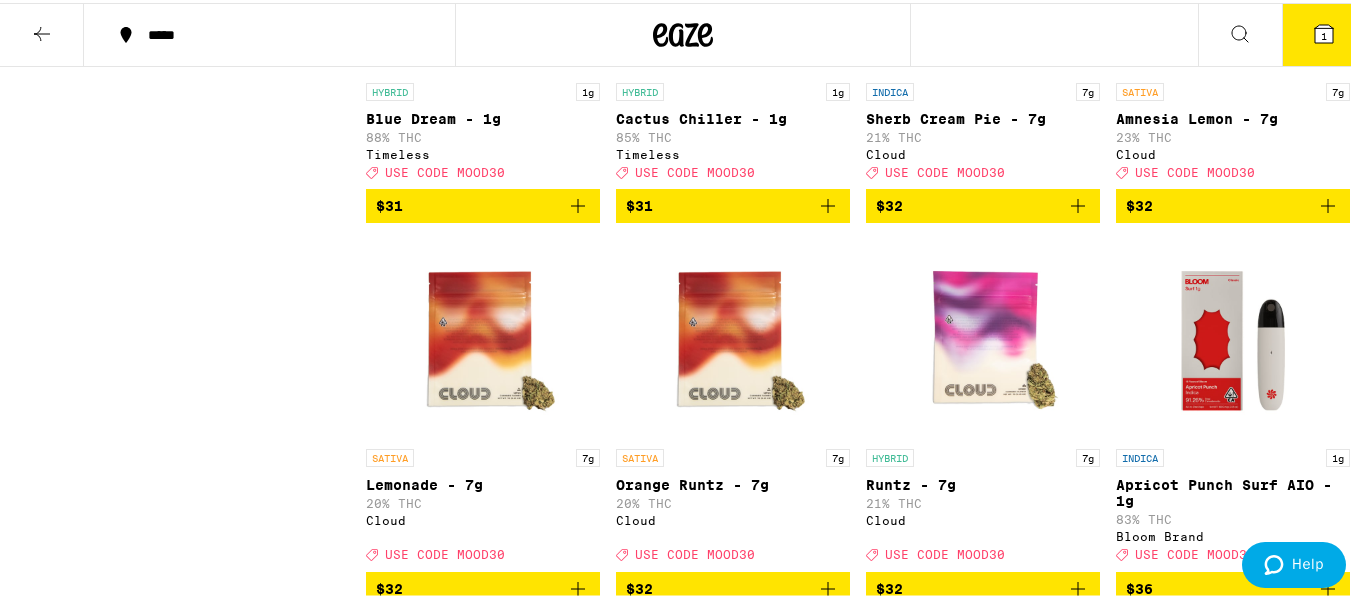 scroll, scrollTop: 5004, scrollLeft: 0, axis: vertical 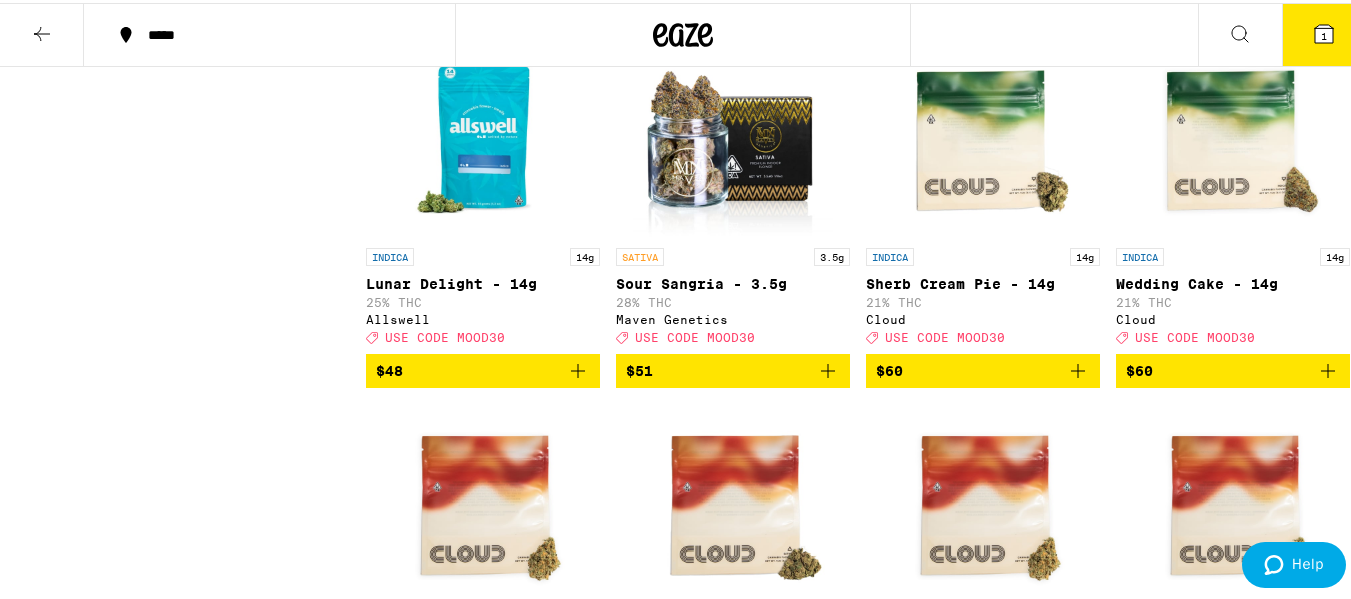 click on "Clearfalse filter Strain Type Hybrid Indica Sativa Category Concentrates Edibles Flowers Prerolls Vaporizers Subcategory All-In-One Drink Gummies Hash Infused Preroll Pack Pre-ground Flower Preroll Pack Preroll Single Soft Sweets Universal Cartridge - 1g Whole Flower - 1/2 oz Whole Flower - 1/4 oz Whole Flower - 1/8 oz Brand Allswell Birdies Bloom Brand Cloud DIME Fleetwood GoldDrop Lost Farm Maven Genetics NASHA Not Your Father's Timeless" at bounding box center [191, -2863] 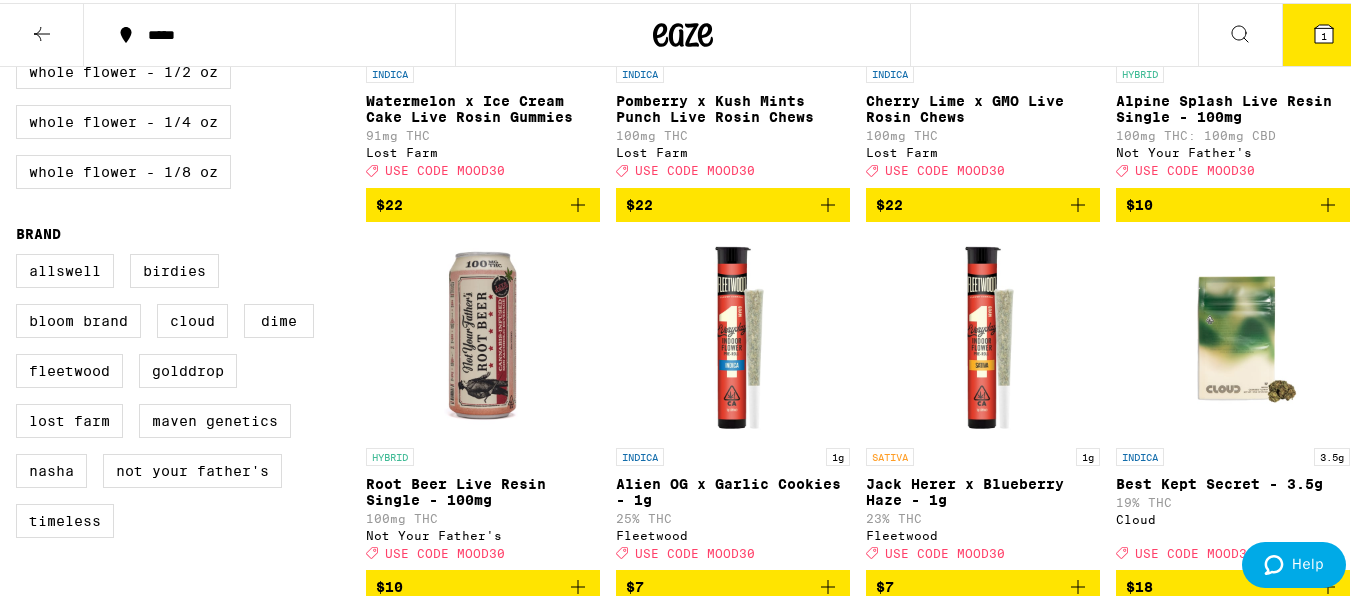 scroll, scrollTop: 904, scrollLeft: 0, axis: vertical 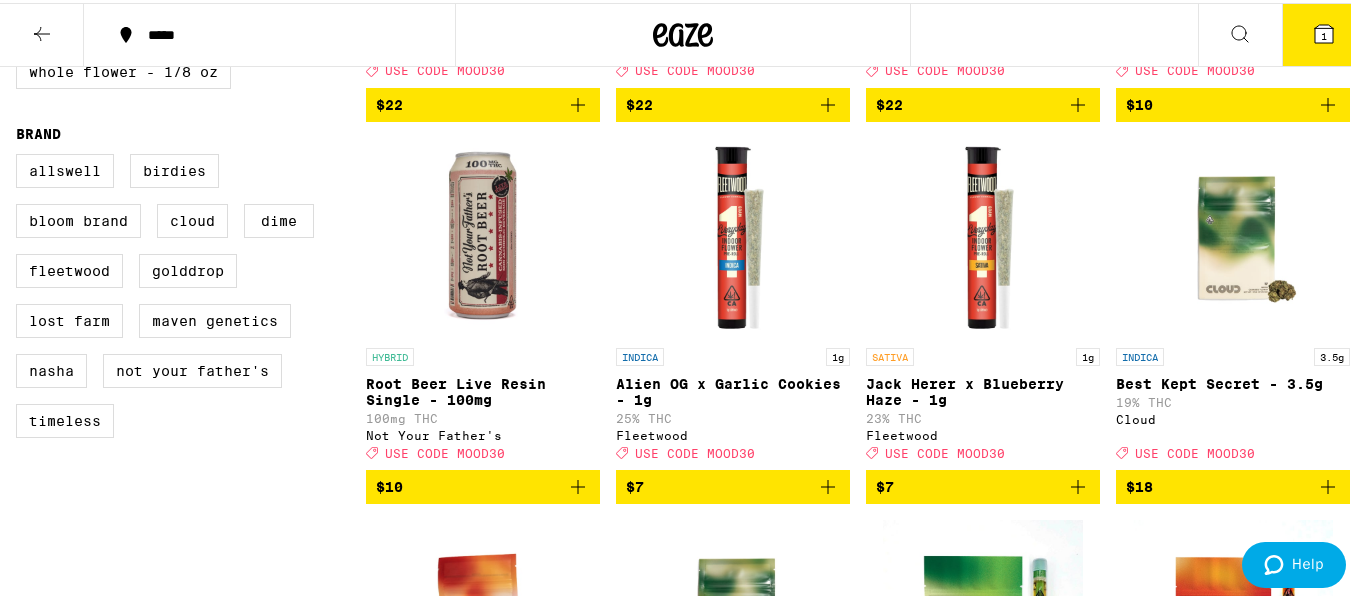 click on "Allswell Birdies Bloom Brand Cloud DIME Fleetwood GoldDrop Lost Farm Maven Genetics NASHA Not Your Father's Timeless" at bounding box center [191, 301] 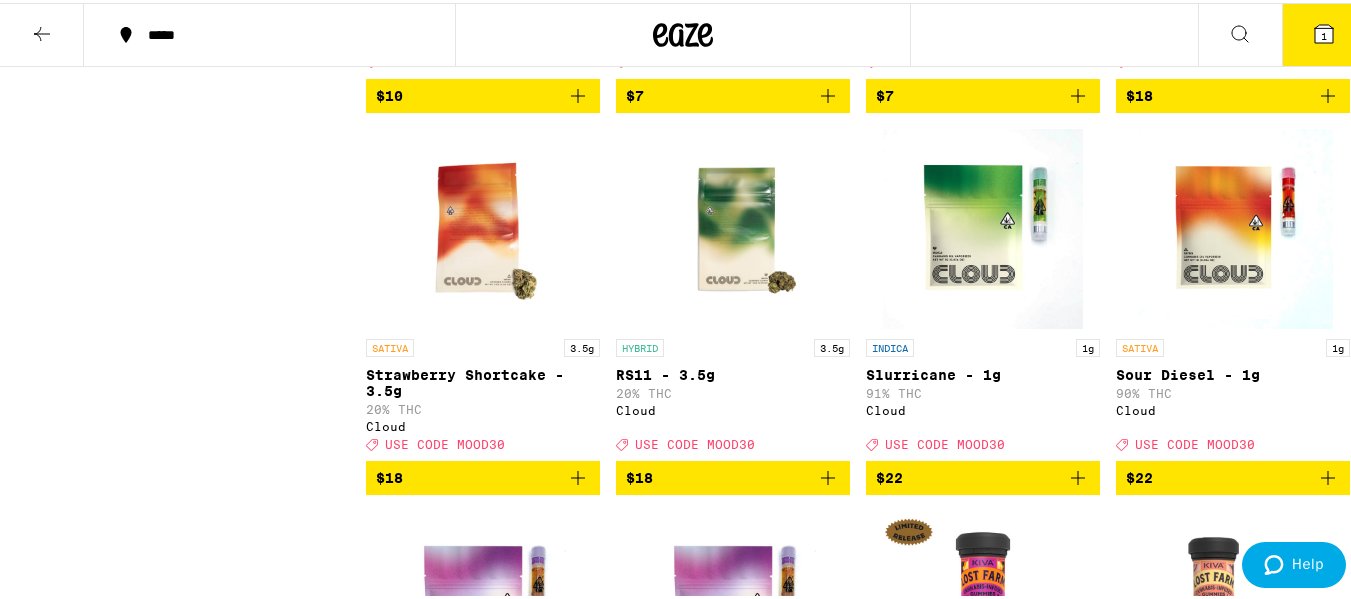scroll, scrollTop: 1304, scrollLeft: 0, axis: vertical 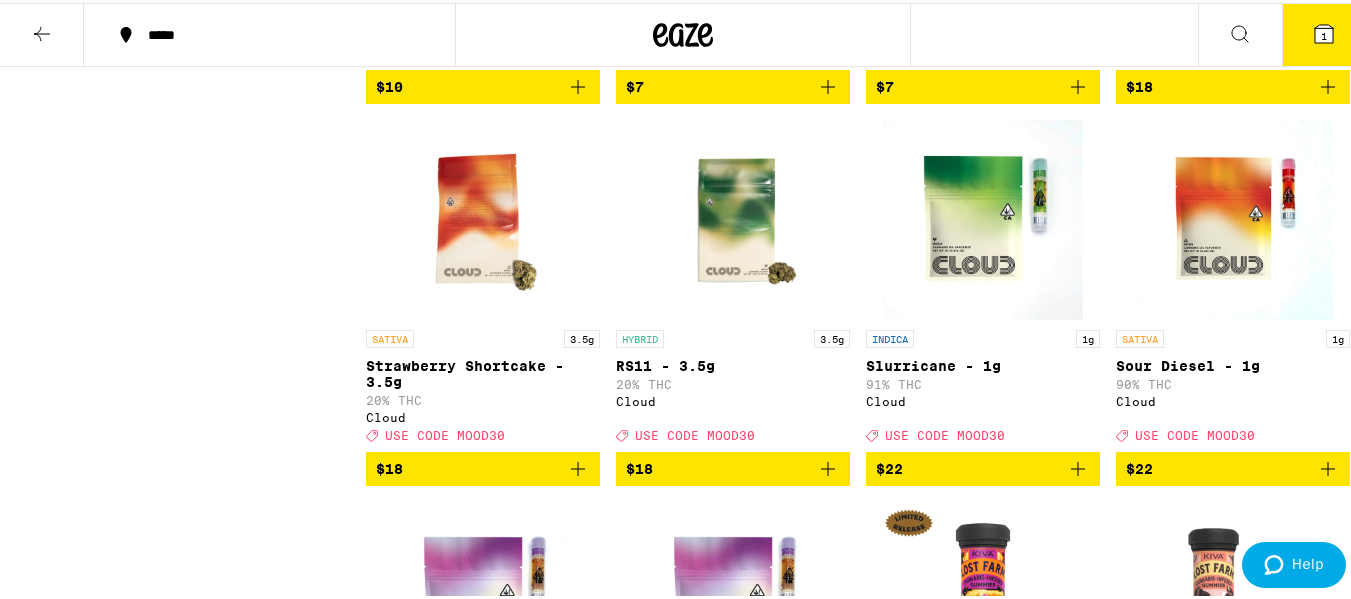 click on "$18" at bounding box center (733, 466) 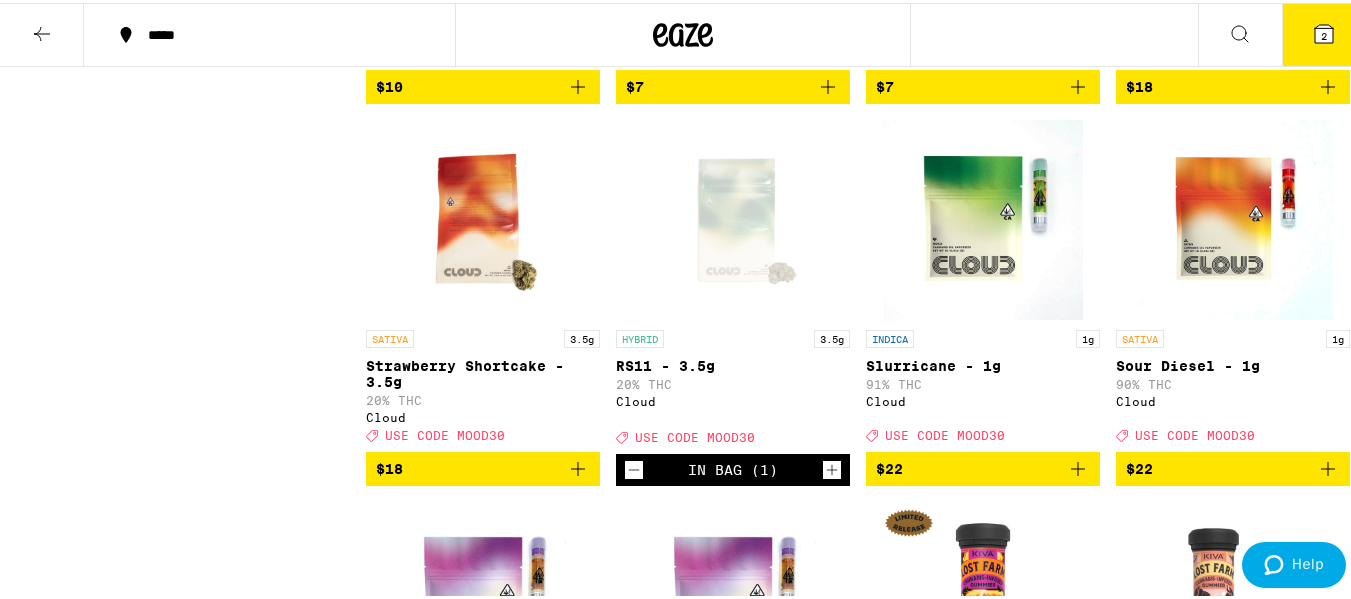 click on "2" at bounding box center [1324, 32] 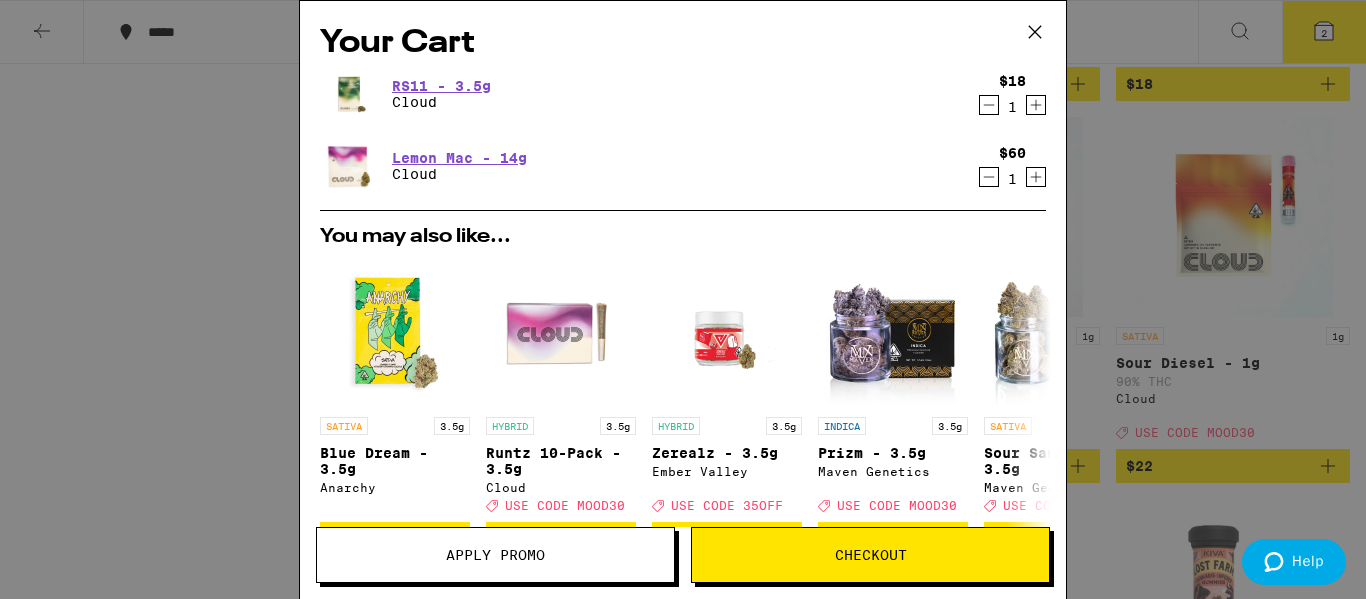click on "Your Cart" at bounding box center [683, 43] 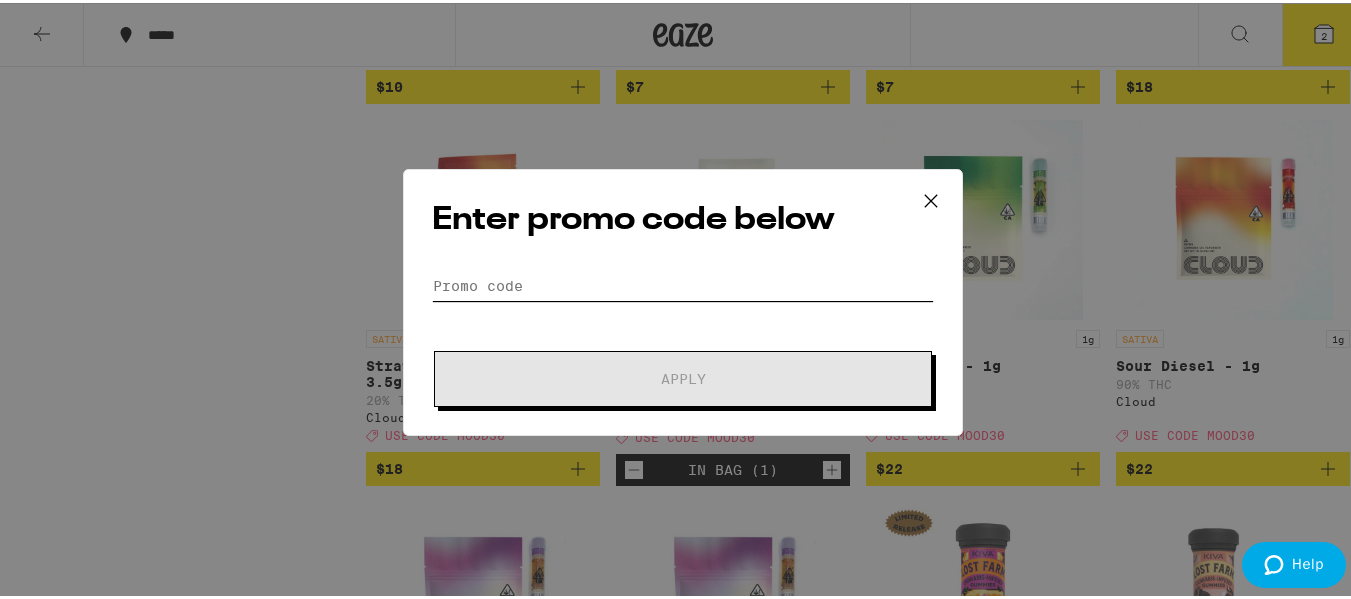 click on "Promo Code" at bounding box center (683, 283) 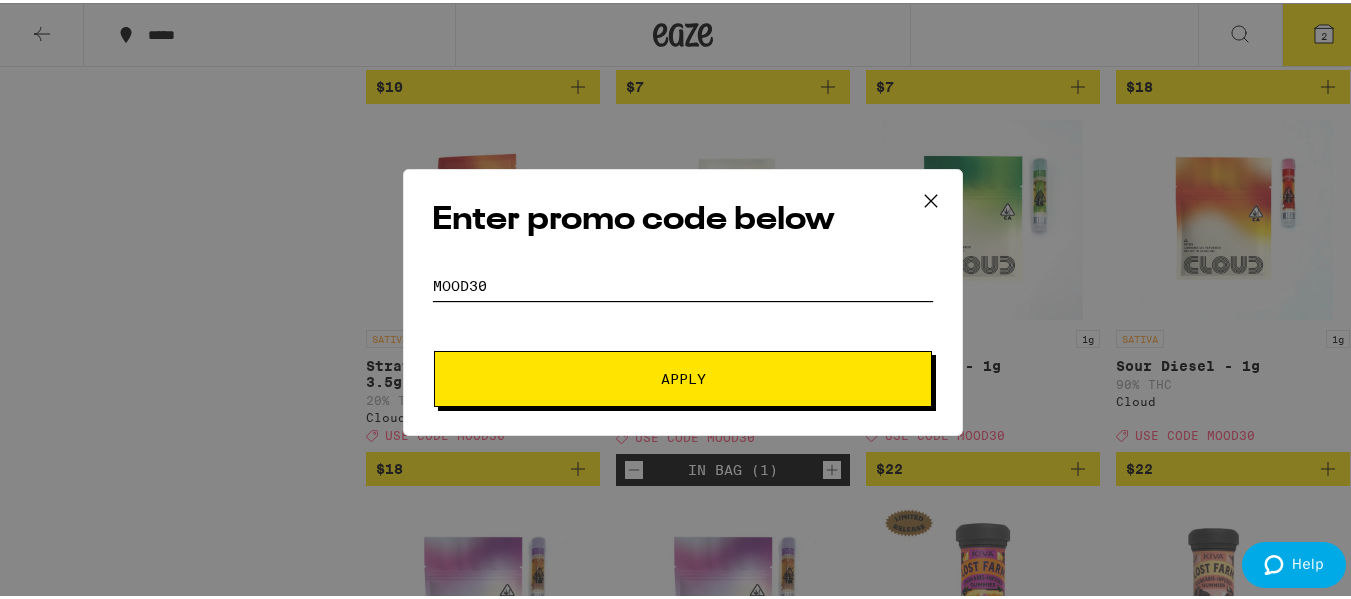 type on "mood30" 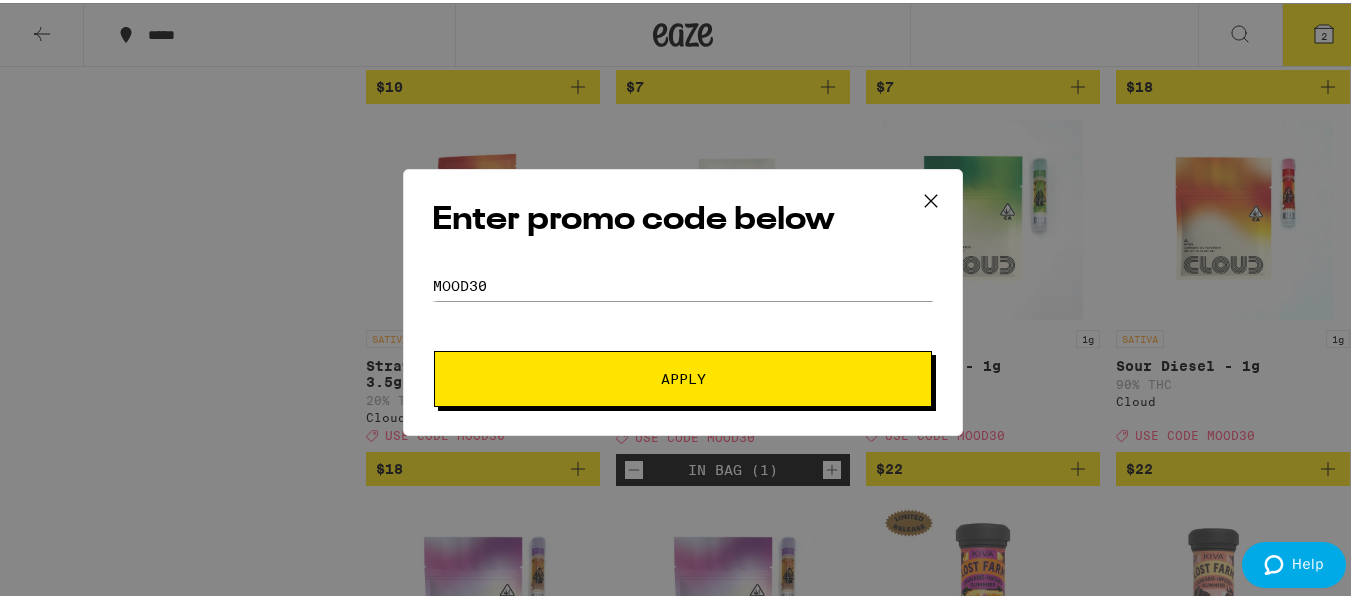 click on "Apply" at bounding box center (683, 376) 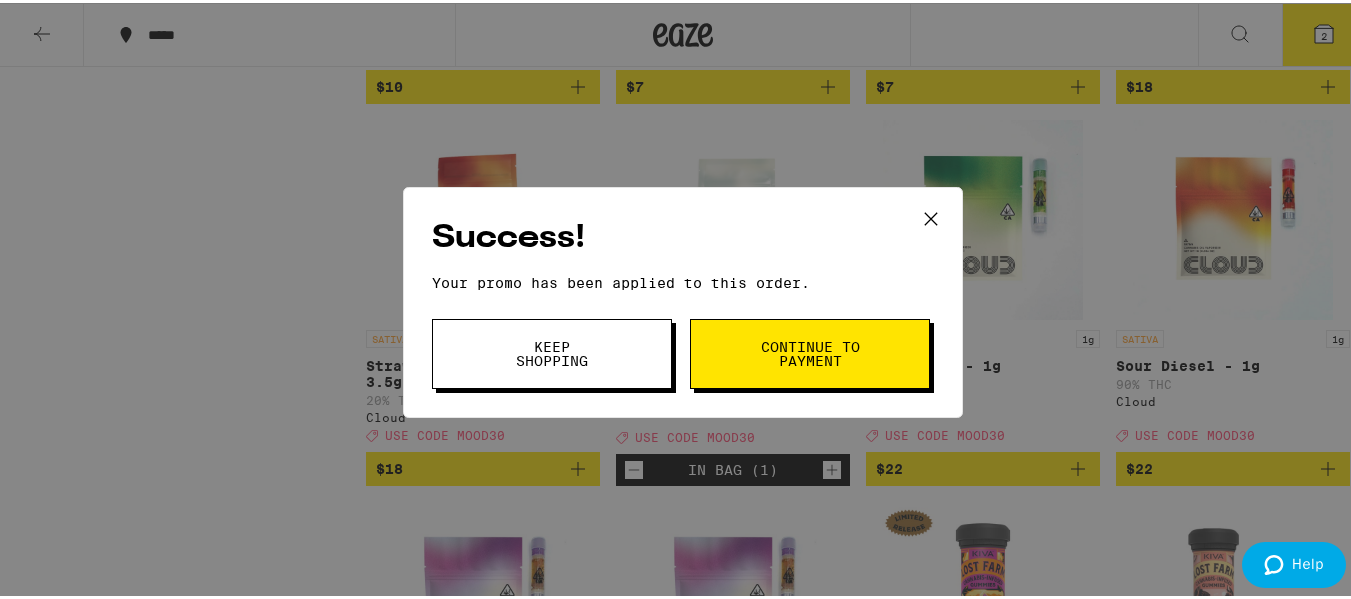 click on "Continue to payment" at bounding box center (810, 351) 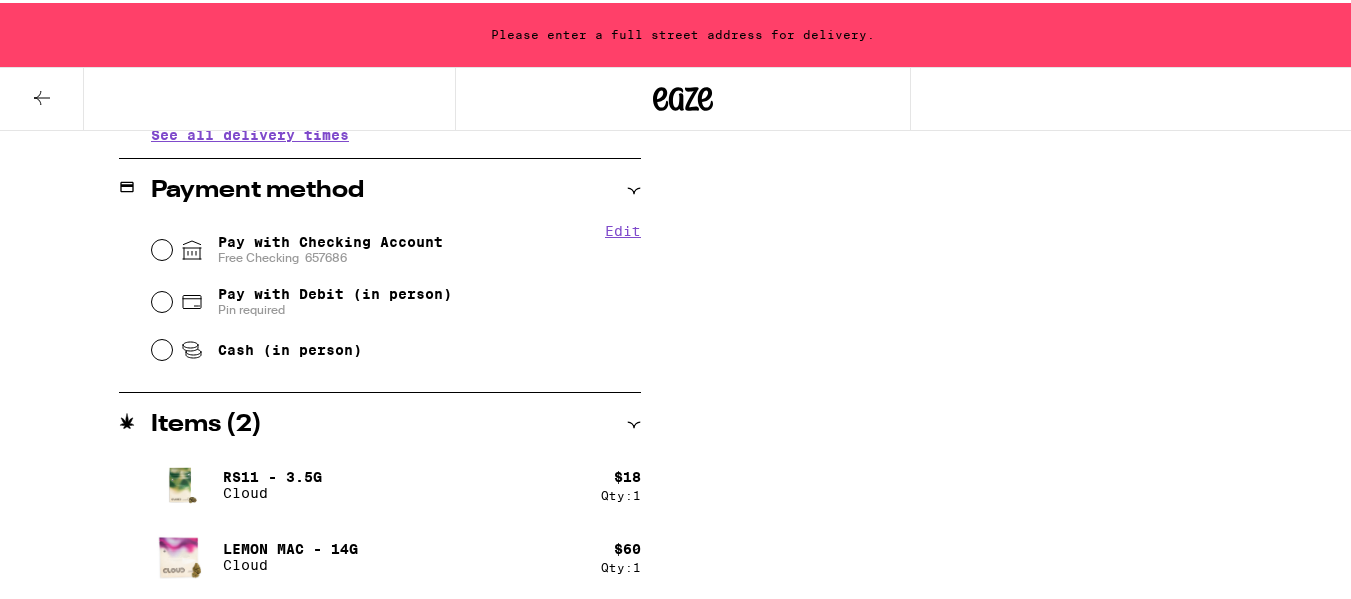 scroll, scrollTop: 0, scrollLeft: 0, axis: both 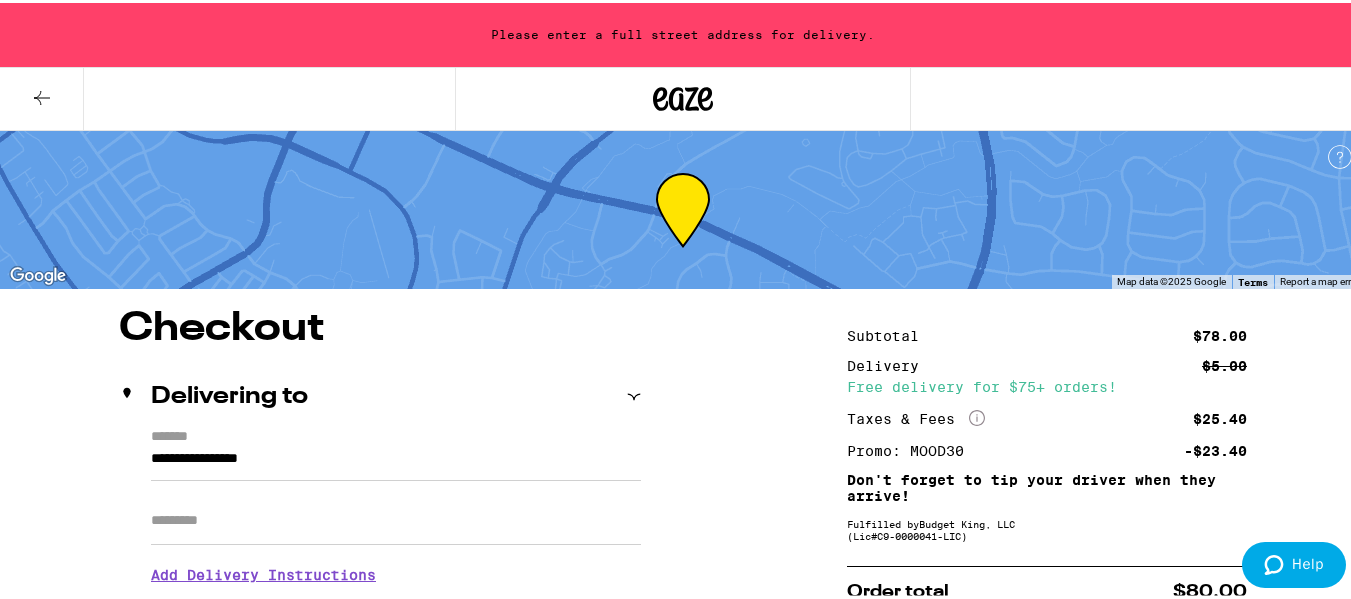 click on "**********" at bounding box center (683, 862) 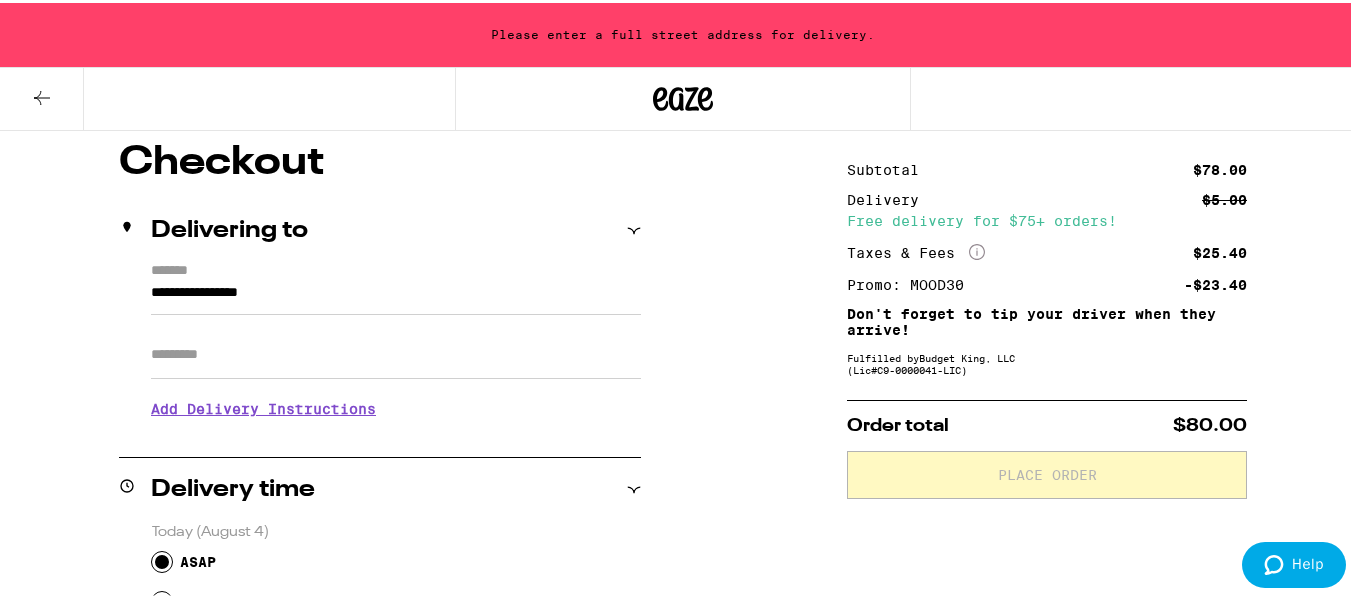 scroll, scrollTop: 200, scrollLeft: 0, axis: vertical 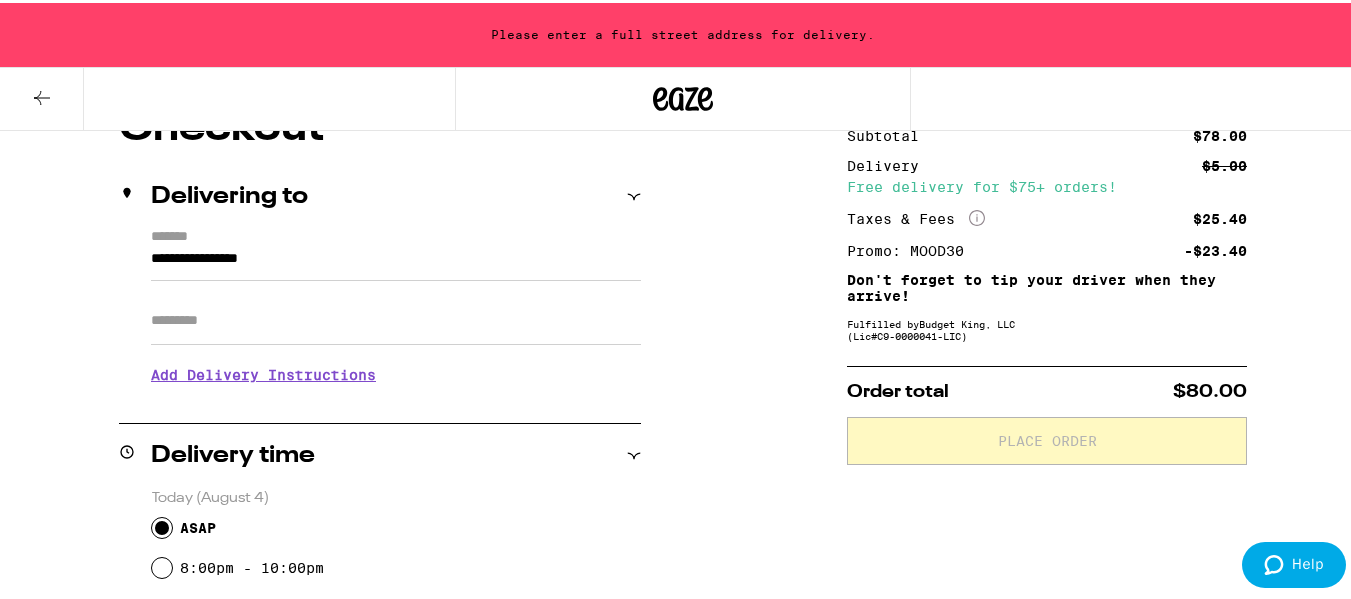 click on "Apt/Suite" at bounding box center (396, 318) 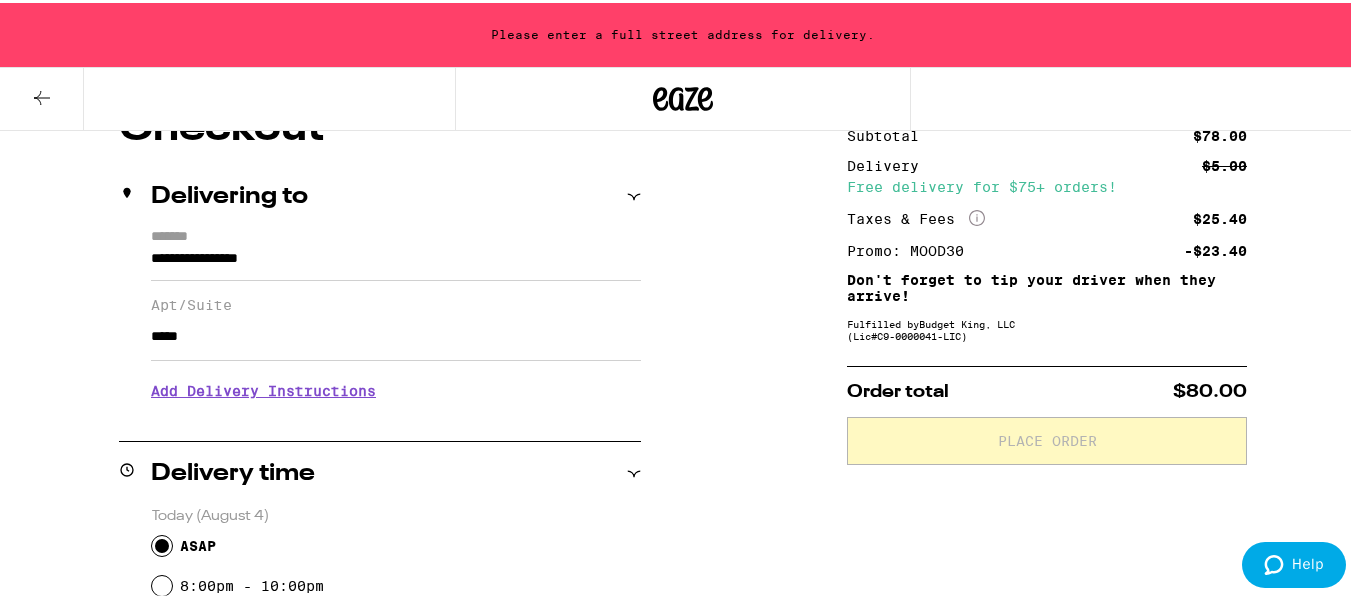drag, startPoint x: 327, startPoint y: 259, endPoint x: 85, endPoint y: 257, distance: 242.00827 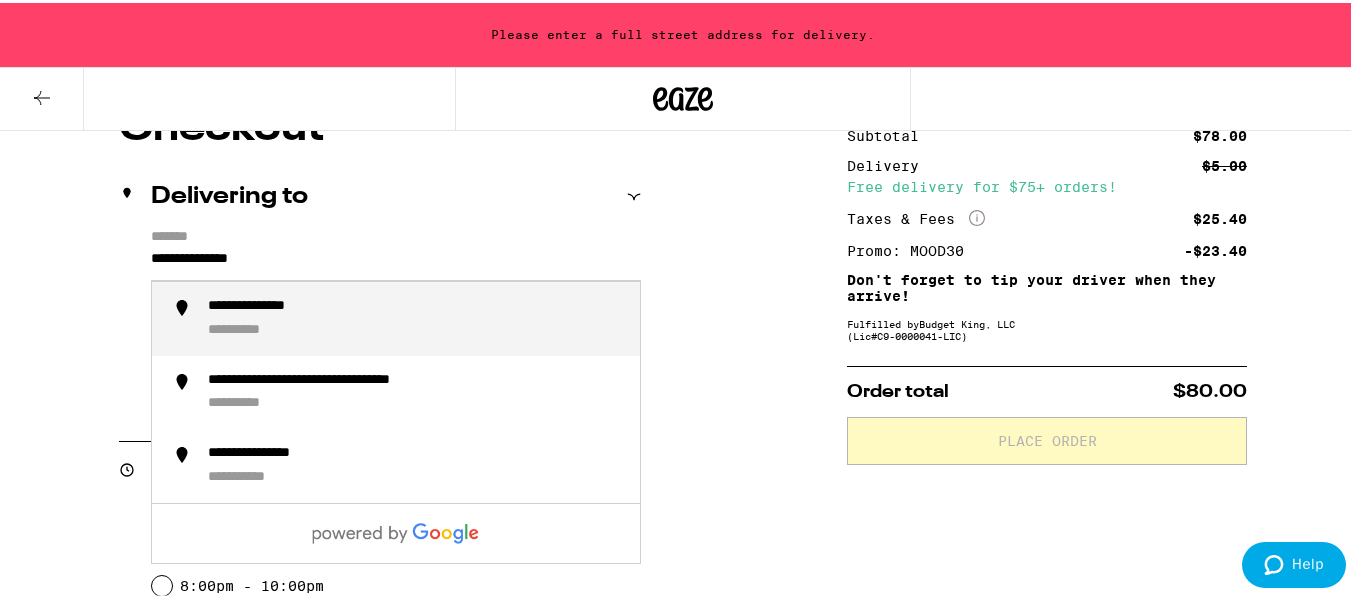 click on "**********" at bounding box center (276, 304) 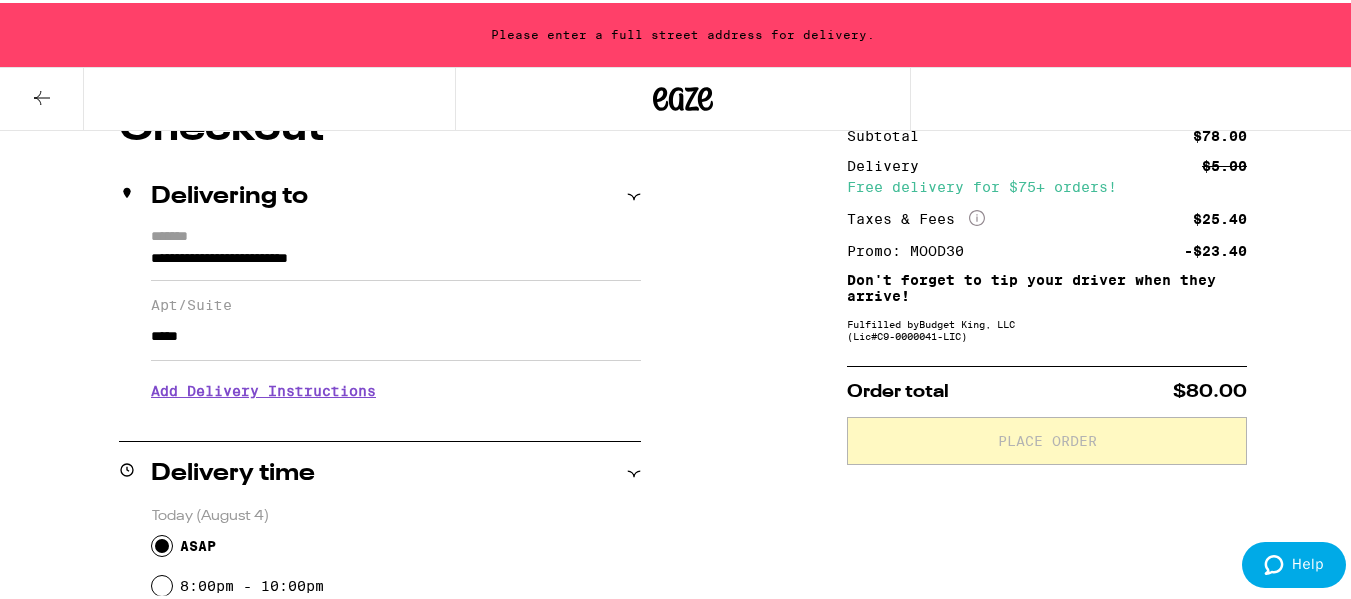 scroll, scrollTop: 136, scrollLeft: 0, axis: vertical 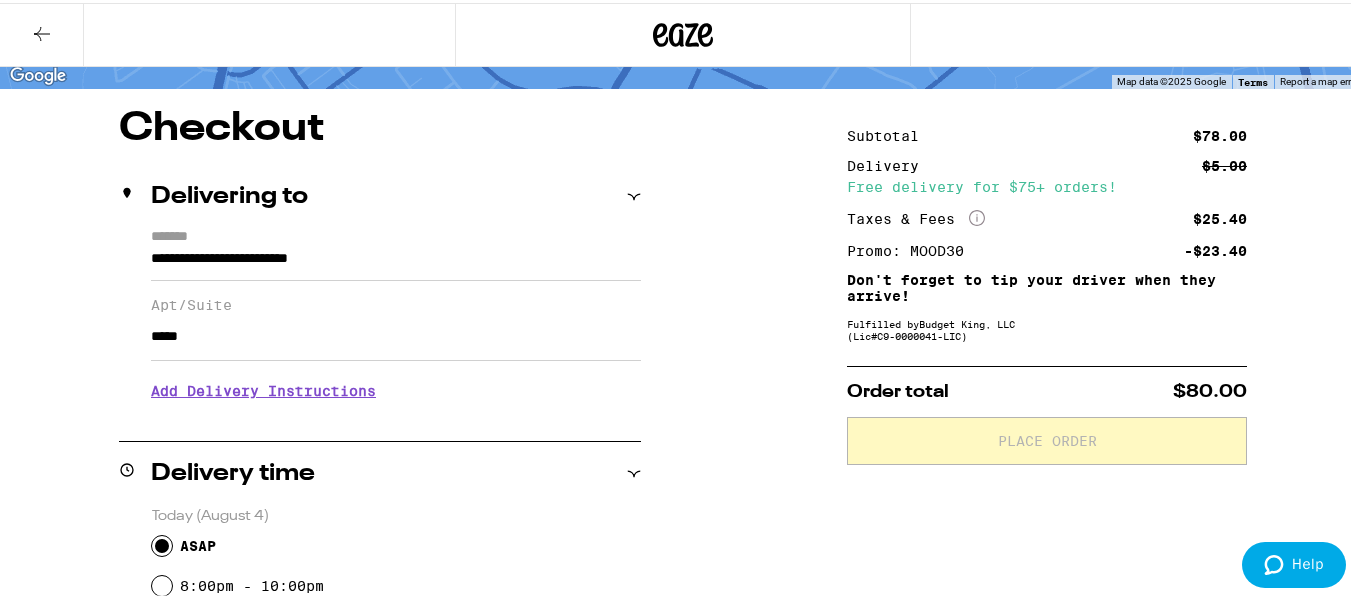 click on "Checkout Delivering to [ADDRESS] Apt/Suite [ADDRESS] Add Delivery Instructions We'll contact you at [PHONE] when we arrive Please knock or ring doorbell Meet me curbside Other Enter any other delivery instructions you want driver to know Delivery time Today (August 4) ASAP 8:00pm - 10:00pm Tomorrow (August 5) 11:00am - 2:00pm 2:00pm - 4:00pm 4:00pm - 6:00pm See all delivery times Payment method Edit Pay with Checking Account Free Checking 657686 Pay with Debit (in person) Pin required Cash (in person) Items ( 2 ) RS11 - 3.5g Cloud $ 18 Qty: 1 Lemon Mac - 14g Cloud $ 60 Qty: 1 Subtotal $78.00 Delivery $5.00 Free delivery for $75+ orders! Taxes & Fees More Info $25.40 Promo: MOOD30 -$23.40 Don't forget to tip your driver when they arrive! Fulfilled by Budget King, LLC (Lic# C9-0000041-LIC ) Order total $80.00 Place Order" at bounding box center [683, 671] 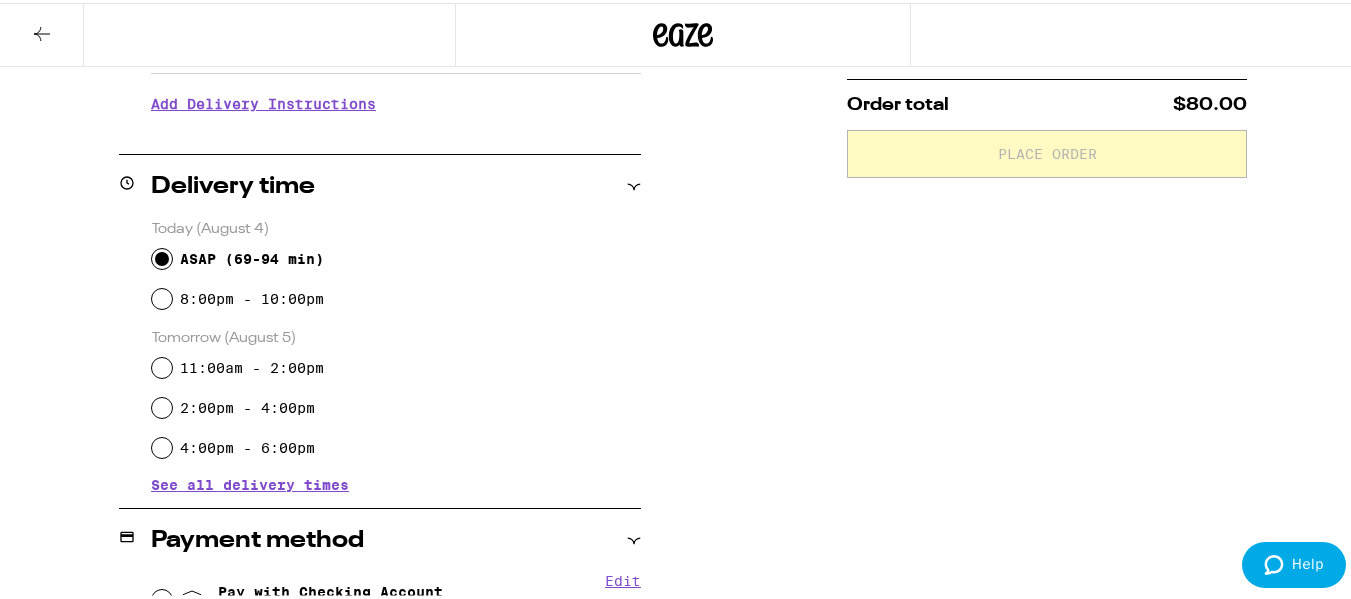 scroll, scrollTop: 373, scrollLeft: 0, axis: vertical 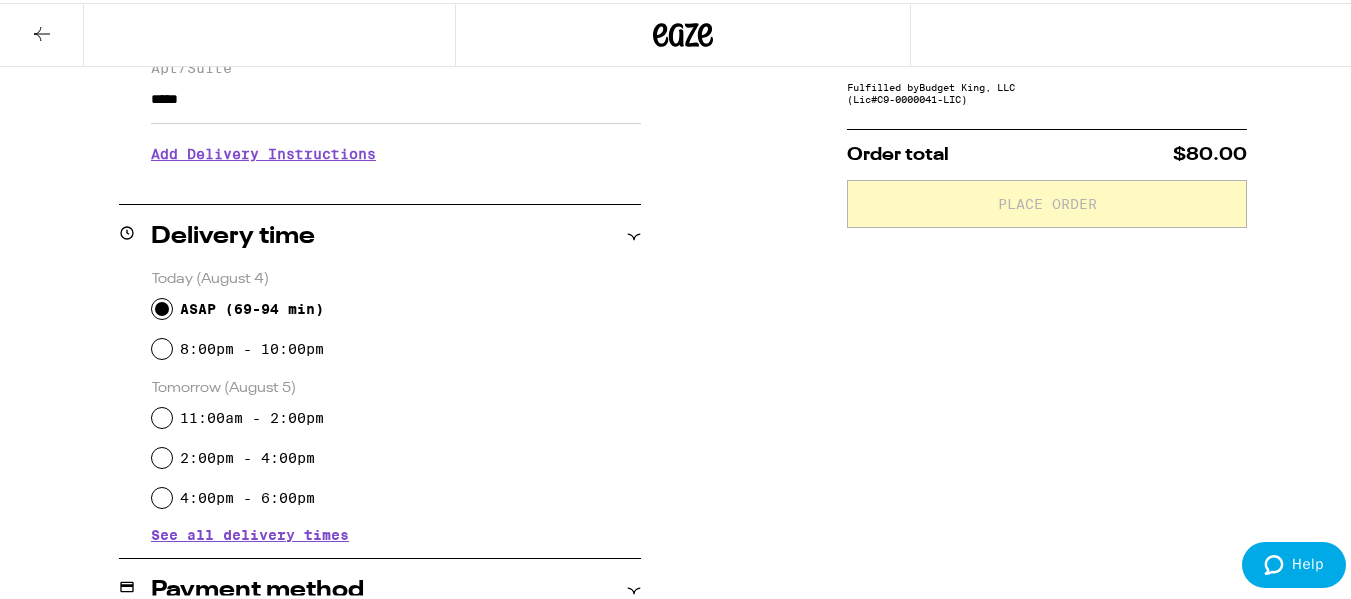 click on "Checkout Delivering to [ADDRESS] Apt/Suite [ADDRESS] Add Delivery Instructions We'll contact you at [PHONE] when we arrive Please knock or ring doorbell Meet me curbside Other Enter any other delivery instructions you want driver to know Delivery time Today (August 4) ASAP (69-94 min) 8:00pm - 10:00pm Tomorrow (August 5) 11:00am - 2:00pm 2:00pm - 4:00pm 4:00pm - 6:00pm See all delivery times Payment method Edit Pay with Checking Account Free Checking 657686 Pay with Debit (in person) Pin required Cash (in person) Items ( 2 ) RS11 - 3.5g Cloud $ 18 Qty: 1 Lemon Mac - 14g Cloud $ 60 Qty: 1 Subtotal $78.00 Delivery $5.00 Free delivery for $75+ orders! Taxes & Fees More Info $25.40 Promo: MOOD30 -$23.40 Don't forget to tip your driver when they arrive! Fulfilled by Budget King, LLC (Lic# C9-0000041-LIC ) Order total $80.00 Place Order" at bounding box center (683, 434) 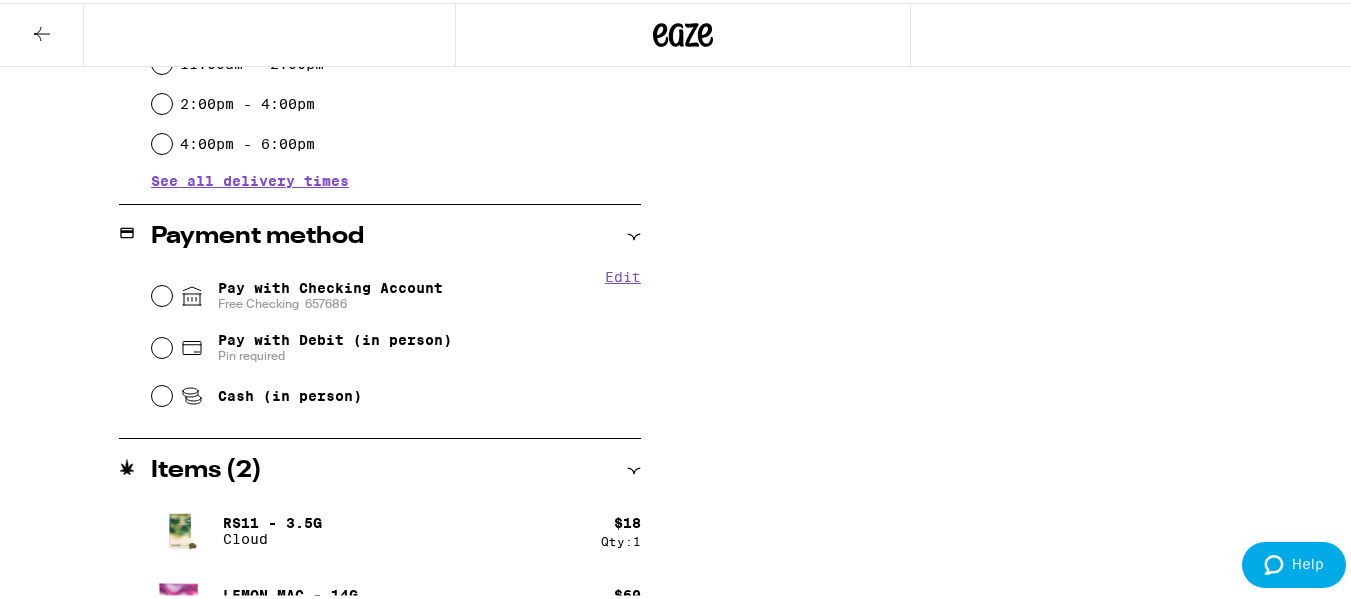 scroll, scrollTop: 773, scrollLeft: 0, axis: vertical 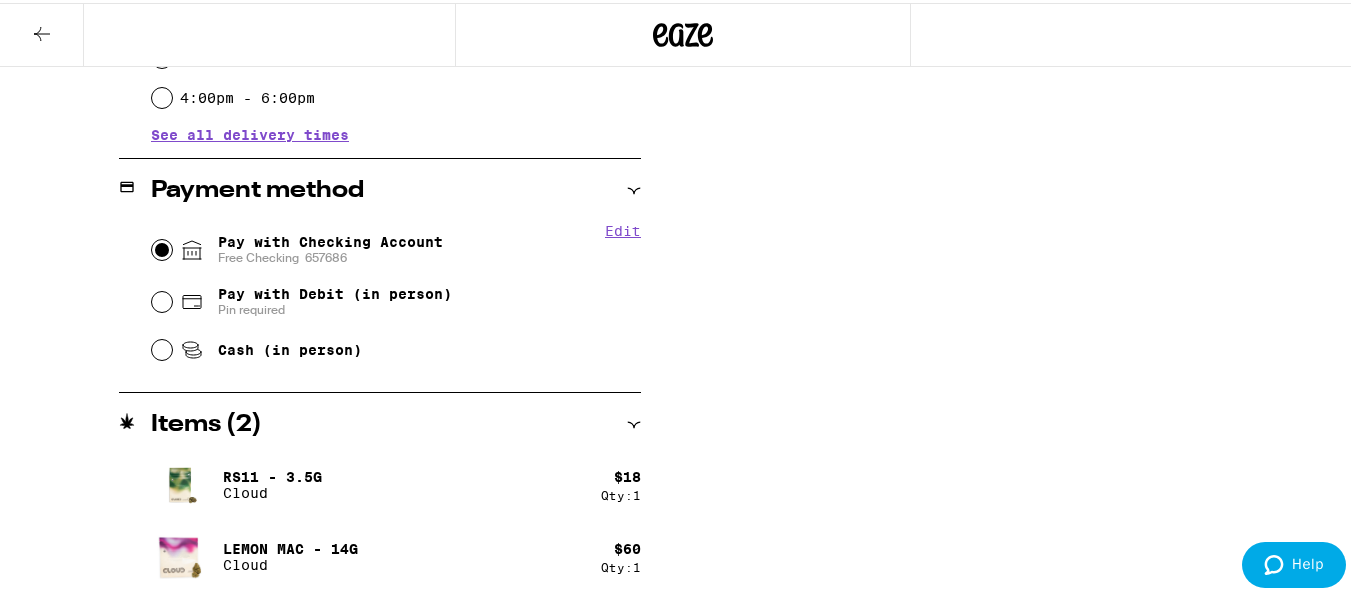 click on "Pay with Checking Account Free Checking  657686" at bounding box center [162, 247] 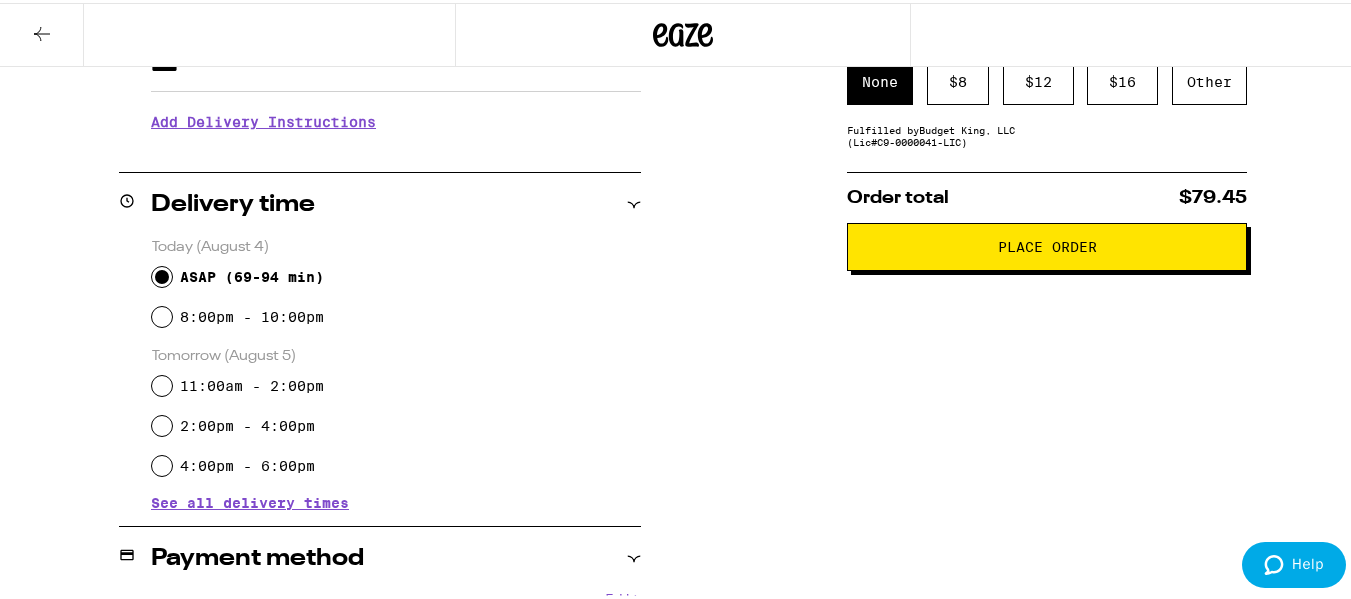 scroll, scrollTop: 700, scrollLeft: 0, axis: vertical 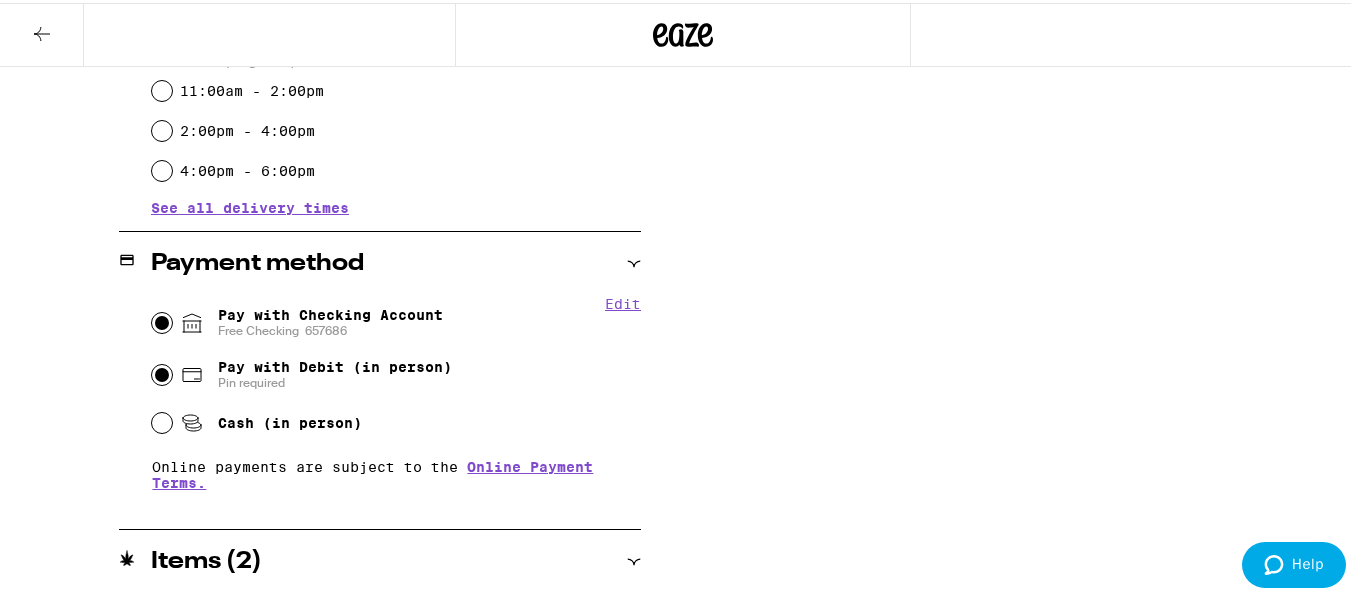 click on "Pay with Debit (in person) Pin required" at bounding box center [162, 372] 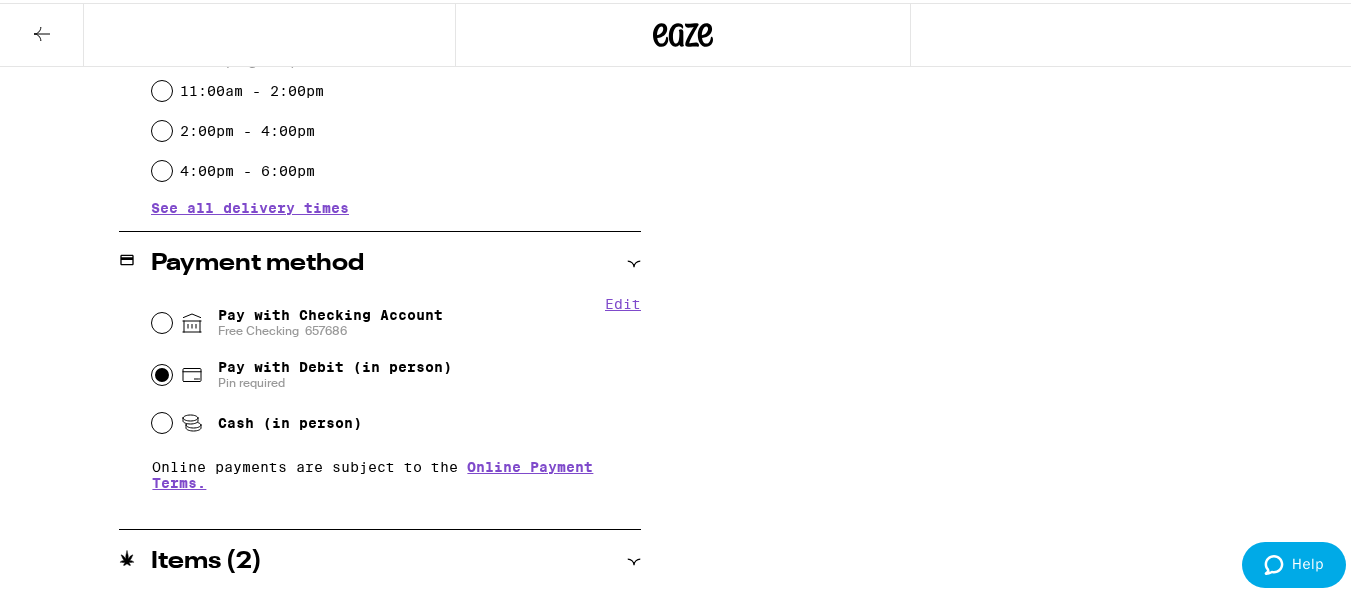 radio on "true" 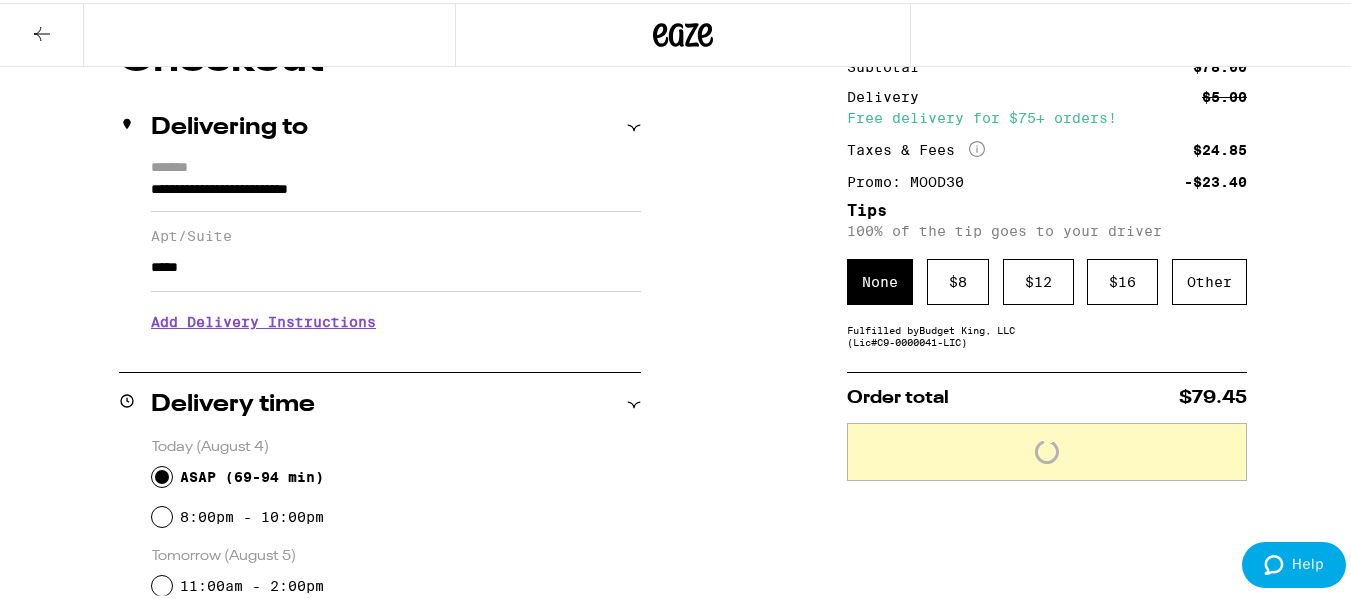 scroll, scrollTop: 200, scrollLeft: 0, axis: vertical 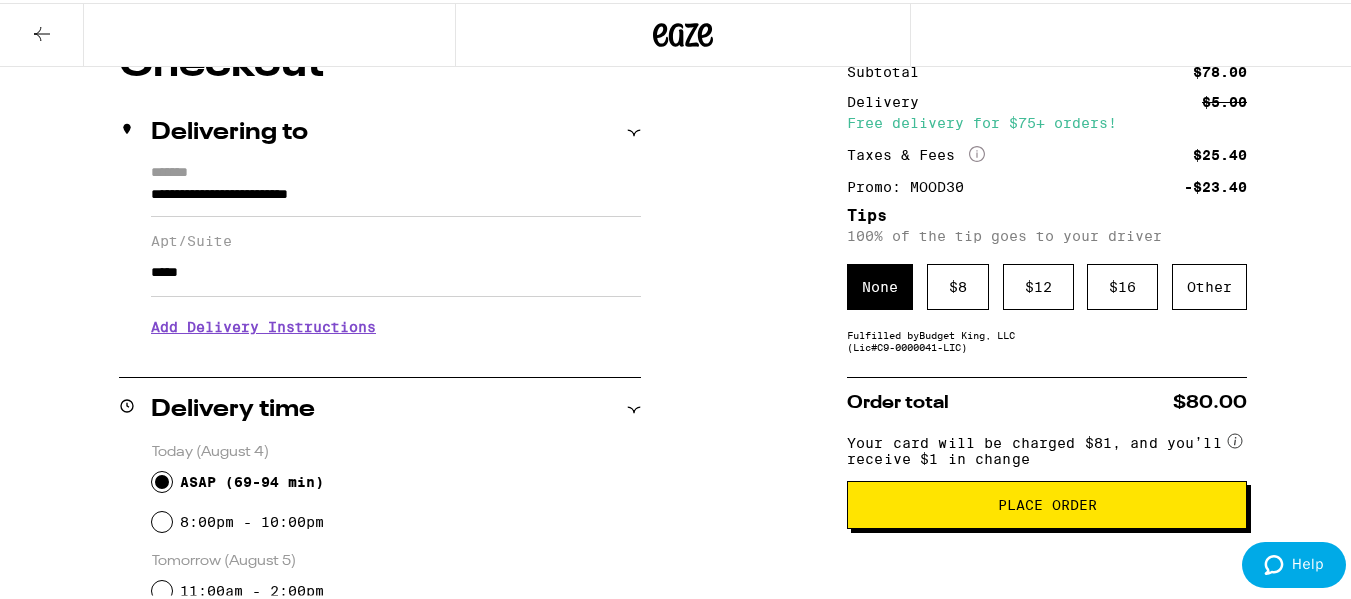 click on "**********" at bounding box center [683, 607] 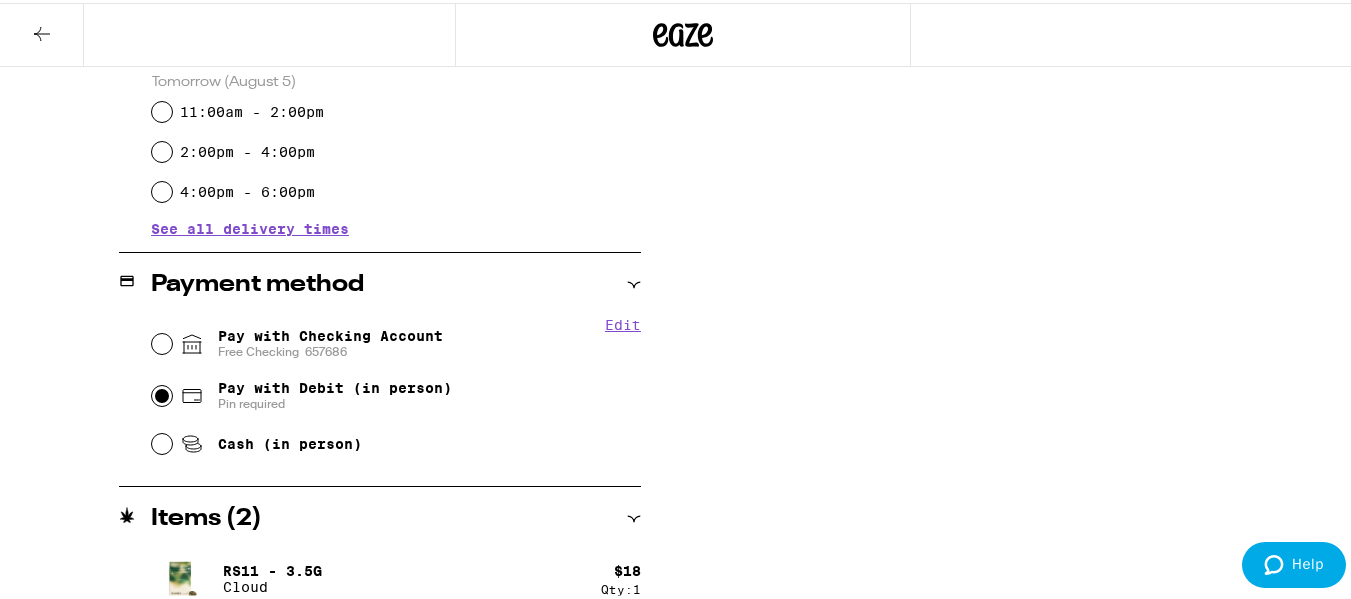 scroll, scrollTop: 700, scrollLeft: 0, axis: vertical 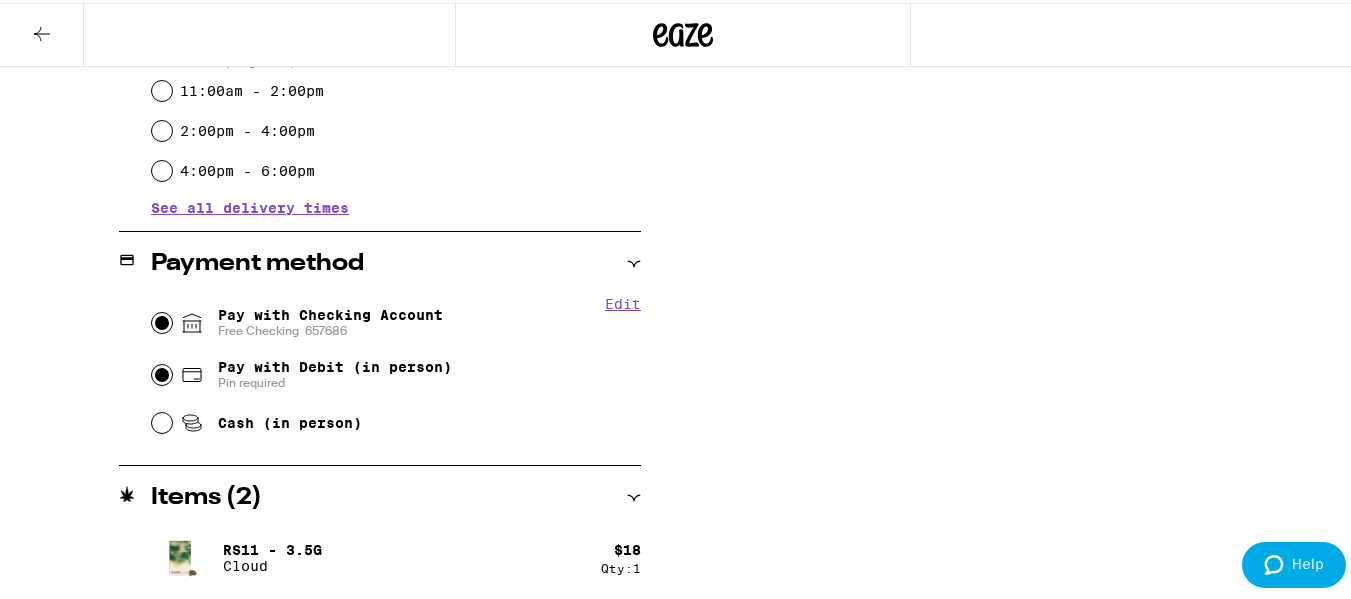 click on "Pay with Checking Account Free Checking  657686" at bounding box center (162, 320) 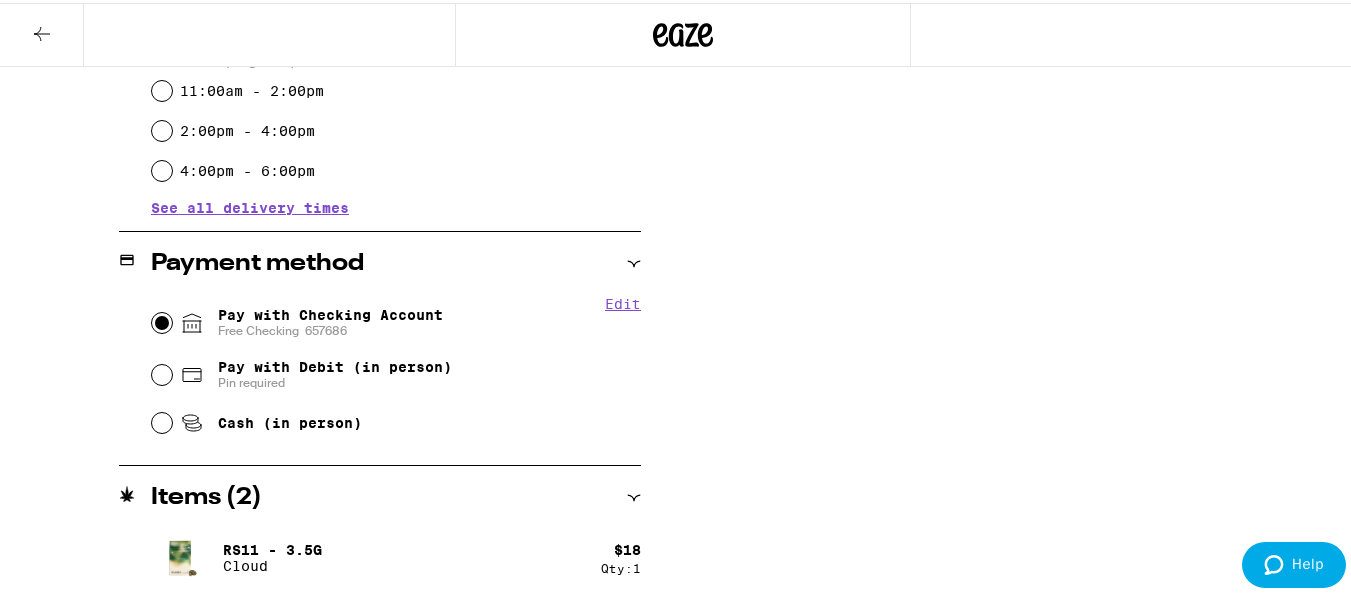 radio on "true" 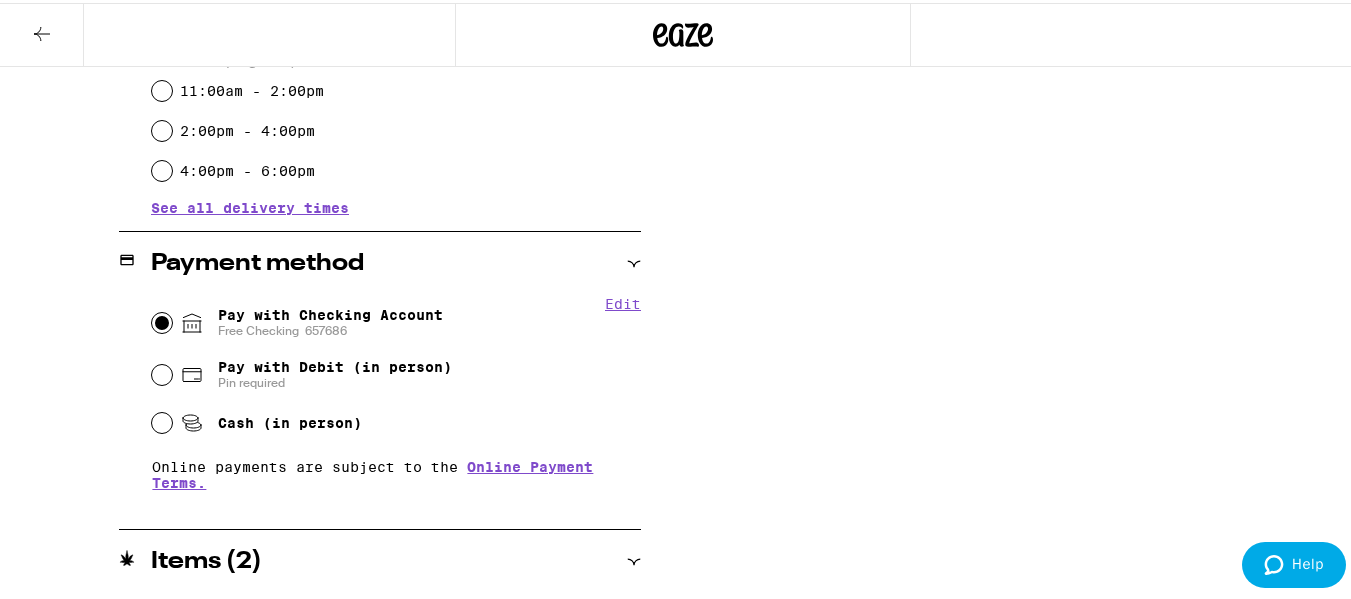 click on "**********" at bounding box center (683, 139) 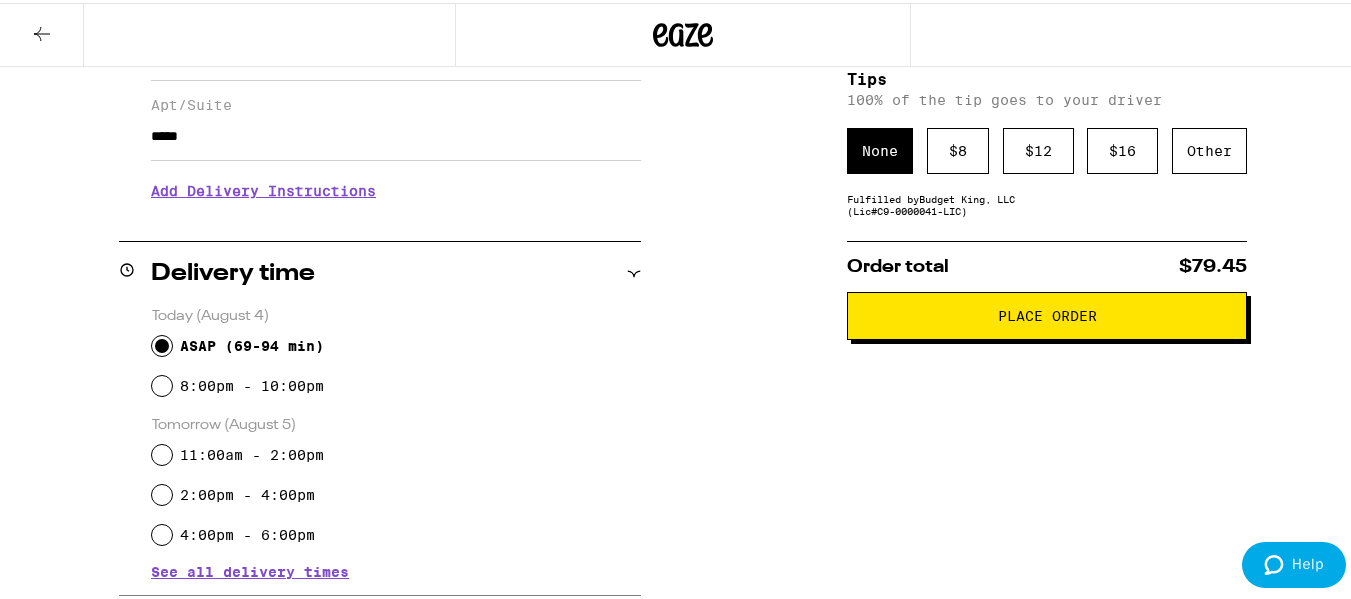 scroll, scrollTop: 300, scrollLeft: 0, axis: vertical 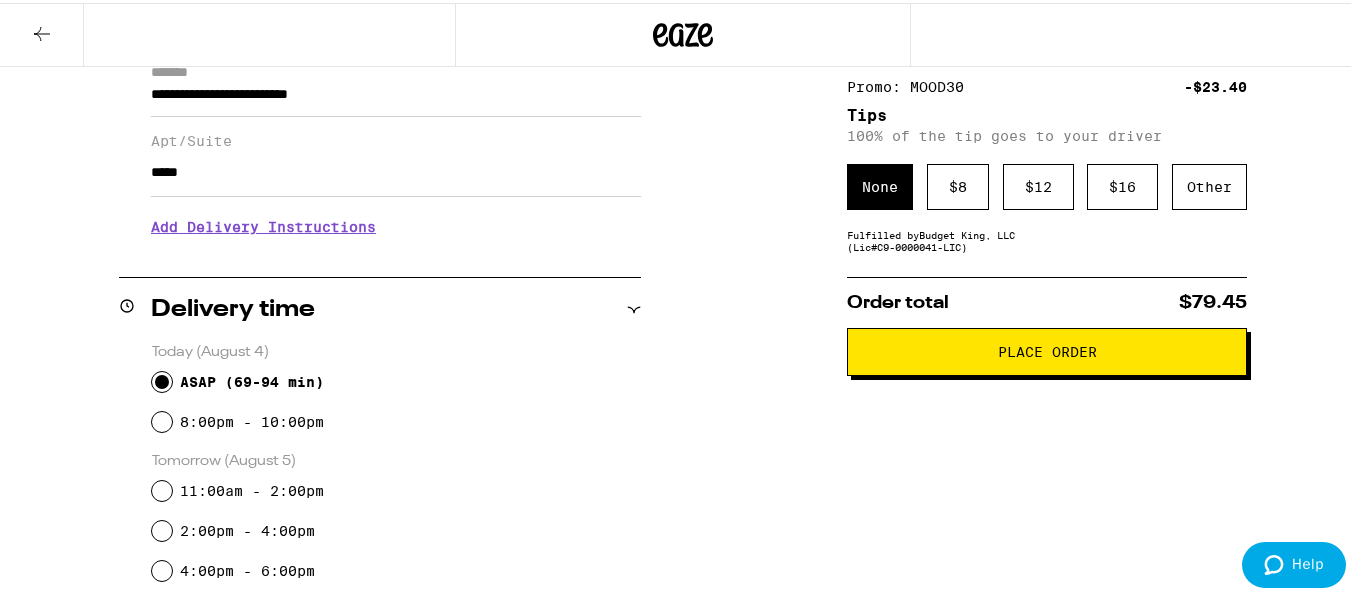 click on "**********" at bounding box center [683, 539] 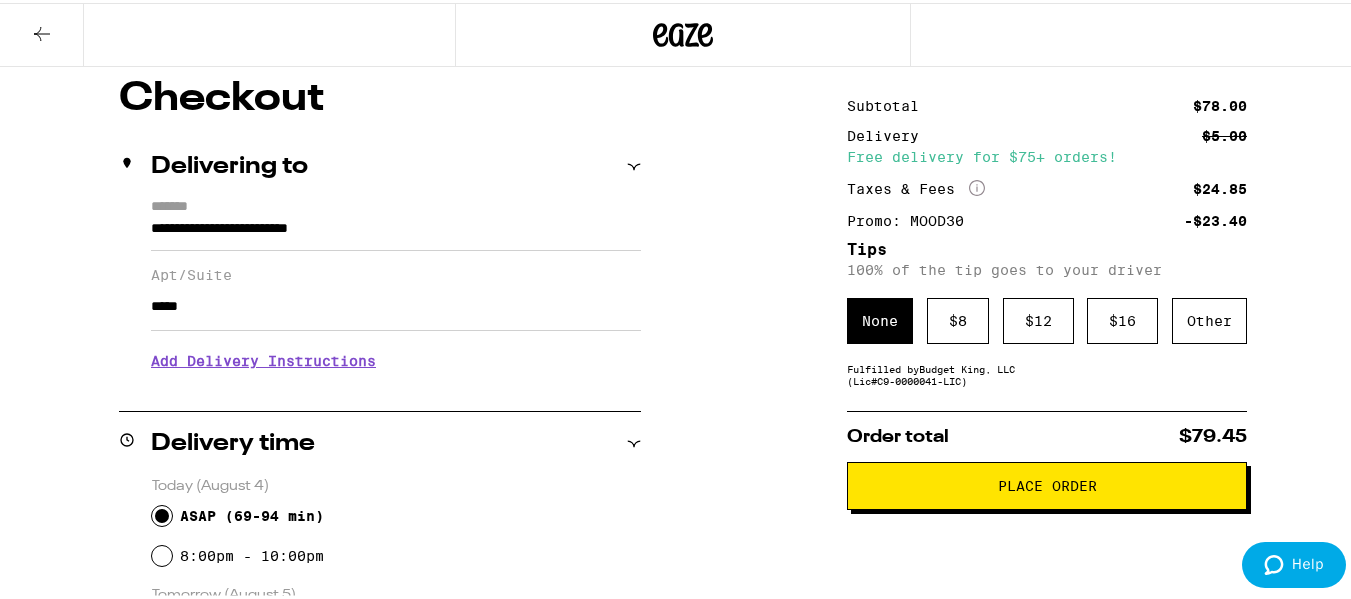 scroll, scrollTop: 200, scrollLeft: 0, axis: vertical 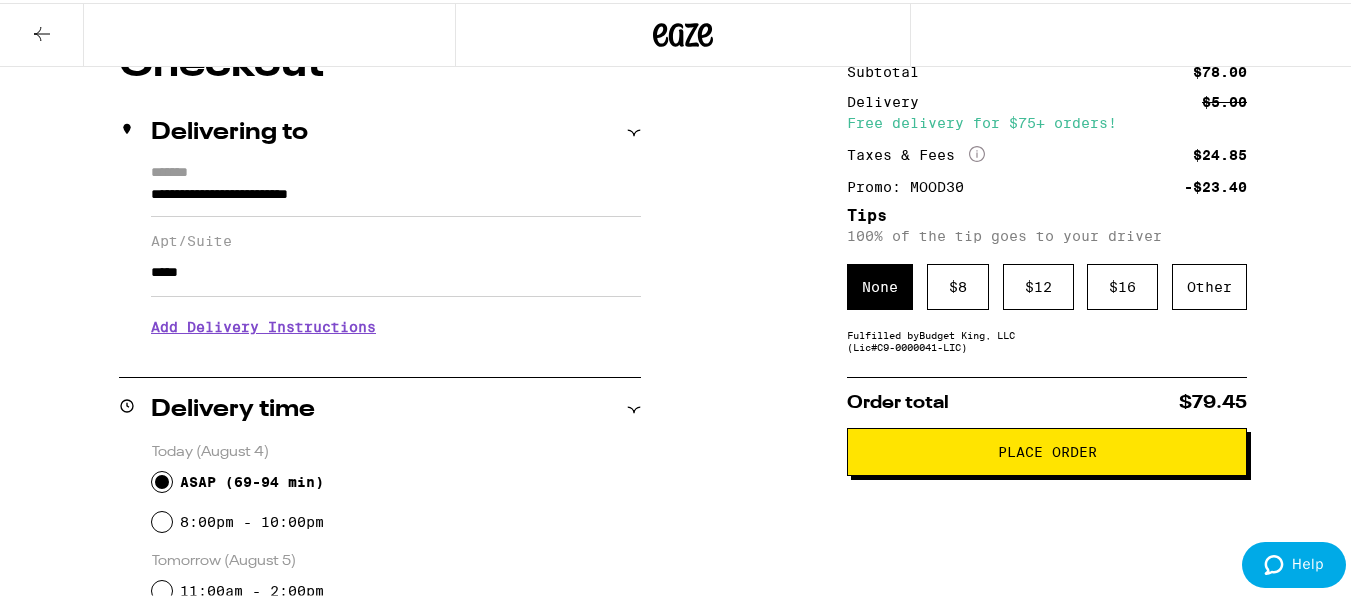 click on "More Info" 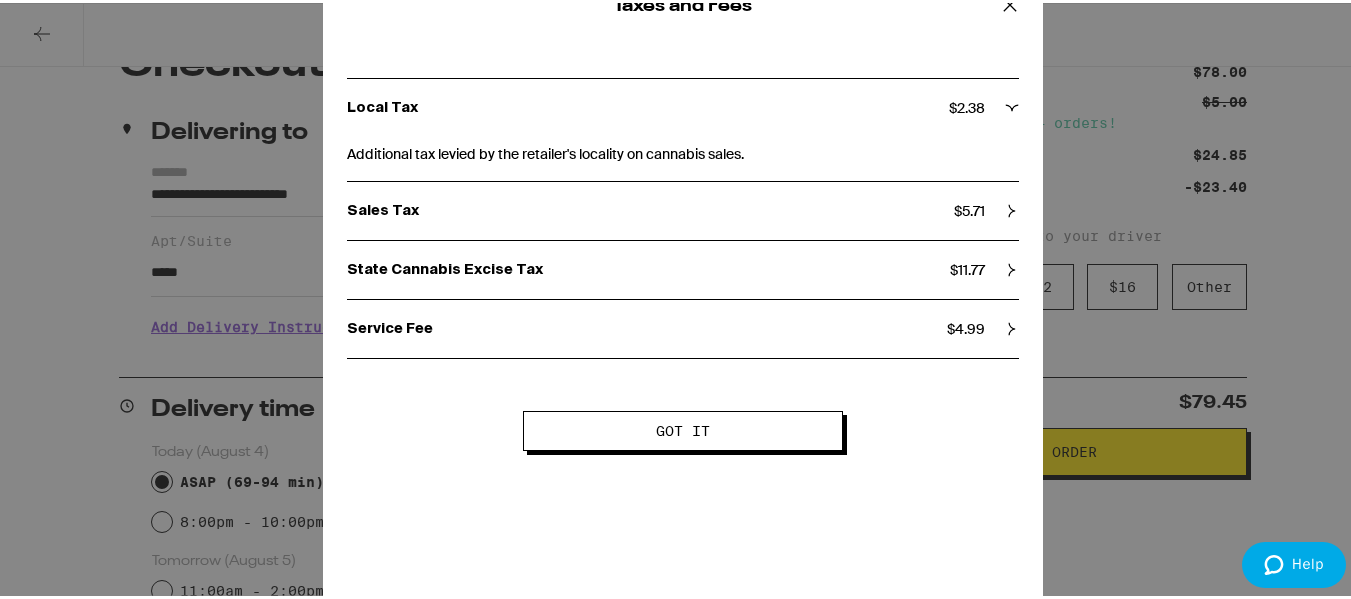click 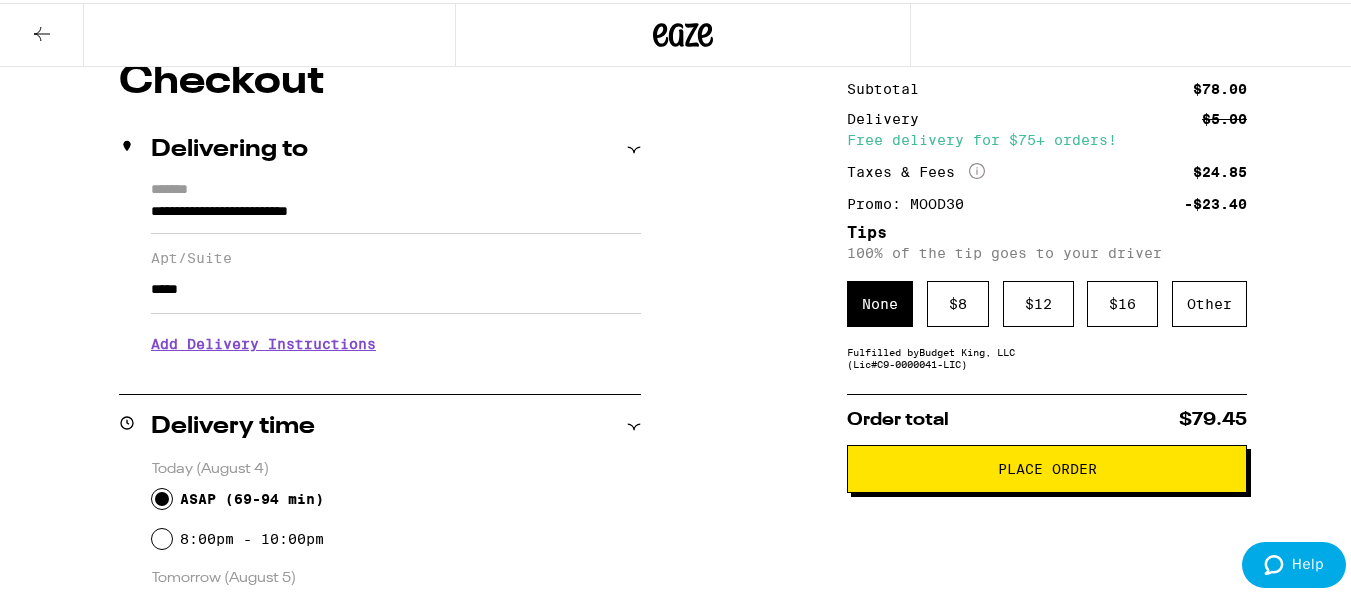 scroll, scrollTop: 200, scrollLeft: 0, axis: vertical 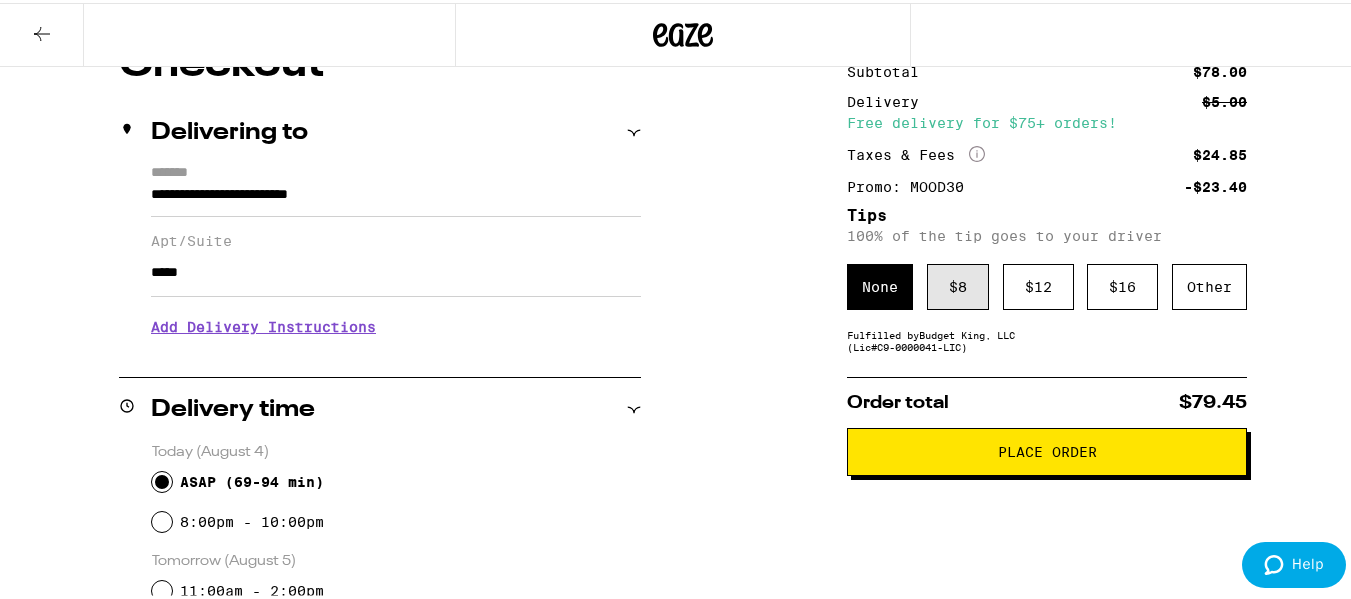 click on "$ 8" at bounding box center [958, 284] 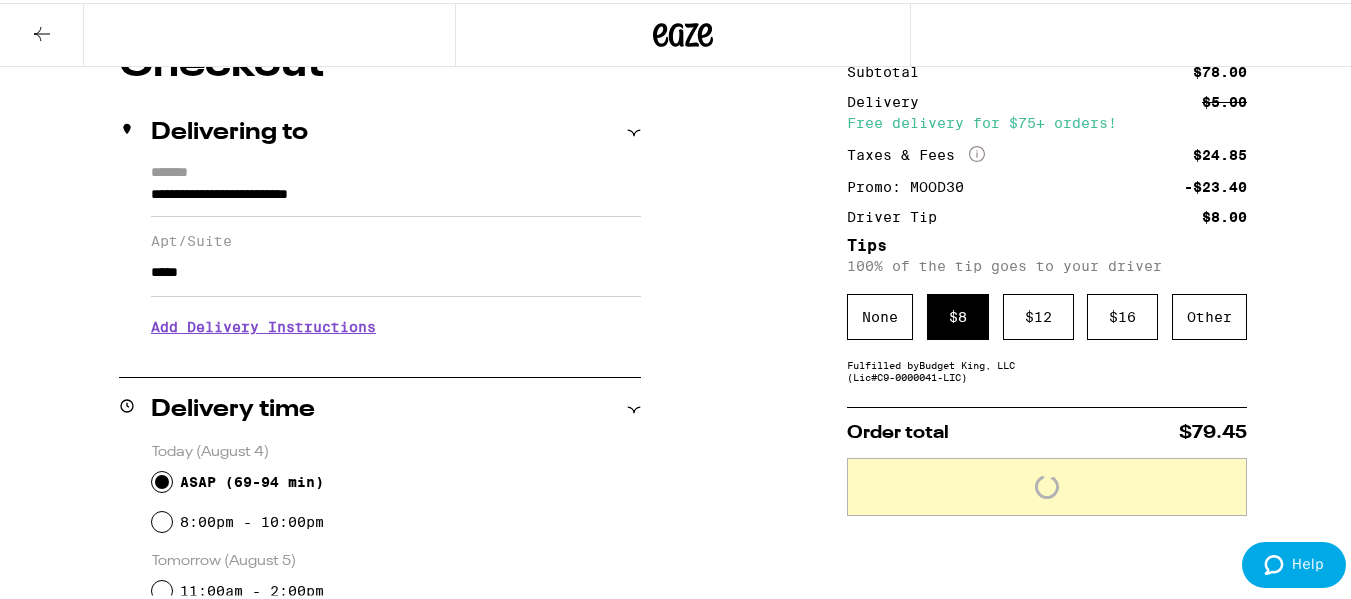 click on "**********" at bounding box center [683, 639] 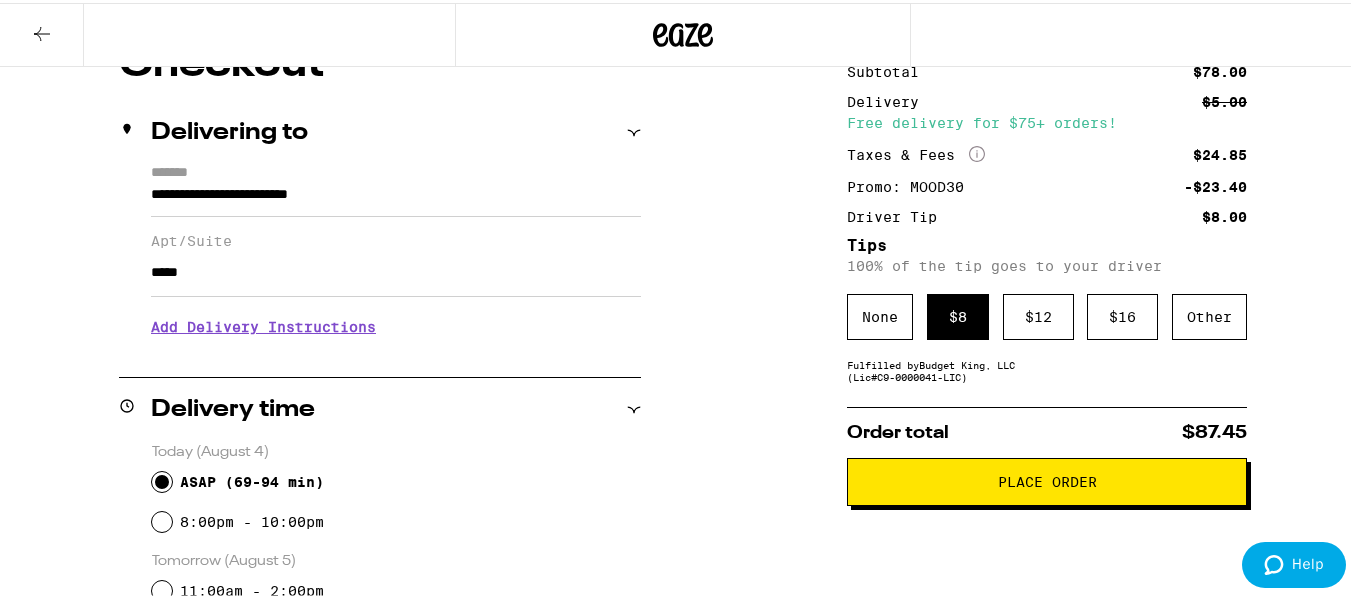 click on "**********" at bounding box center [683, 639] 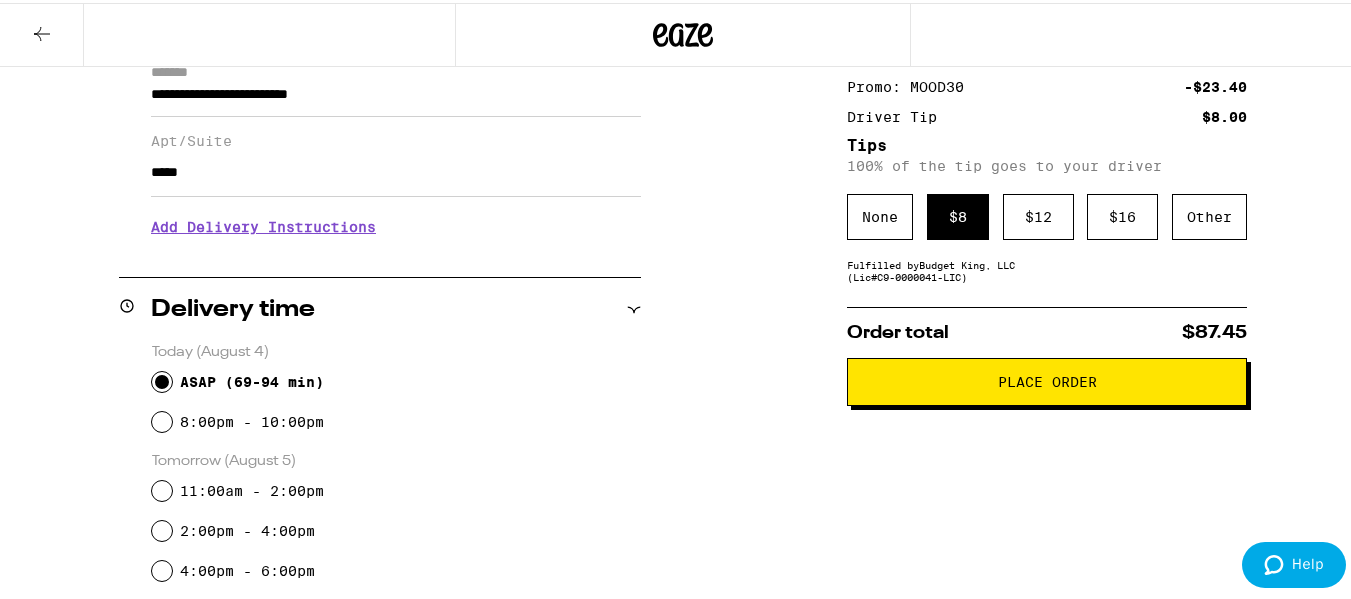 click on "Place Order" at bounding box center [1047, 379] 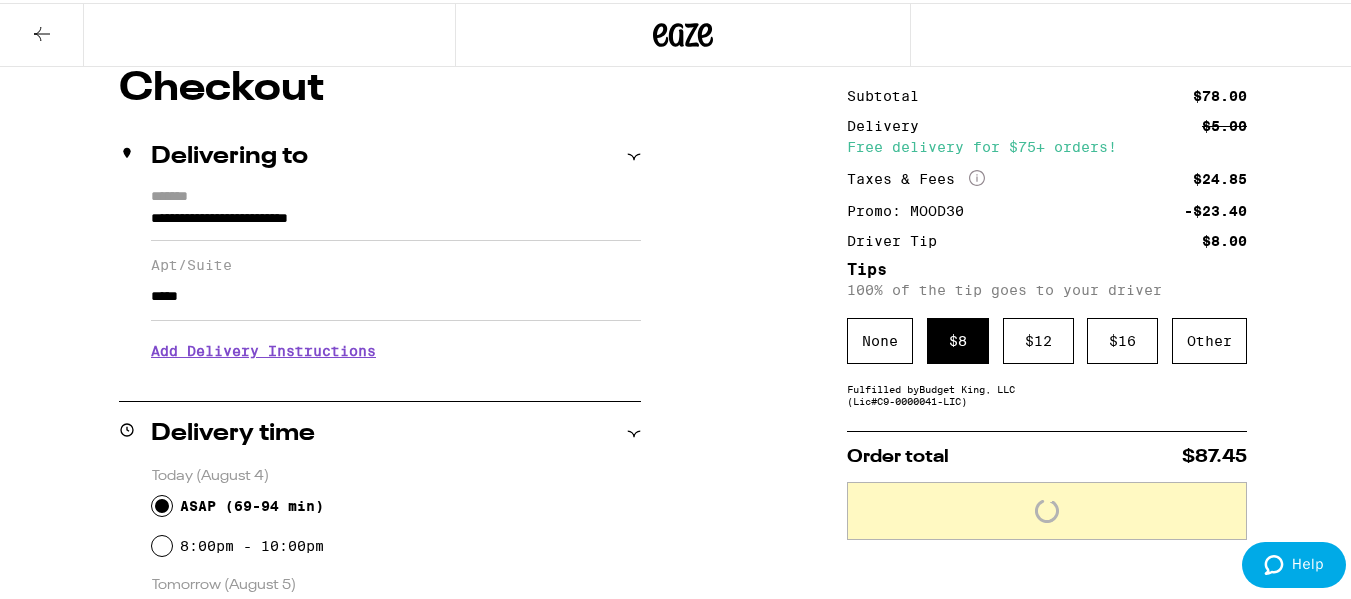scroll, scrollTop: 200, scrollLeft: 0, axis: vertical 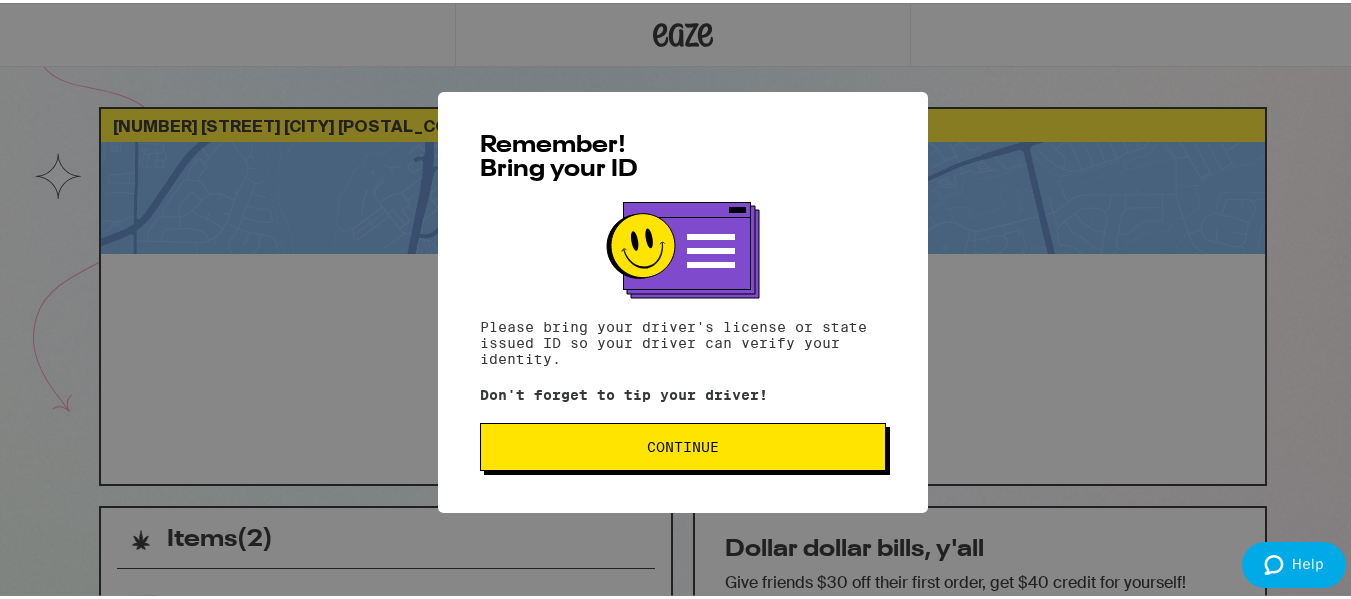 click on "Continue" at bounding box center [683, 444] 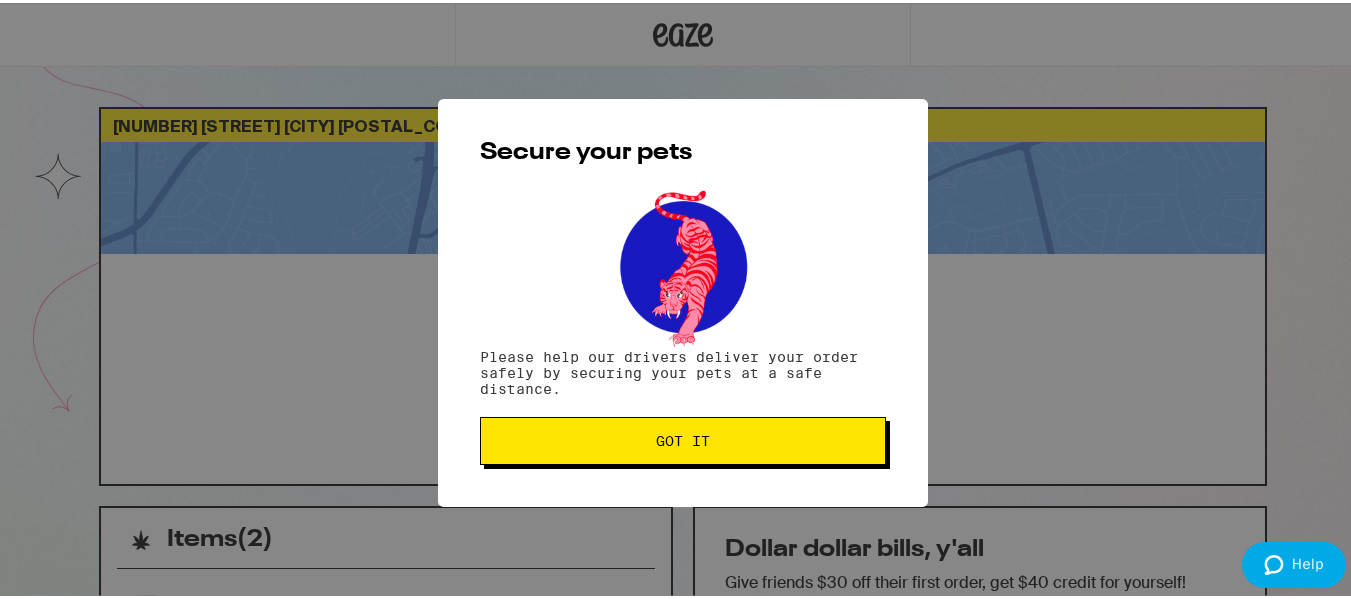 click on "Got it" at bounding box center [683, 438] 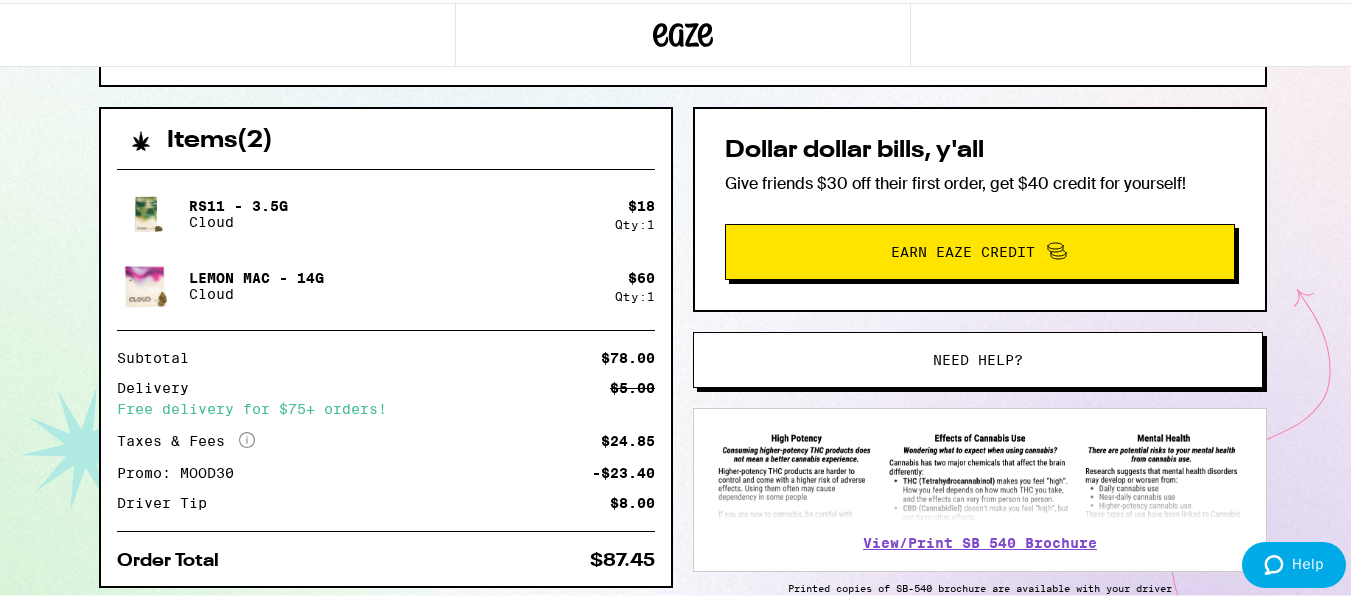 scroll, scrollTop: 400, scrollLeft: 0, axis: vertical 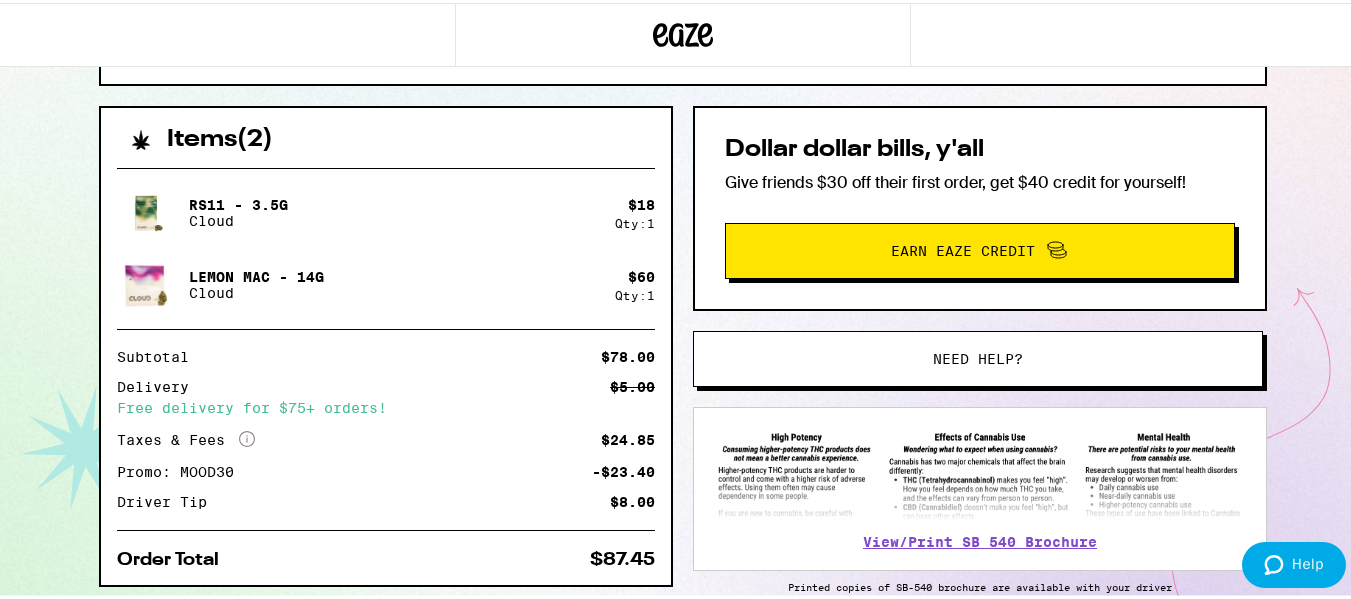 click on "Items  ( 2 ) RS11 - 3.5g Cloud $ 18 Qty:  1 Lemon Mac - 14g Cloud $ 60 Qty:  1 Subtotal $78.00 Delivery $5.00 Free delivery for $75+ orders! Taxes & Fees More Info $24.85 Promo: MOOD30 -$23.40 Driver Tip $8.00 Order Total $87.45  Items  ( 2 ) RS11 - 3.5g Cloud $ 18 Qty:  1 Lemon Mac - 14g Cloud $ 60 Qty:  1 Subtotal $78.00 Delivery $5.00 Free delivery for $75+ orders! Taxes & Fees More Info $24.85 Promo: MOOD30 -$23.40 Driver Tip $8.00 Order Total $87.45 Dollar dollar bills, y'all Give friends $30 off their first order, get $40 credit for yourself! Earn Eaze Credit Need help? View/Print SB 540 Brochure Printed copies of SB-540 brochure are available with your driver" at bounding box center (683, 396) 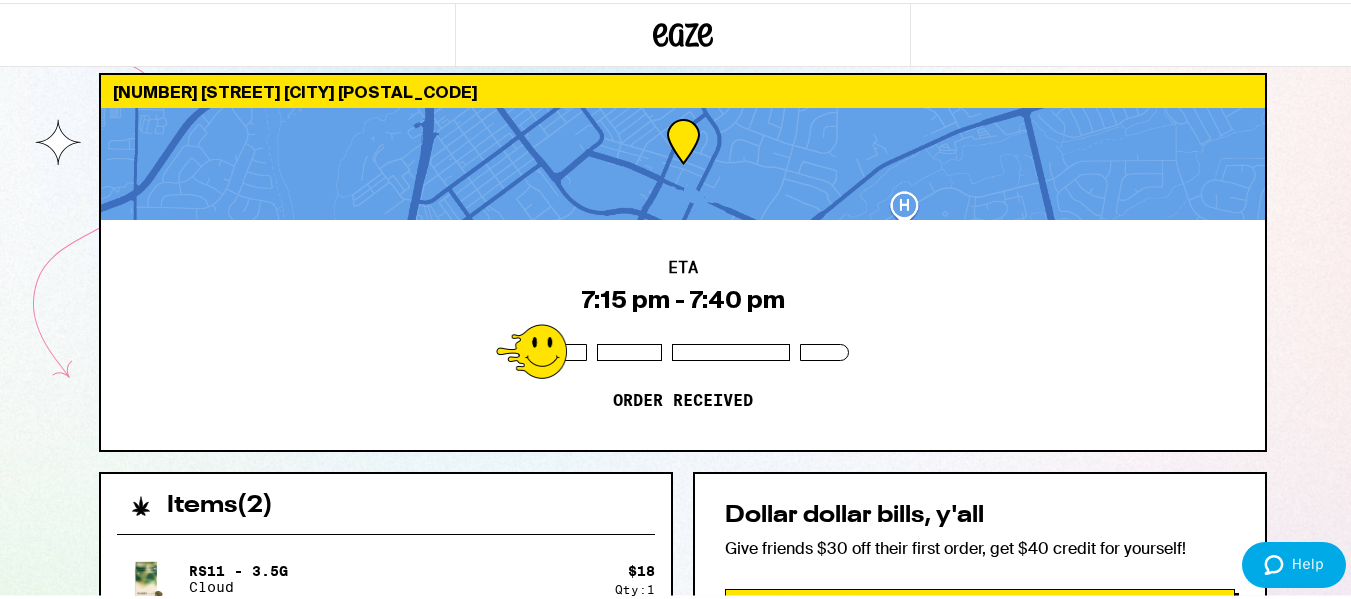 scroll, scrollTop: 0, scrollLeft: 0, axis: both 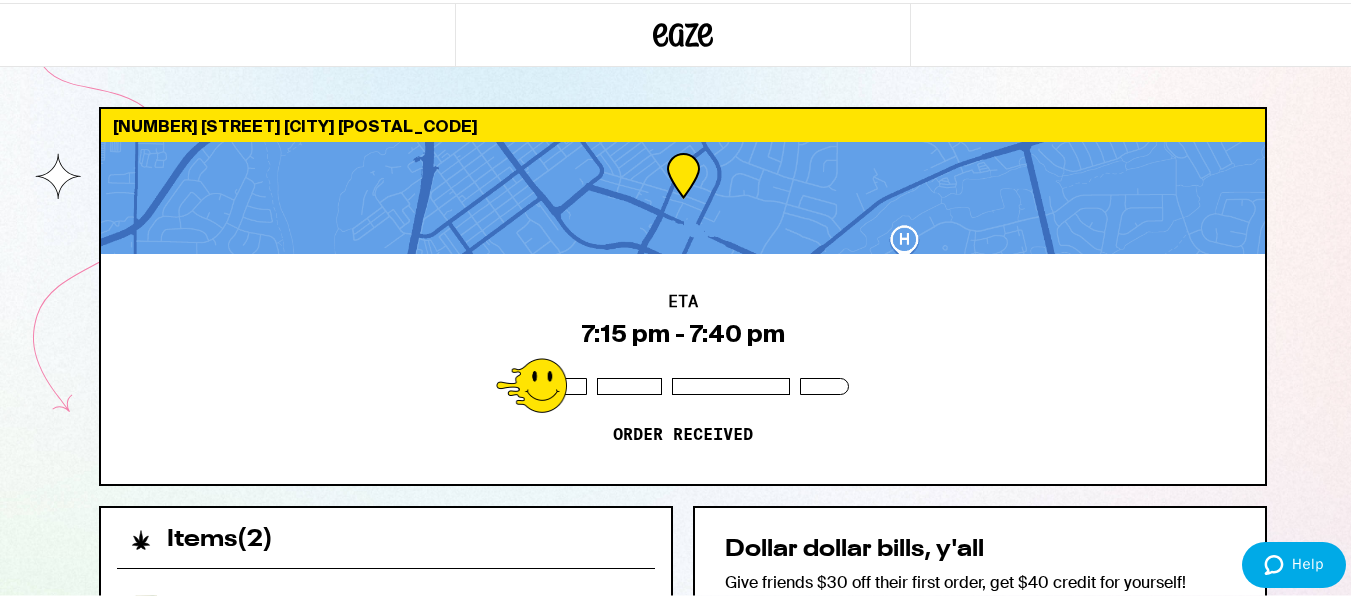 click on "ETA 7:15 pm - 7:40 pm Order received" at bounding box center (683, 366) 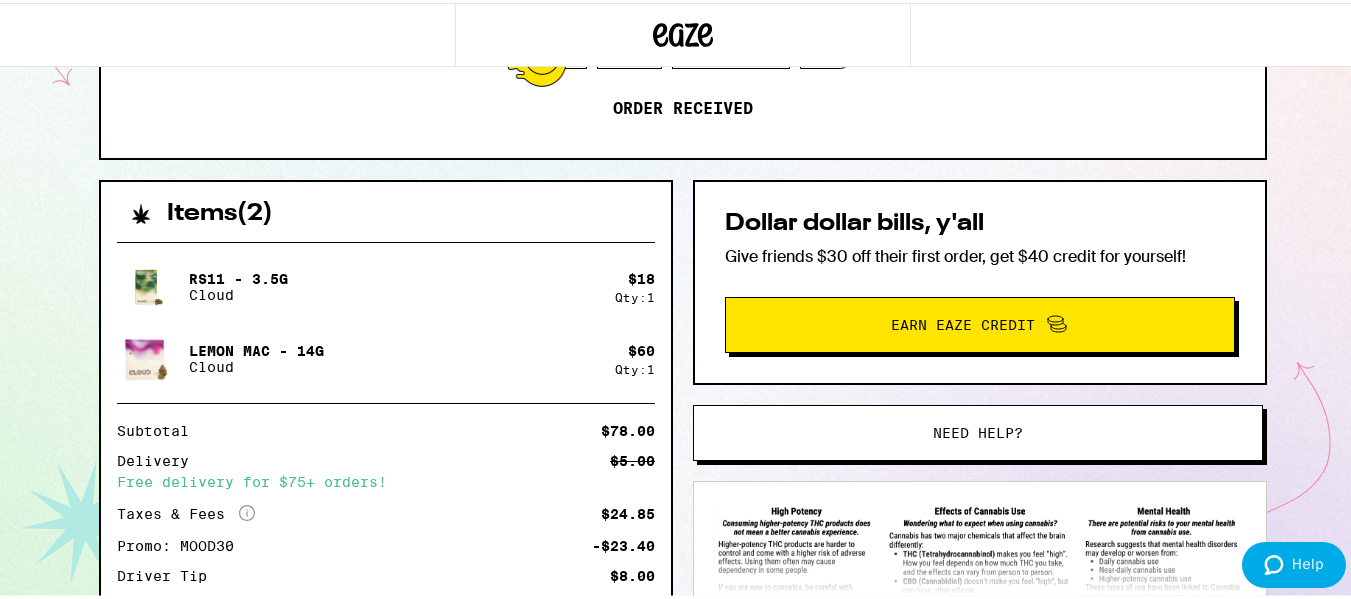 scroll, scrollTop: 100, scrollLeft: 0, axis: vertical 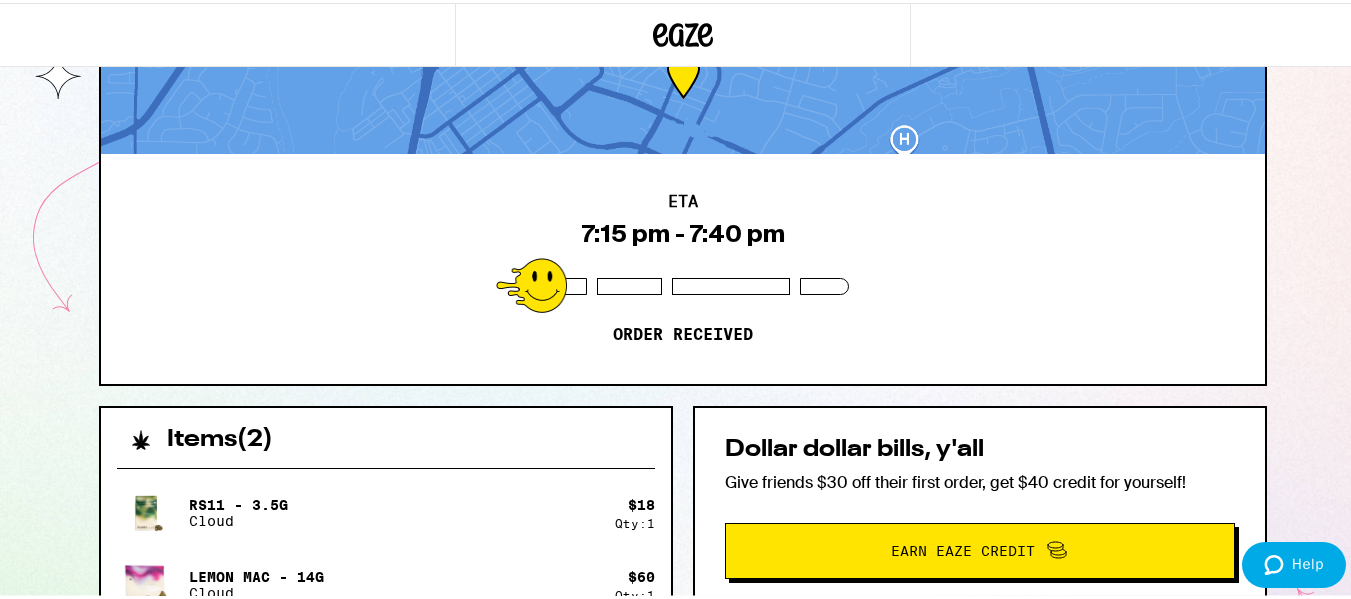click on "1140 Duchow Way [CITY] [ZIP] ETA 7:15 pm - 7:40 pm Order received Items ( 2 ) RS11 - 3.5g Cloud $ 18 Qty: 1 Lemon Mac - 14g Cloud $ 60 Qty: 1 Subtotal $78.00 Delivery $5.00 Free delivery for $75+ orders! Taxes & Fees More Info $24.85 Promo: MOOD30 -$23.40 Driver Tip $8.00 Order Total $87.45 Items ( 2 ) RS11 - 3.5g Cloud $ 18 Qty: 1 Lemon Mac - 14g Cloud $ 60 Qty: 1 Subtotal $78.00 Delivery $5.00 Free delivery for $75+ orders! Taxes & Fees More Info $24.85 Promo: MOOD30 -$23.40 Driver Tip $8.00 Order Total $87.45 Dollar dollar bills, y'all Give friends $30 off their first order, get $40 credit for yourself! Earn Eaze Credit Need help? View/Print SB 540 Brochure Printed copies of SB-540 brochure are available with your driver" at bounding box center (683, 445) 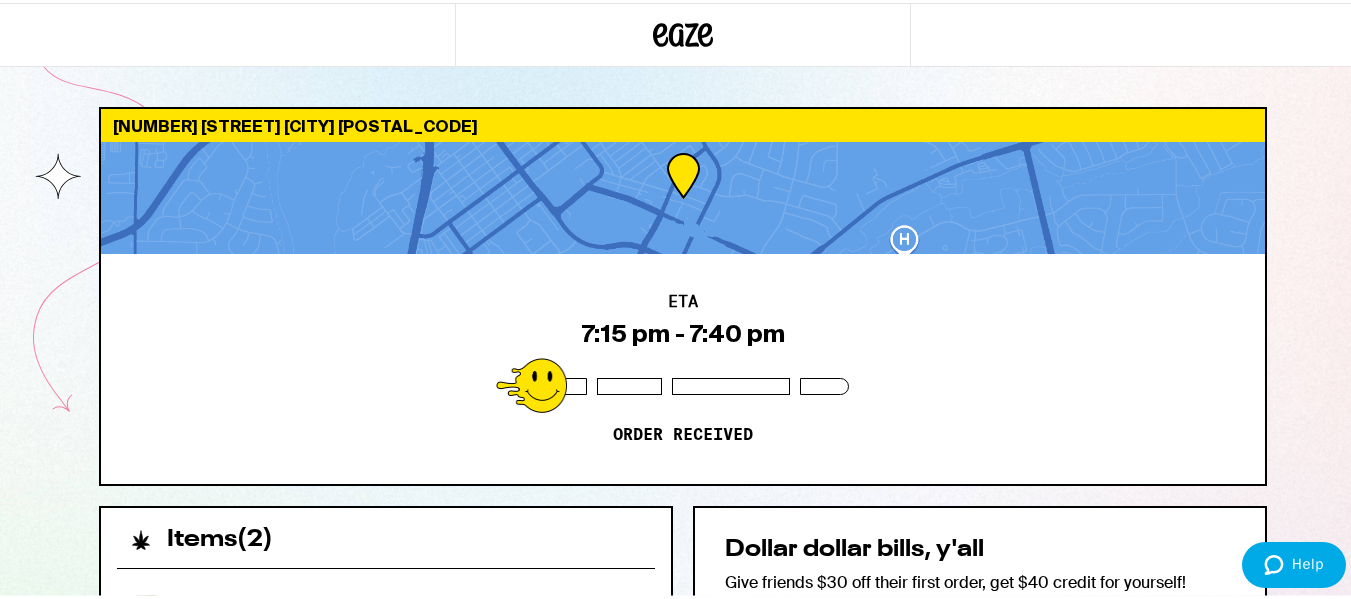 click on "1140 Duchow Way [CITY] [ZIP] ETA 7:15 pm - 7:40 pm Order received Items ( 2 ) RS11 - 3.5g Cloud $ 18 Qty: 1 Lemon Mac - 14g Cloud $ 60 Qty: 1 Subtotal $78.00 Delivery $5.00 Free delivery for $75+ orders! Taxes & Fees More Info $24.85 Promo: MOOD30 -$23.40 Driver Tip $8.00 Order Total $87.45 Items ( 2 ) RS11 - 3.5g Cloud $ 18 Qty: 1 Lemon Mac - 14g Cloud $ 60 Qty: 1 Subtotal $78.00 Delivery $5.00 Free delivery for $75+ orders! Taxes & Fees More Info $24.85 Promo: MOOD30 -$23.40 Driver Tip $8.00 Order Total $87.45 Dollar dollar bills, y'all Give friends $30 off their first order, get $40 credit for yourself! Earn Eaze Credit Need help? View/Print SB 540 Brochure Printed copies of SB-540 brochure are available with your driver" at bounding box center (683, 545) 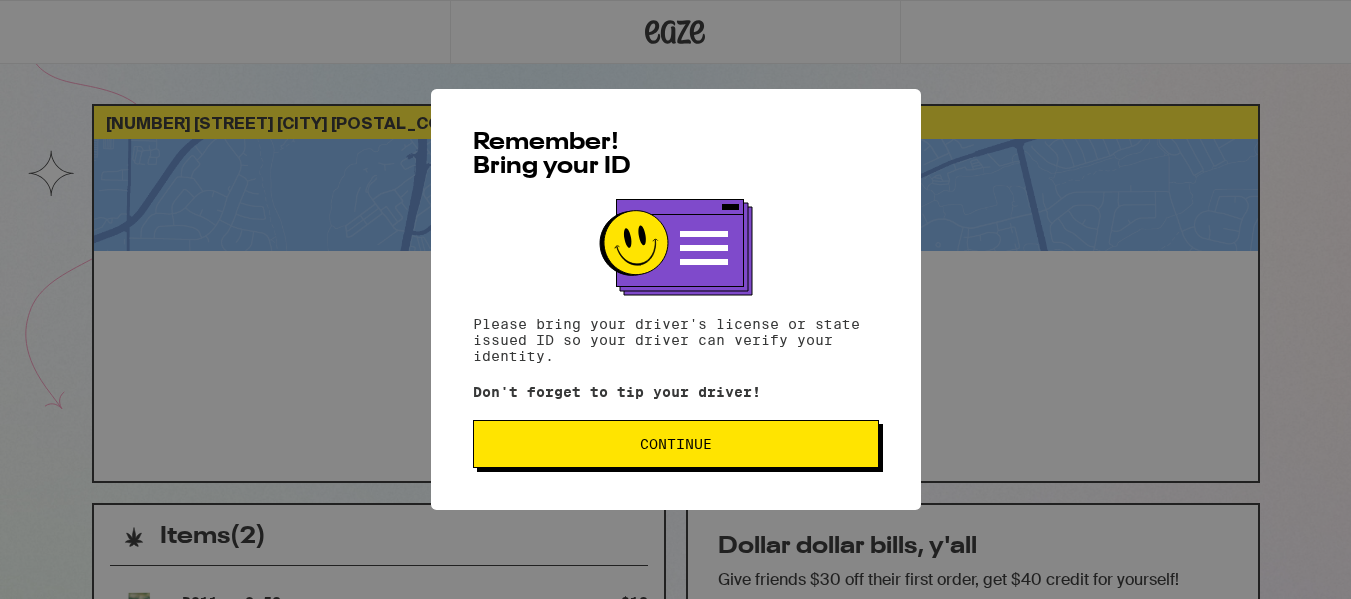scroll, scrollTop: 0, scrollLeft: 0, axis: both 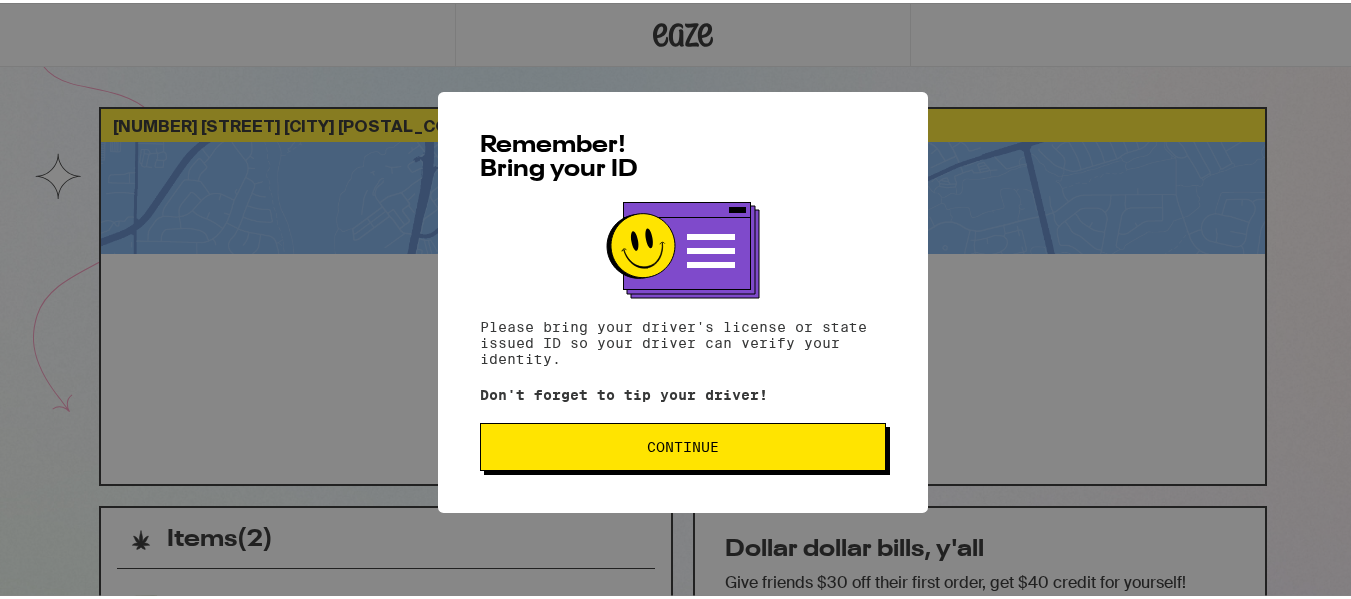 click on "Continue" at bounding box center (683, 444) 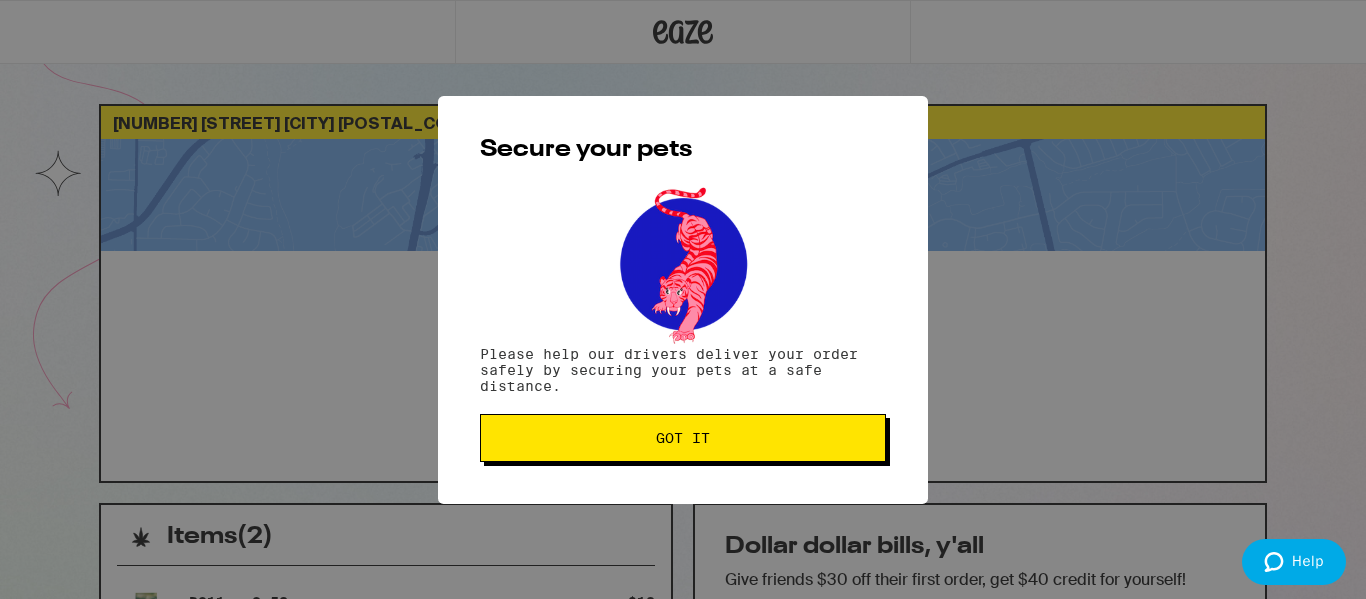 click on "Got it" at bounding box center [683, 438] 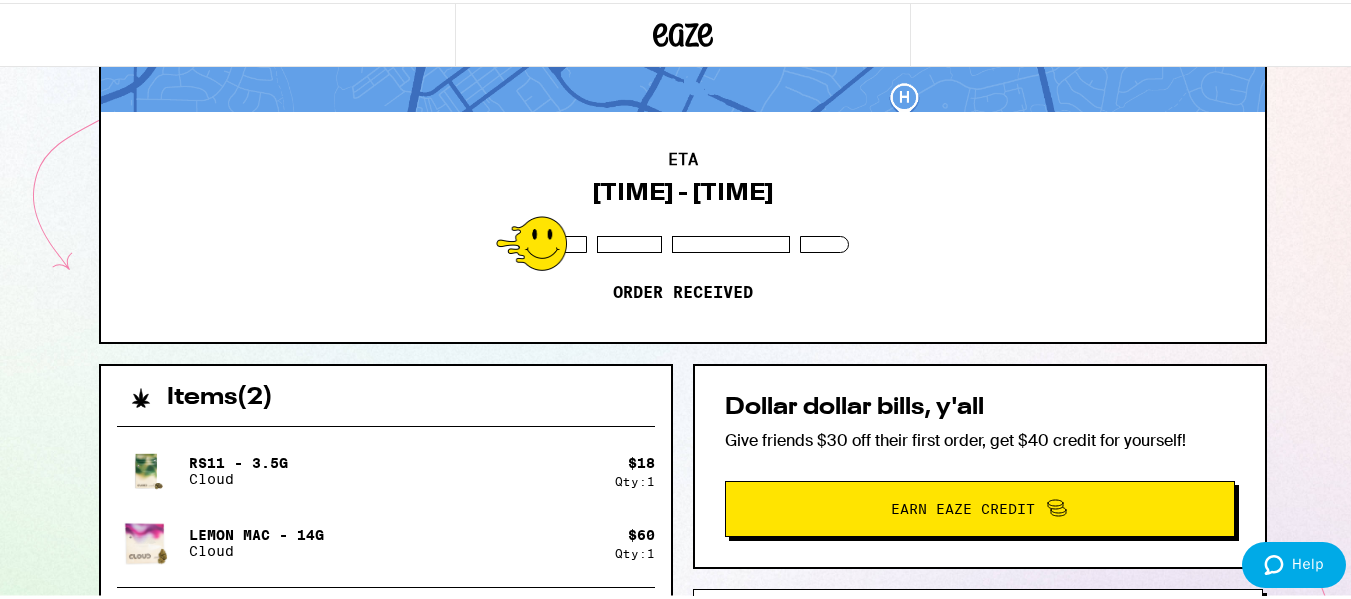 scroll, scrollTop: 0, scrollLeft: 0, axis: both 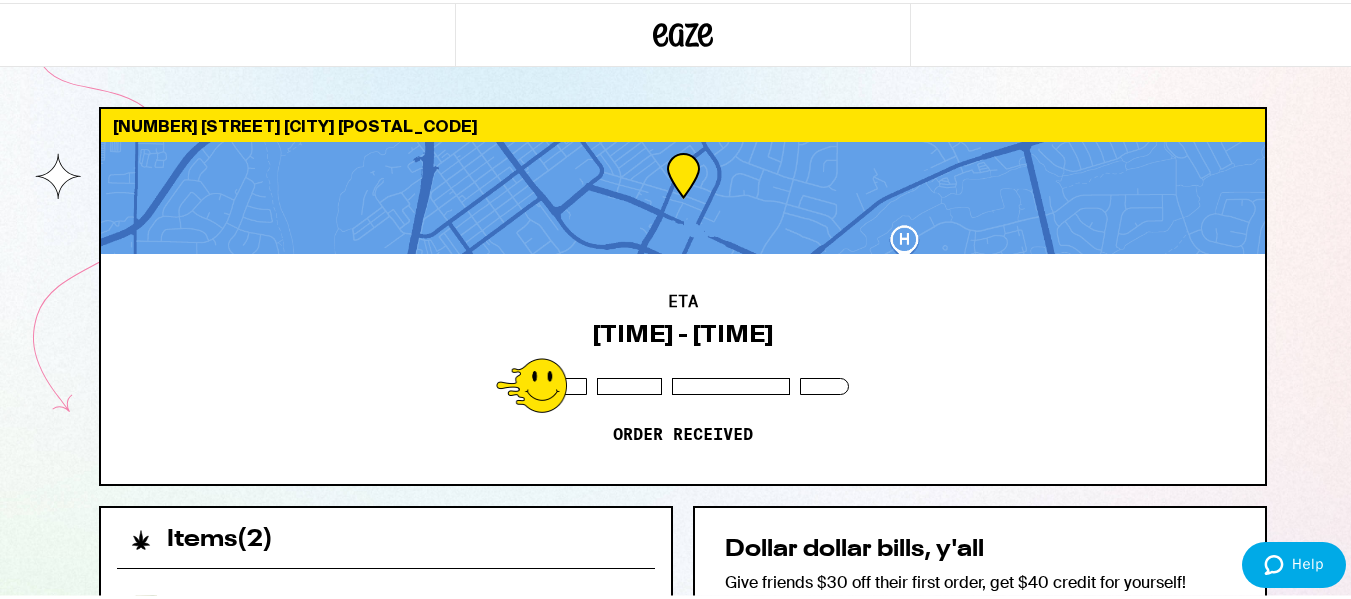 click on "ETA [TIME] - [TIME] Order received" at bounding box center (683, 366) 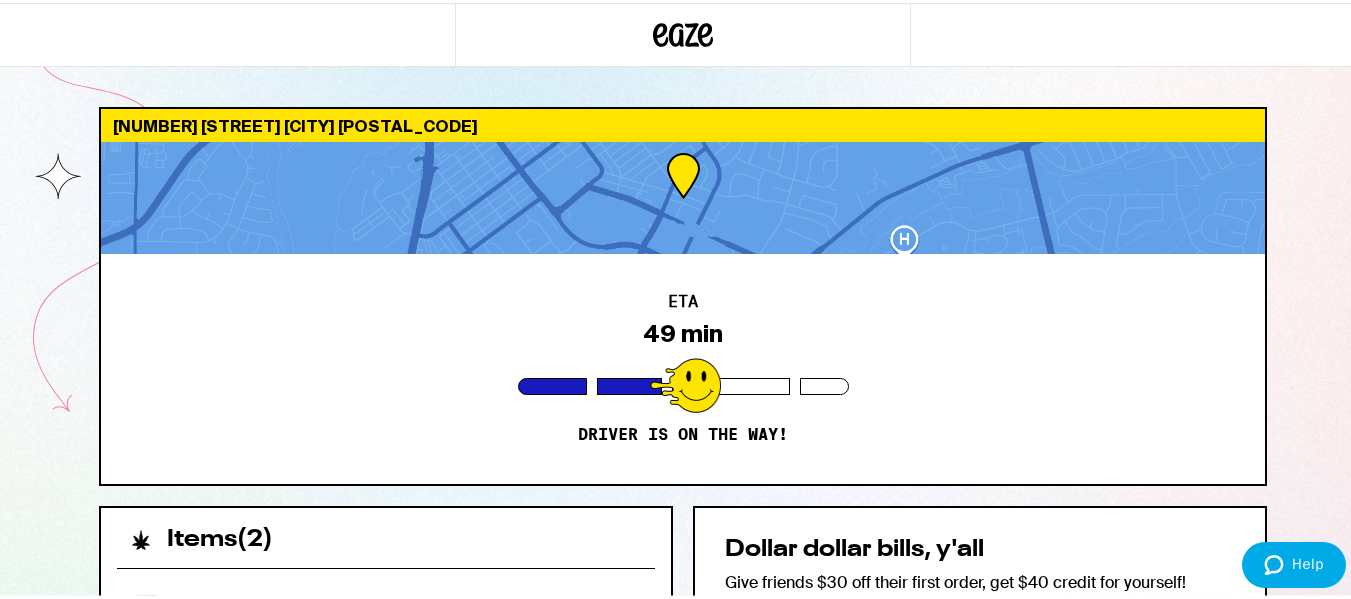click on "ETA 49 min Driver is on the way!" at bounding box center [683, 366] 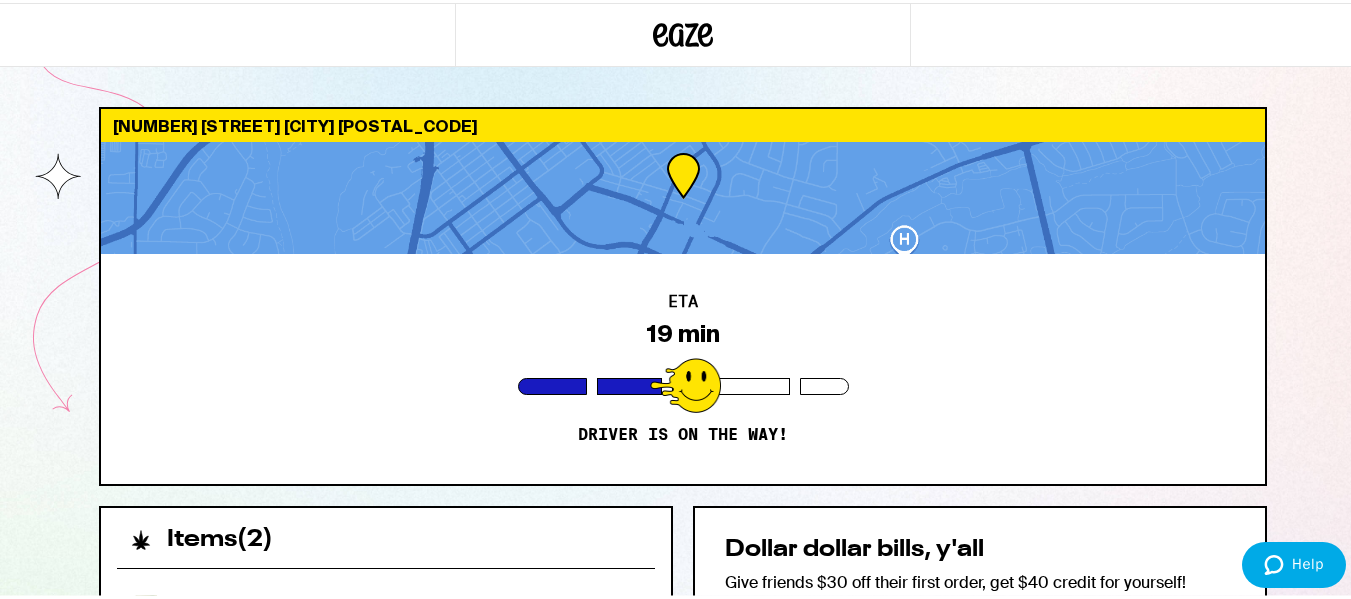 click on "[NUMBER] [STREET] [CITY] [POSTAL_CODE] ETA 19 min Driver is on the way!  Items  ( 2 ) RS11 - 3.5g Cloud $ 18 Qty:  1 Lemon Mac - 14g Cloud $ 60 Qty:  1 Subtotal $78.00 Delivery $5.00 Taxes & Fees More Info $24.85 Promo: MOOD30 -$23.40 Driver Tip $8.00 Order Total $87.45  Items  ( 2 ) RS11 - 3.5g Cloud $ 18 Qty:  1 Lemon Mac - 14g Cloud $ 60 Qty:  1 Subtotal $78.00 Delivery $5.00 Taxes & Fees More Info $24.85 Promo: MOOD30 -$23.40 Driver Tip $8.00 Order Total $87.45 Dollar dollar bills, y'all Give friends $30 off their first order, get $40 credit for yourself! Earn Eaze Credit Need help? View/Print SB 540 Brochure Printed copies of SB-540 brochure are available with your driver" at bounding box center (683, 545) 